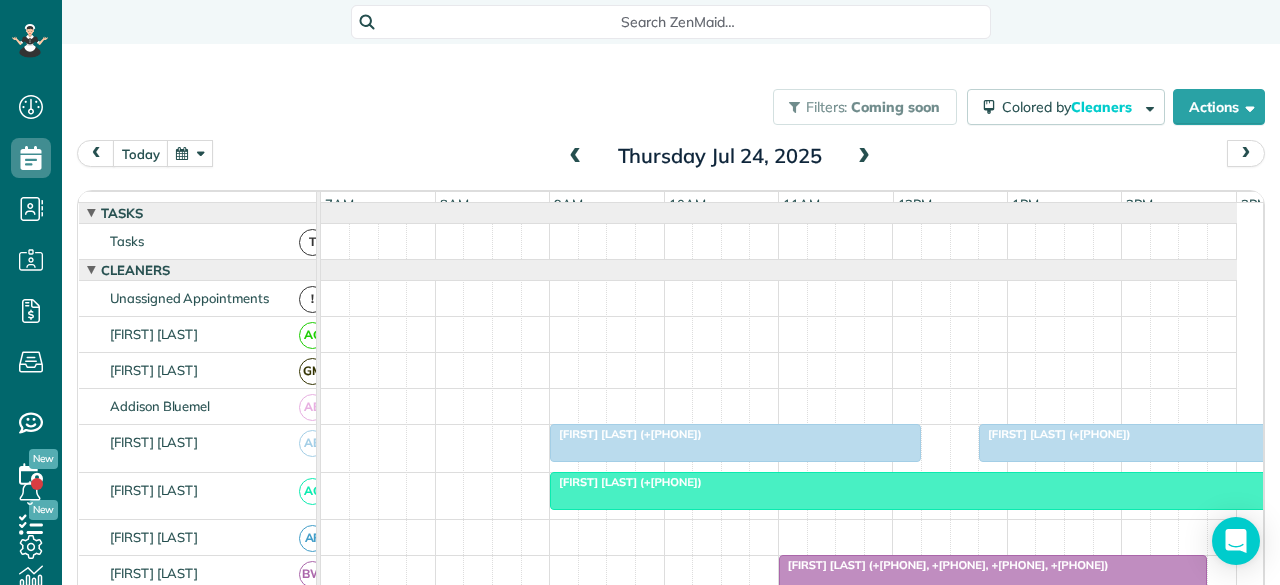 scroll, scrollTop: 0, scrollLeft: 0, axis: both 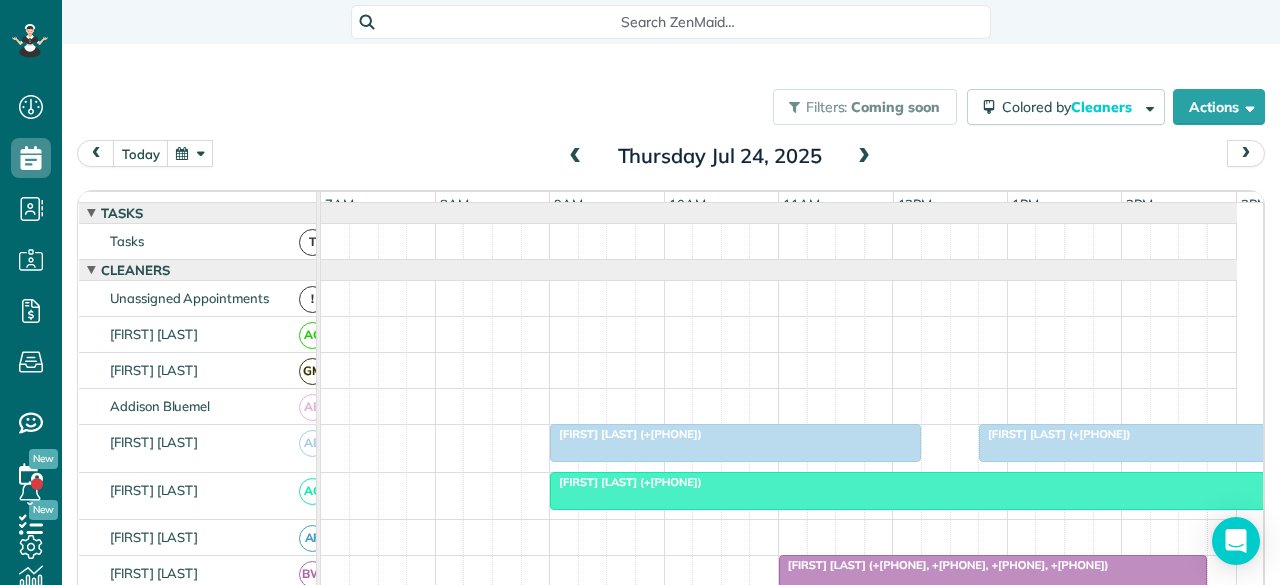 click at bounding box center (864, 157) 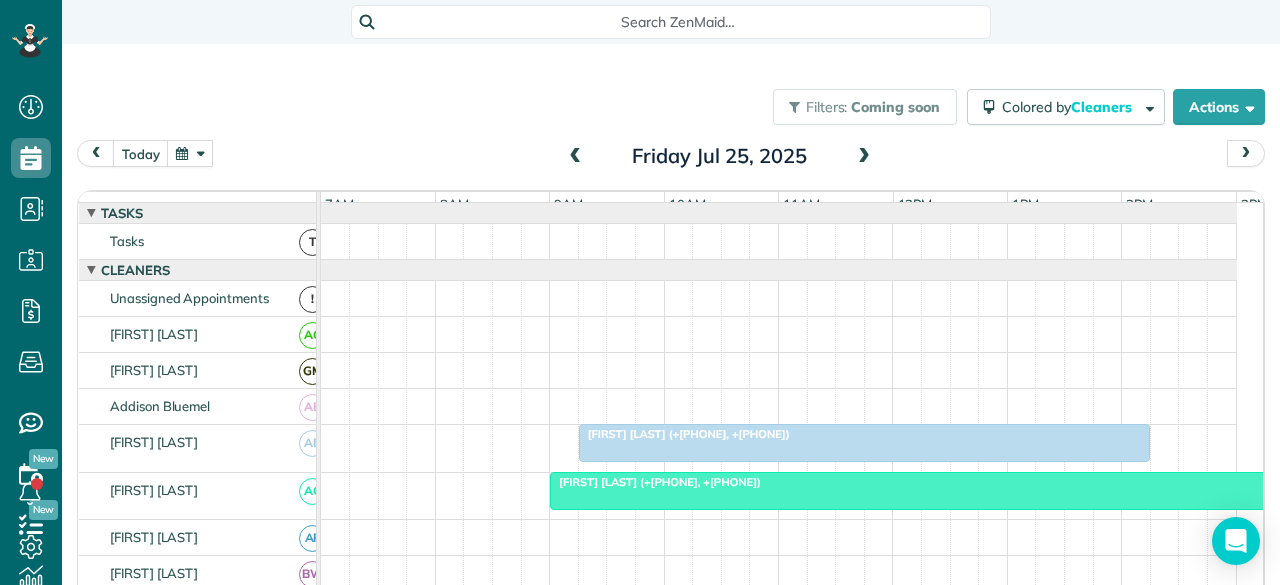 click at bounding box center [864, 157] 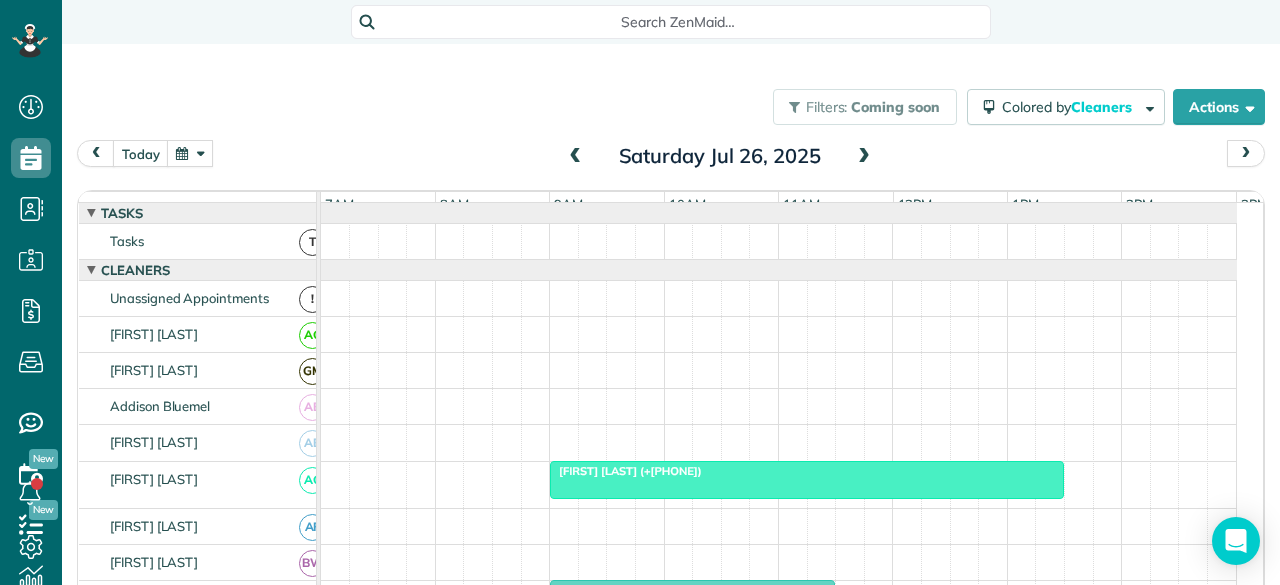 click at bounding box center [864, 157] 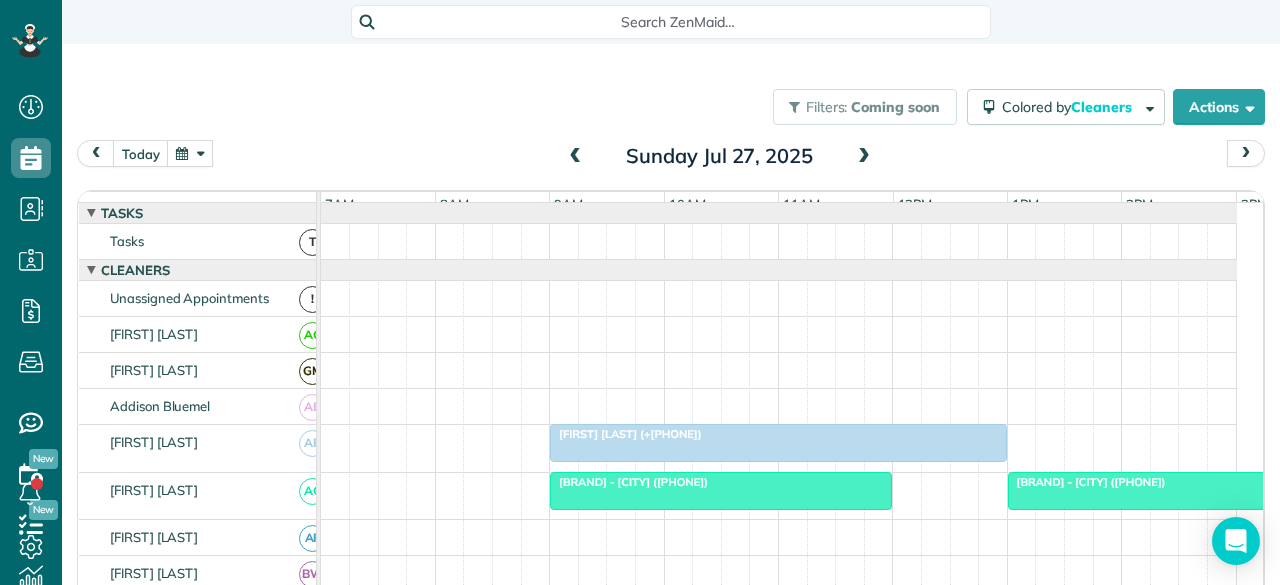 scroll, scrollTop: 100, scrollLeft: 0, axis: vertical 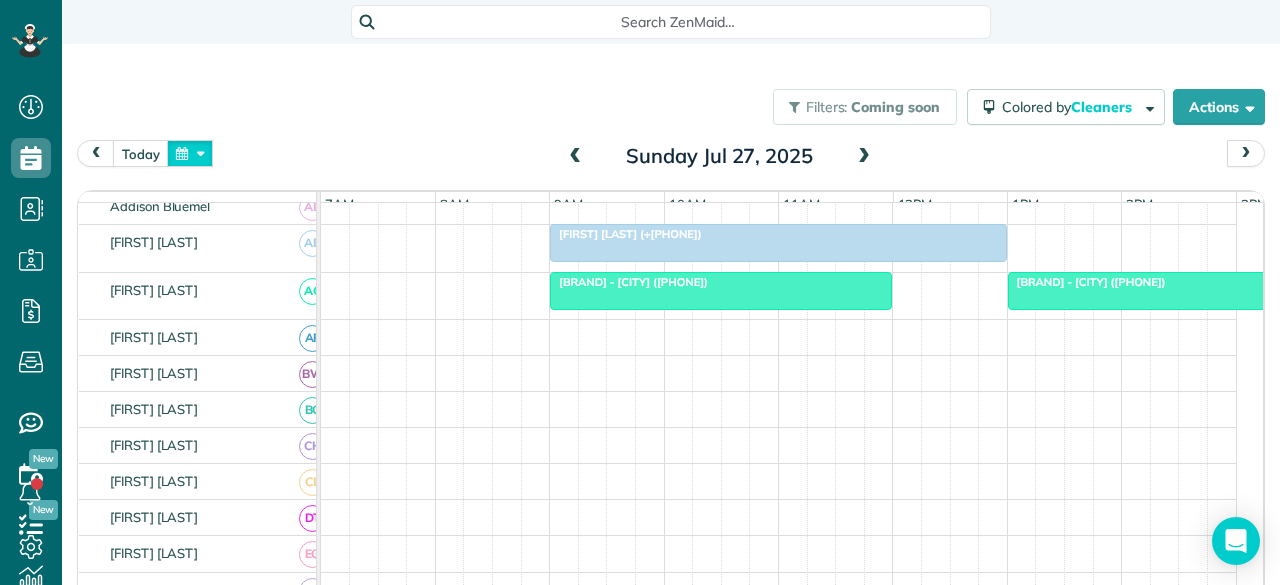 click at bounding box center [190, 153] 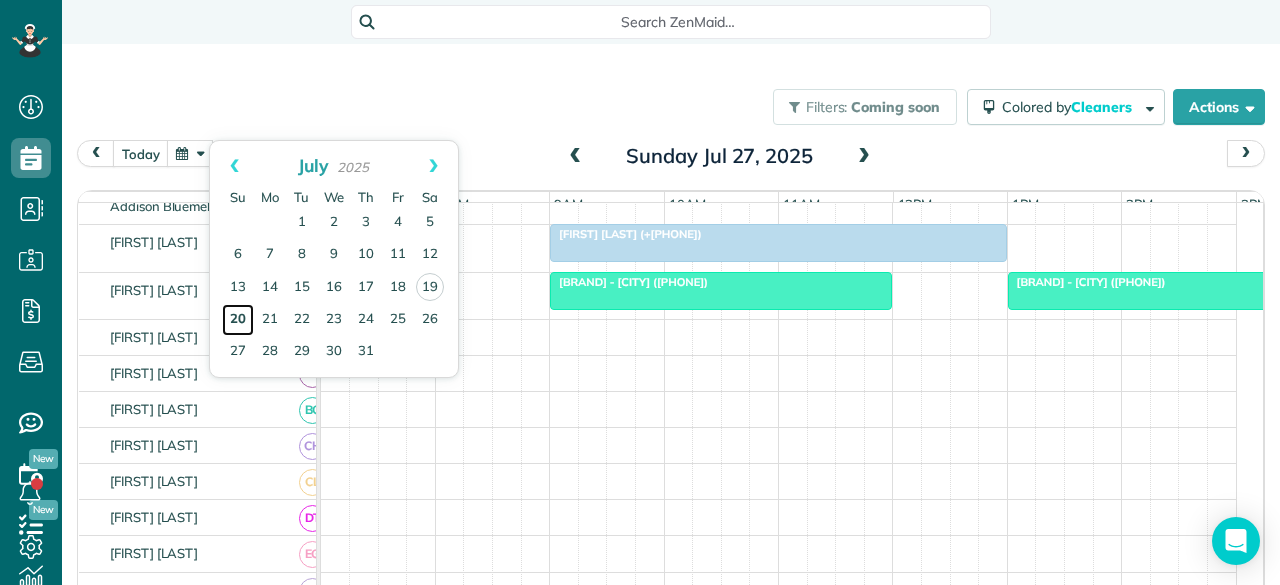 click on "20" at bounding box center (238, 320) 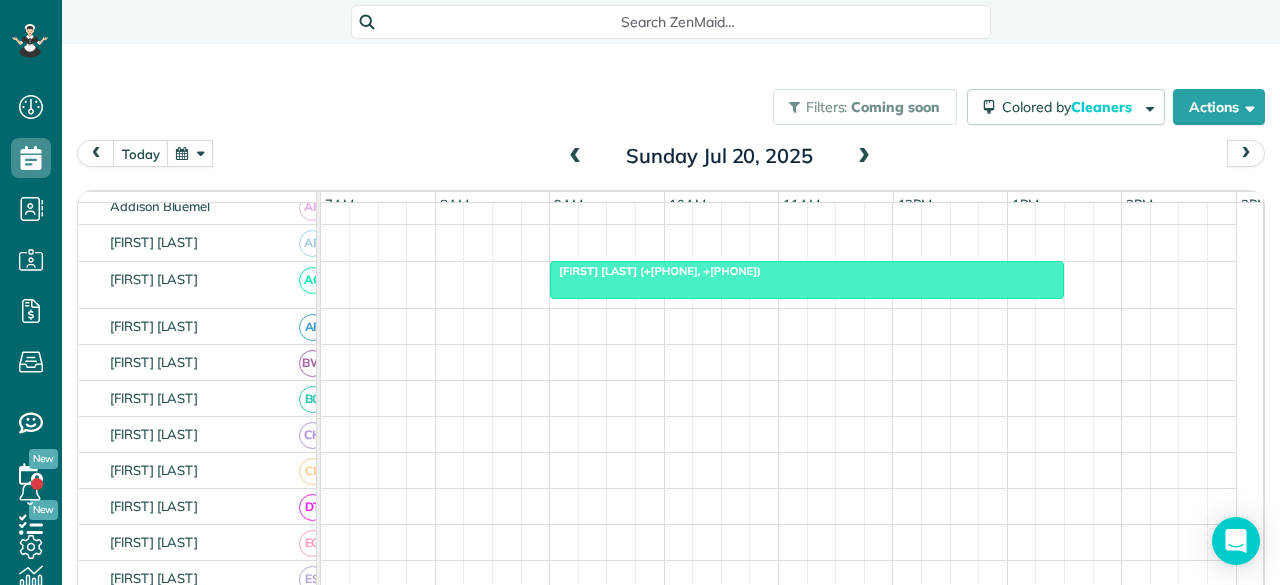 click at bounding box center [807, 280] 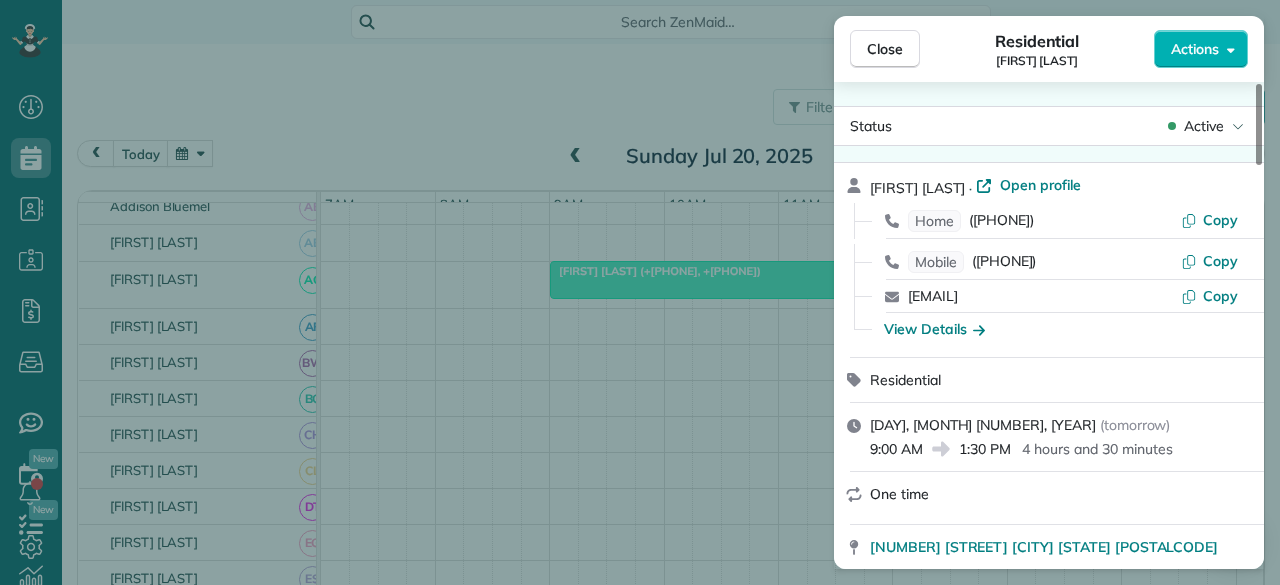 click on "Active" at bounding box center (1204, 126) 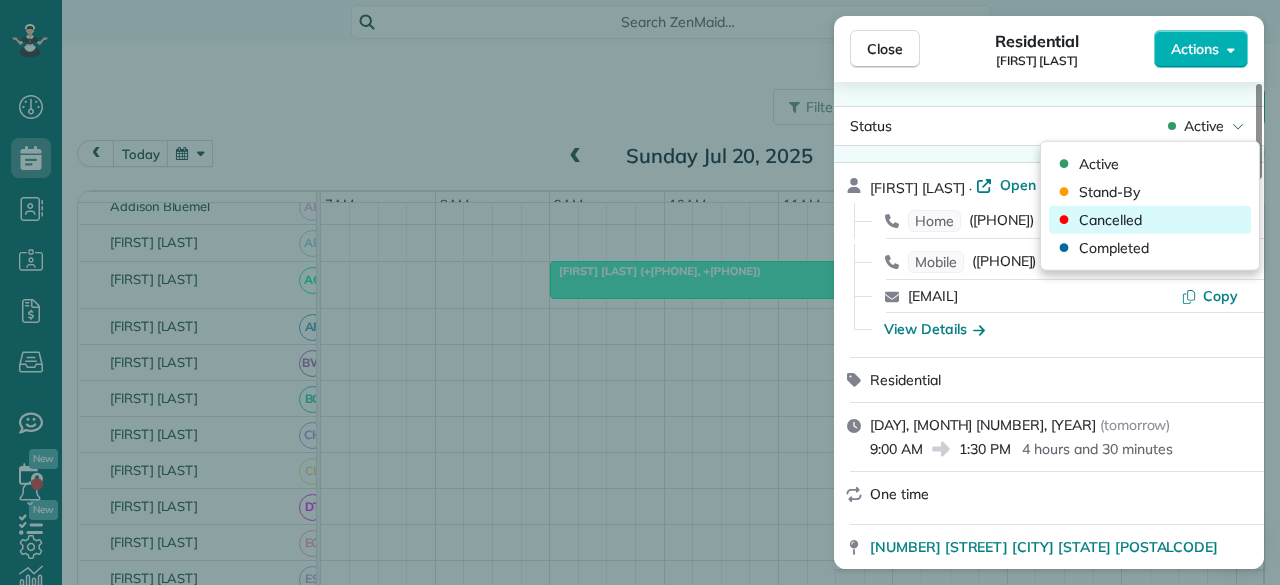 click on "Cancelled" at bounding box center (1110, 220) 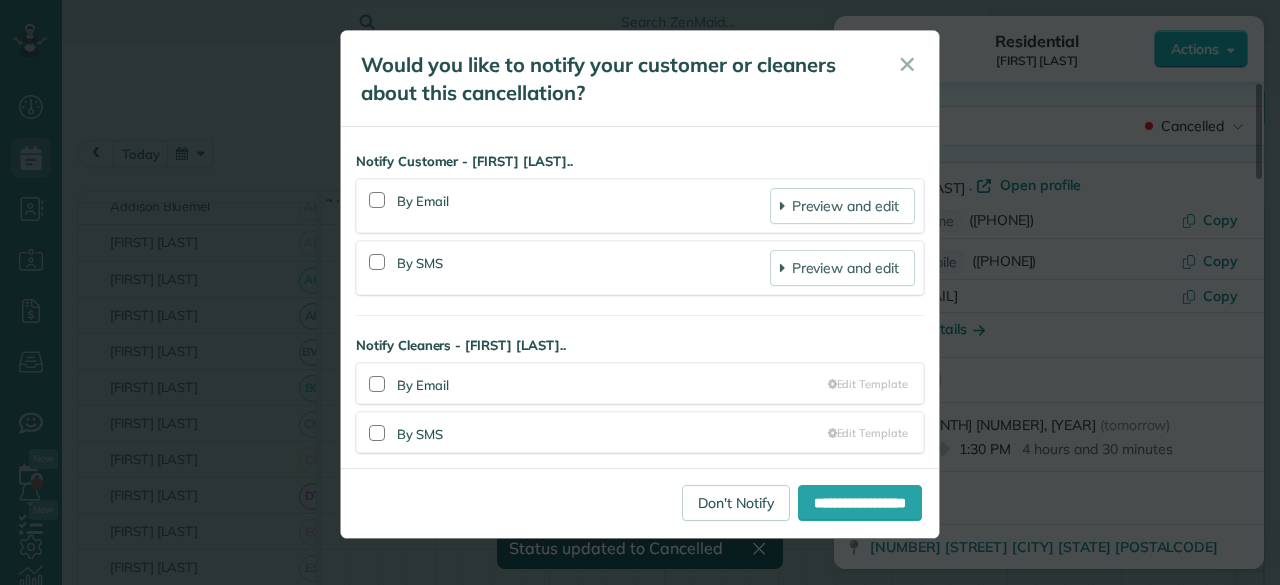 click at bounding box center [377, 200] 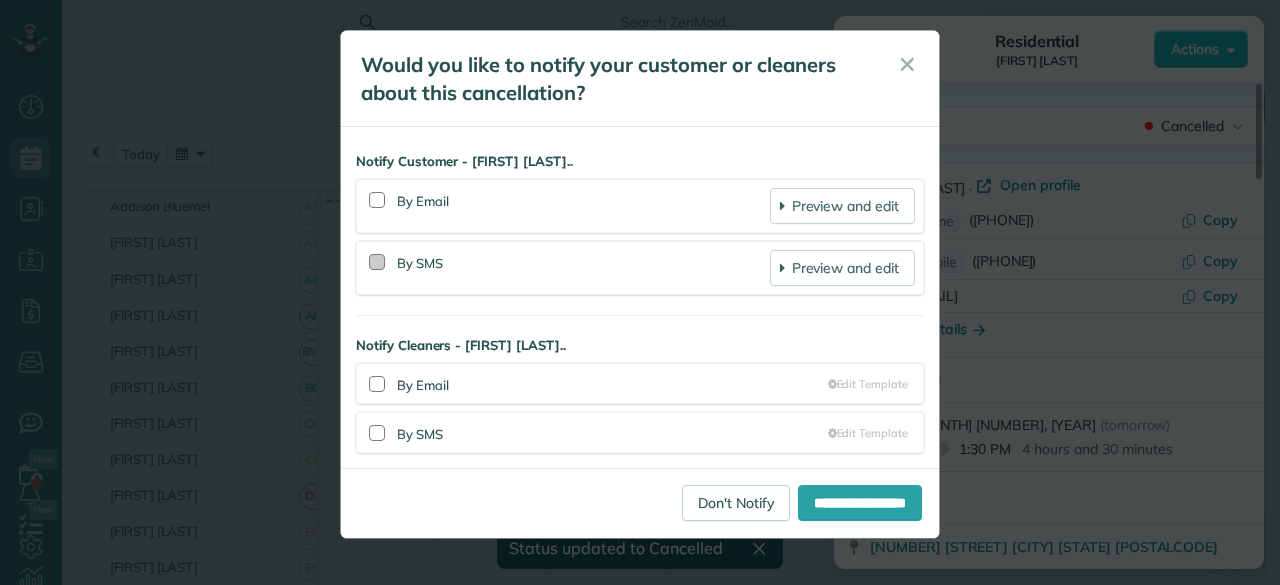click at bounding box center (377, 262) 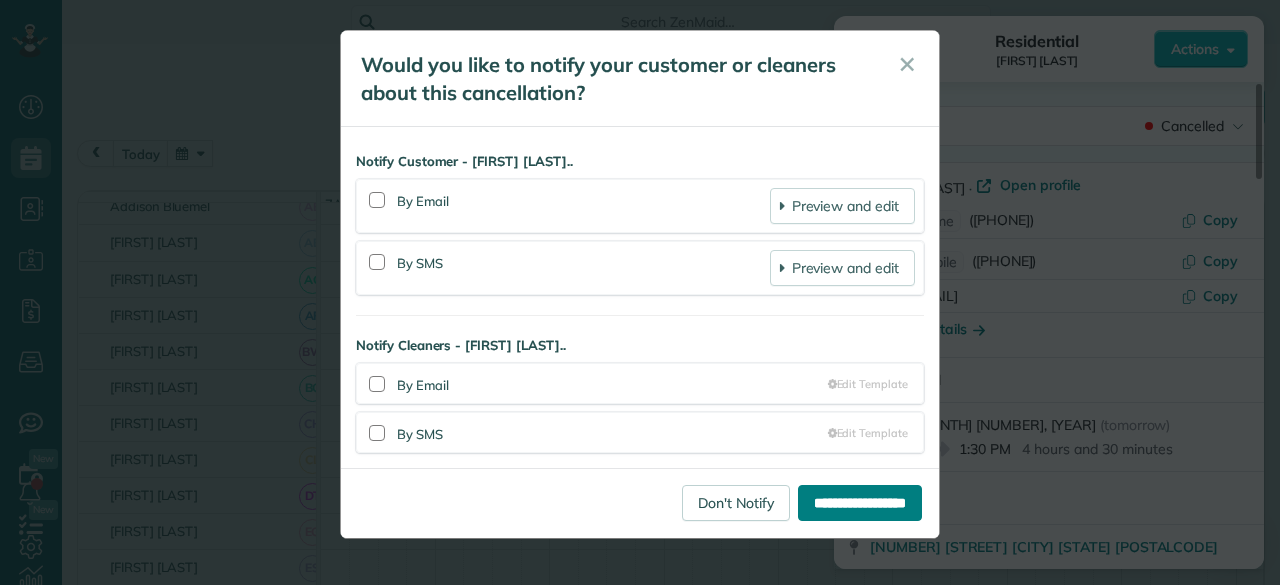 click on "**********" at bounding box center [860, 503] 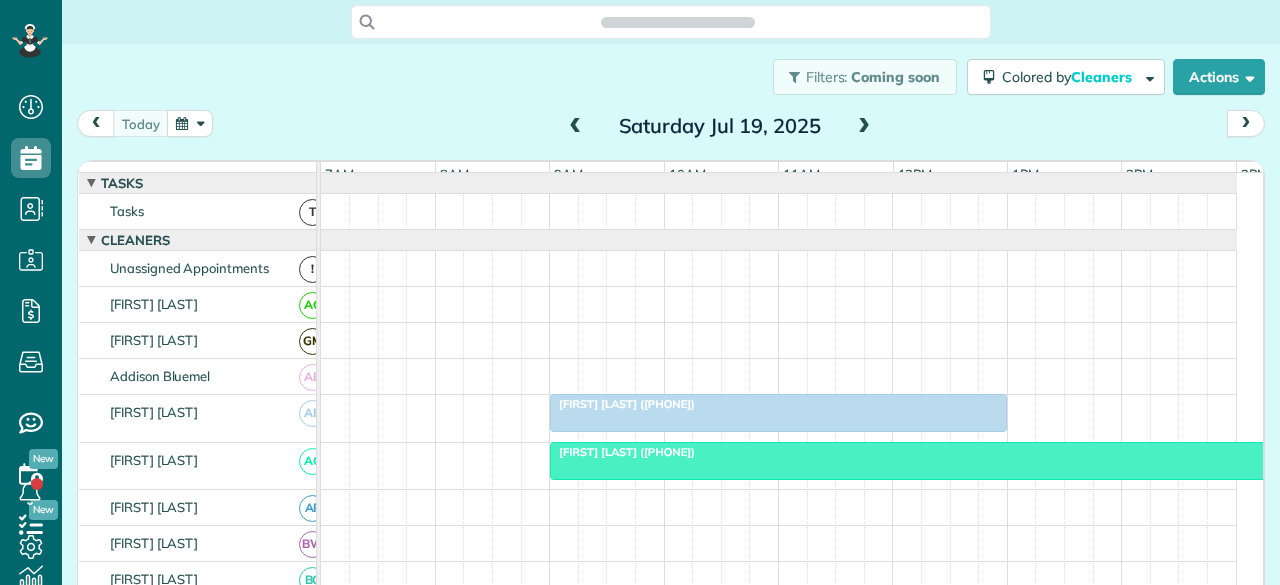 scroll, scrollTop: 0, scrollLeft: 0, axis: both 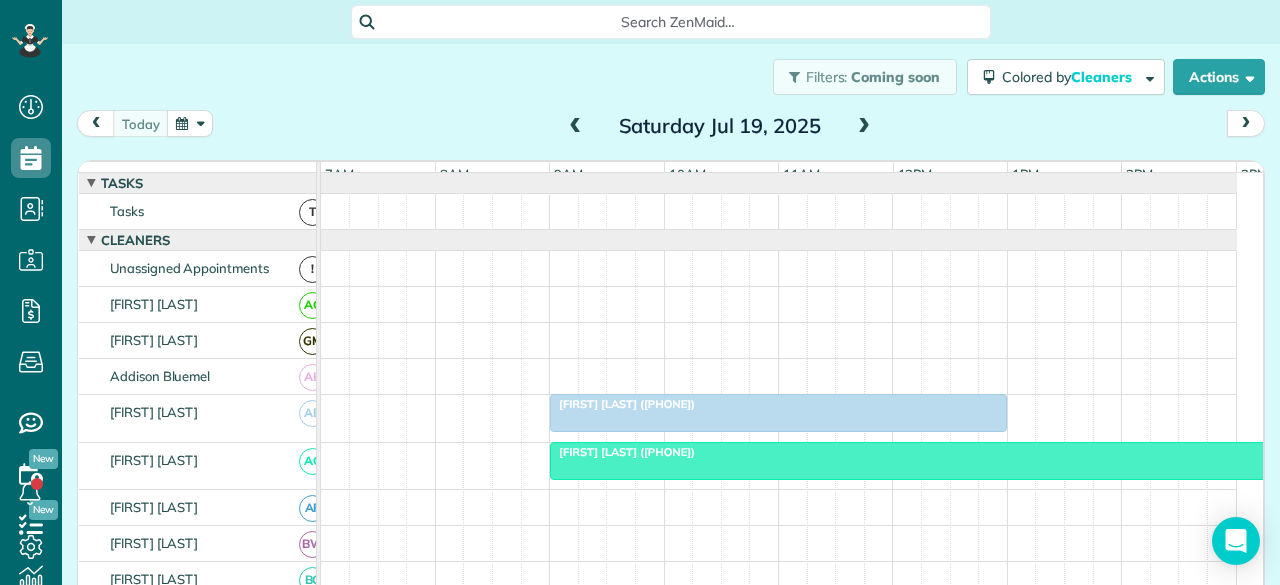 click at bounding box center [1246, 123] 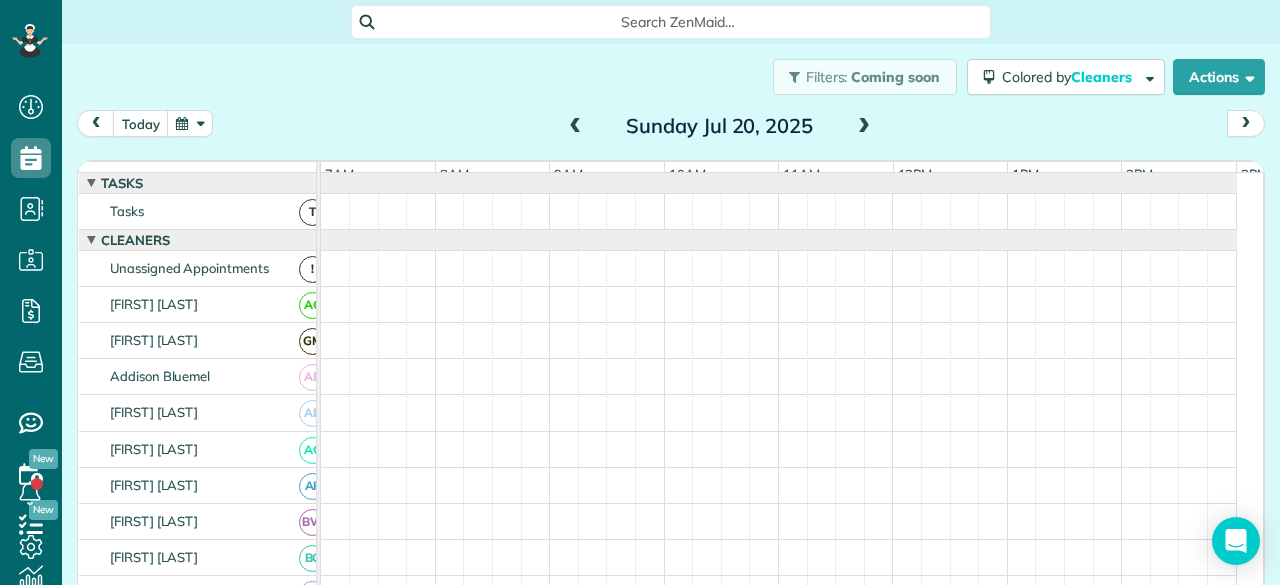 scroll, scrollTop: 318, scrollLeft: 0, axis: vertical 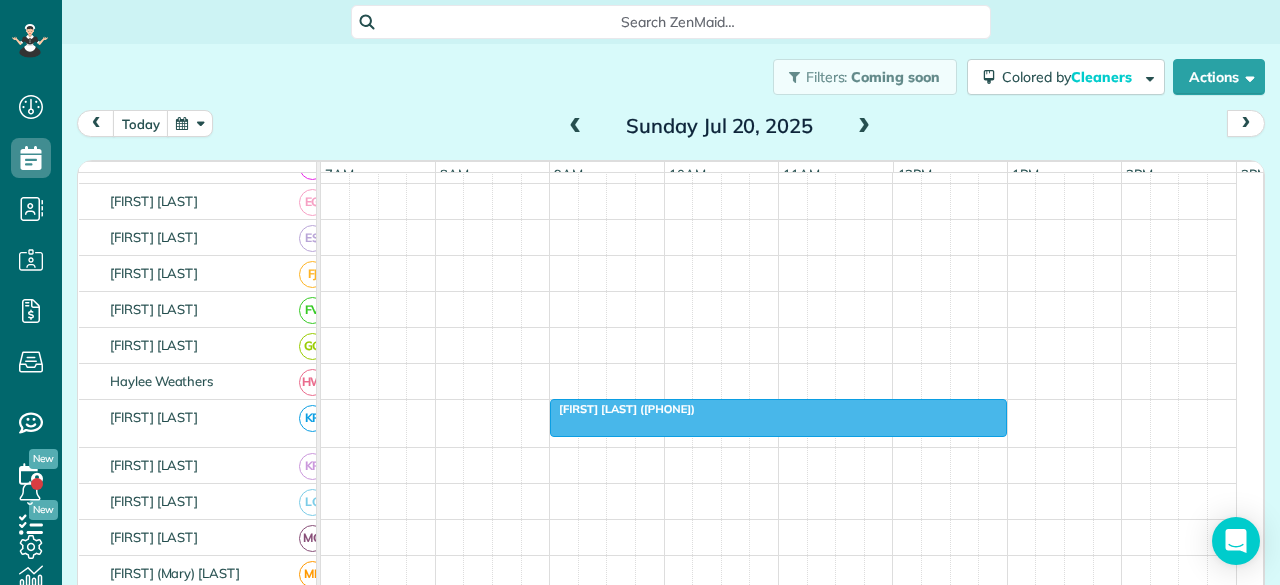 click at bounding box center (778, 418) 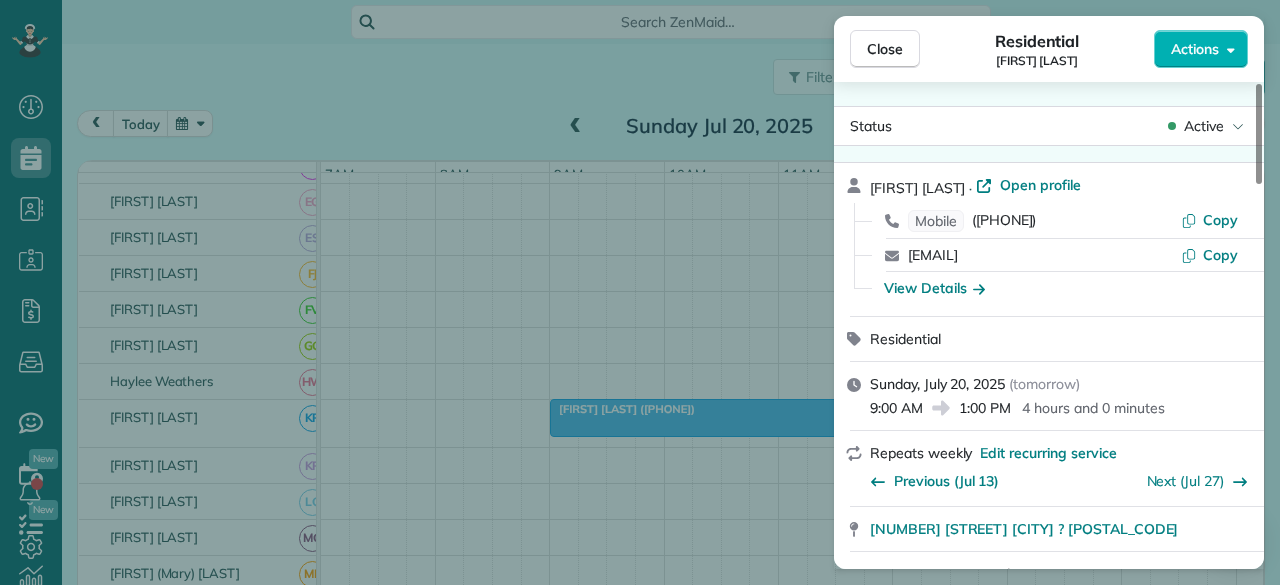 scroll, scrollTop: 400, scrollLeft: 0, axis: vertical 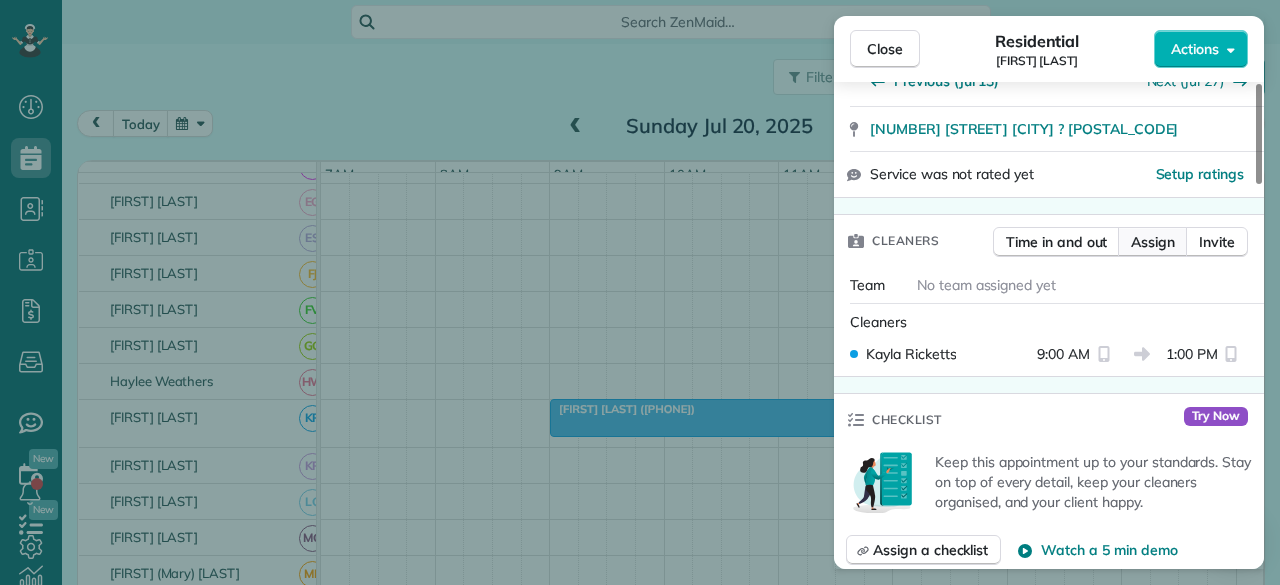 click on "Assign" at bounding box center (1153, 242) 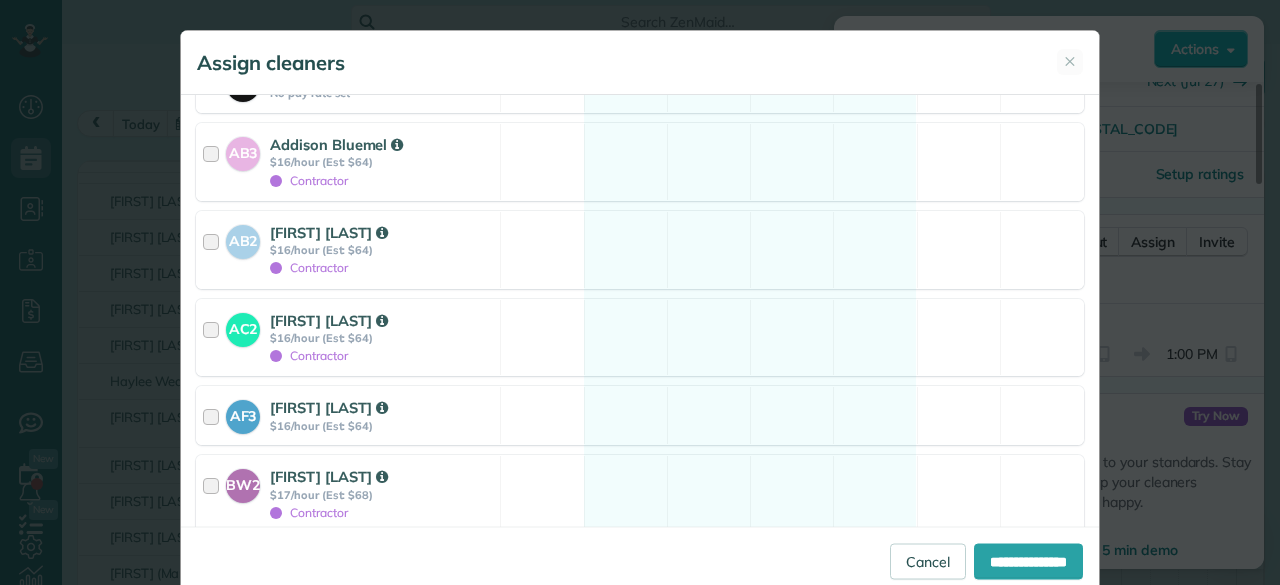 scroll, scrollTop: 700, scrollLeft: 0, axis: vertical 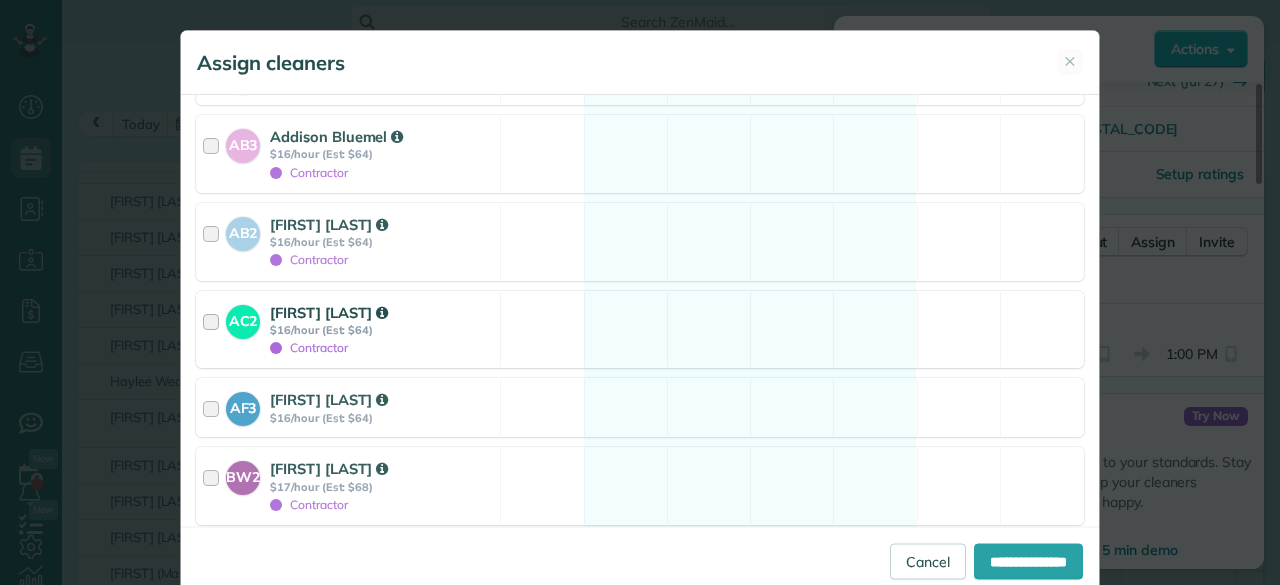 click on "[FIRST] [LAST]" at bounding box center (329, 312) 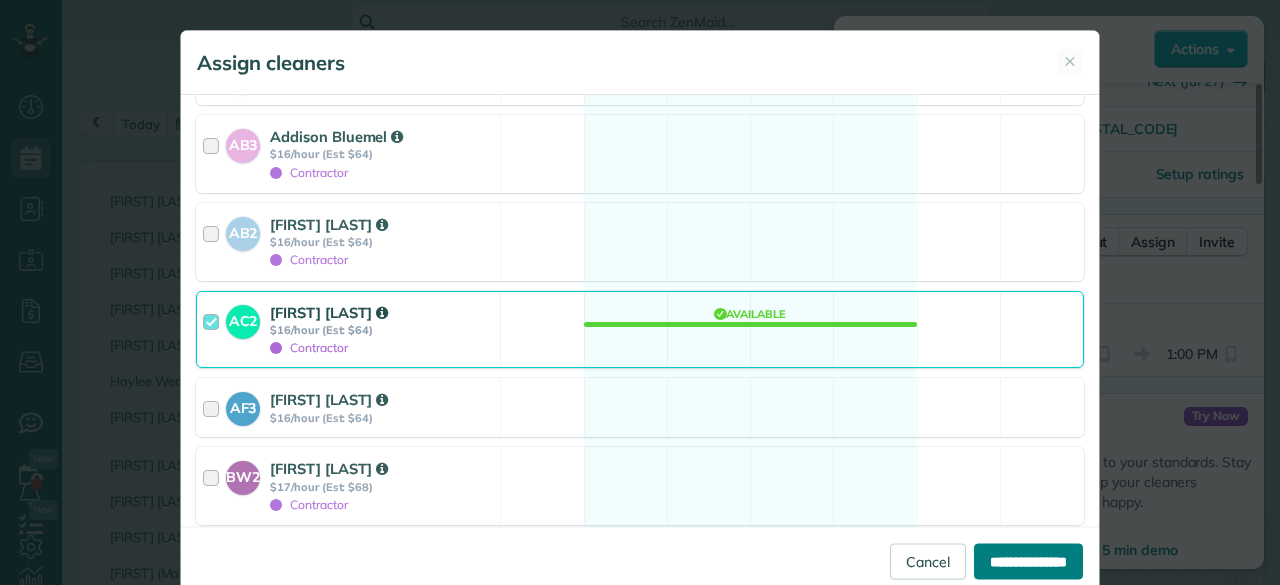 click on "**********" at bounding box center (1028, 561) 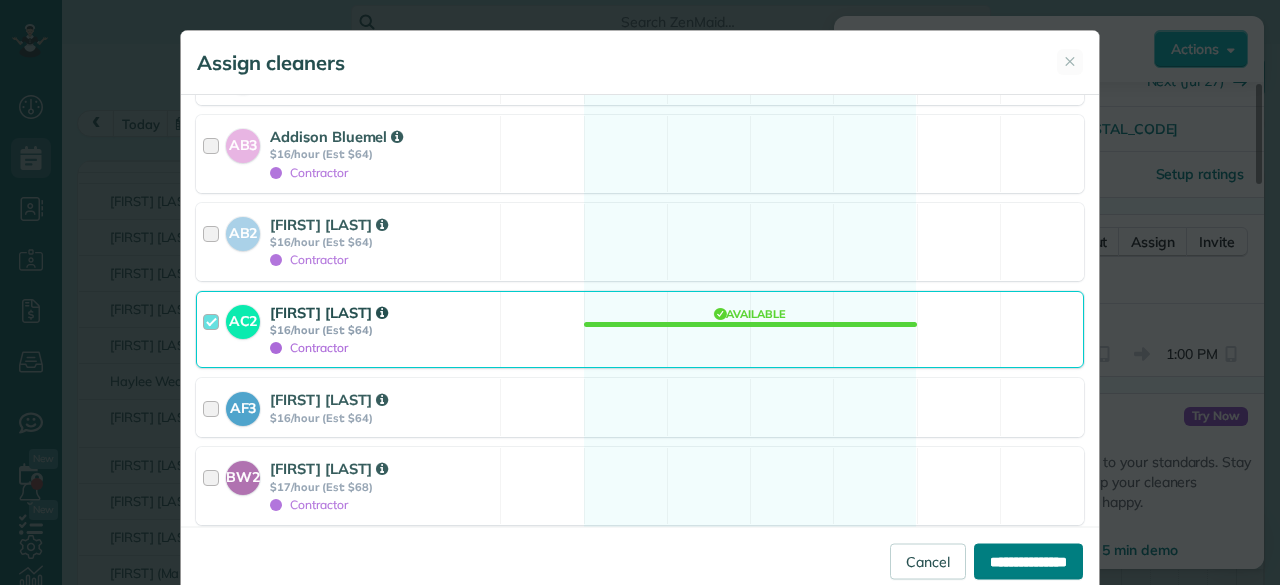 type on "**********" 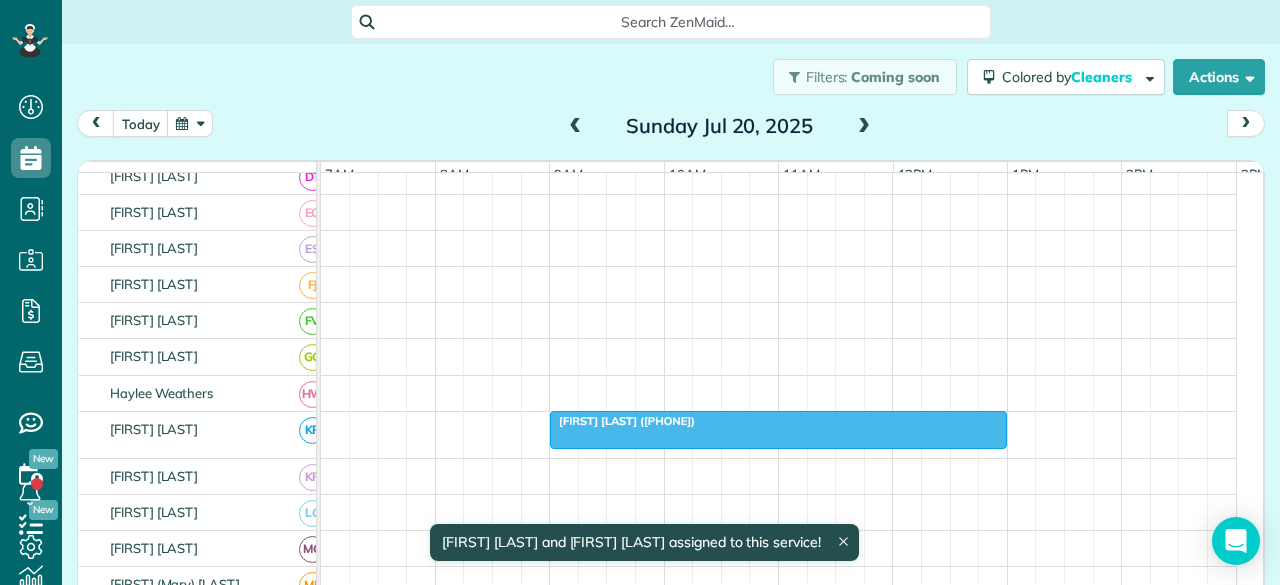 scroll, scrollTop: 511, scrollLeft: 0, axis: vertical 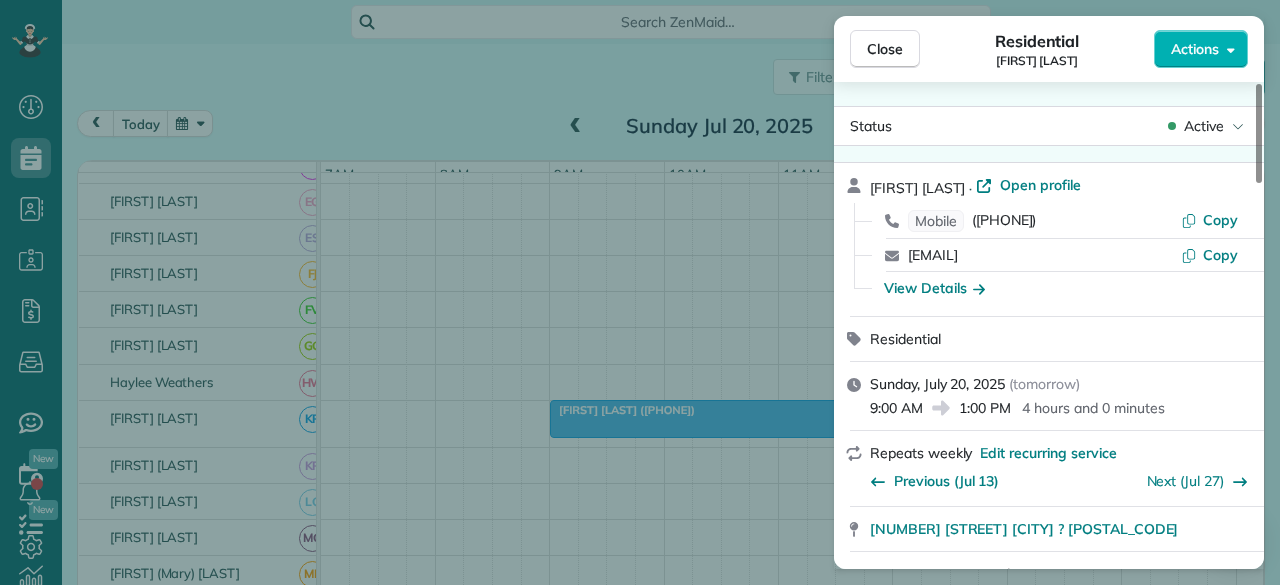 click on "Close" at bounding box center (885, 49) 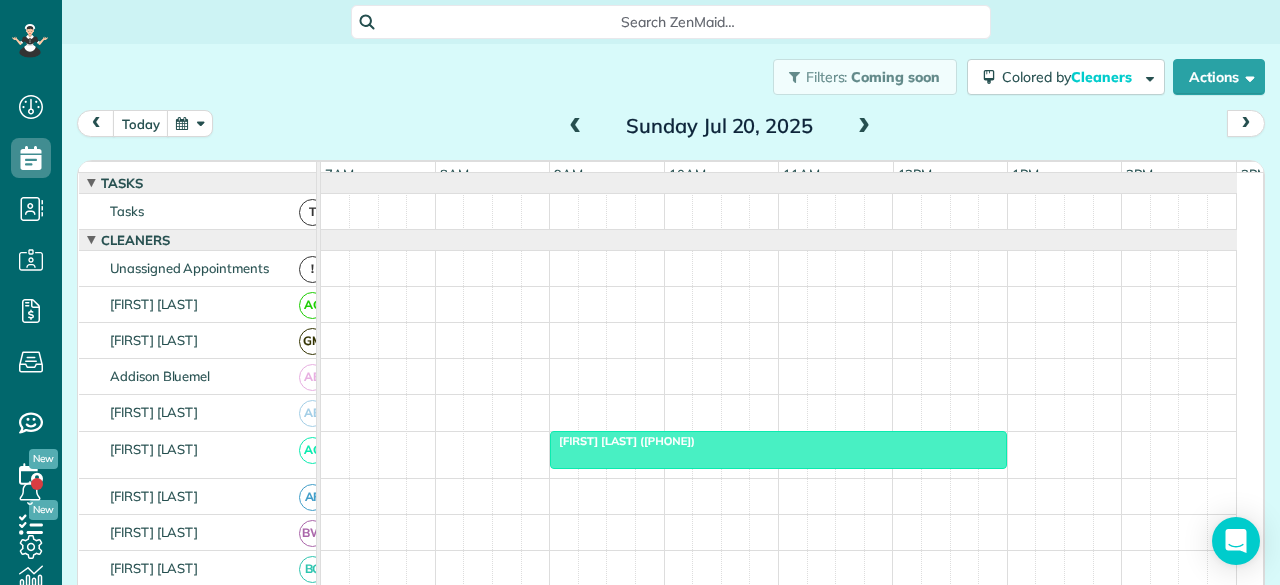 click at bounding box center [864, 127] 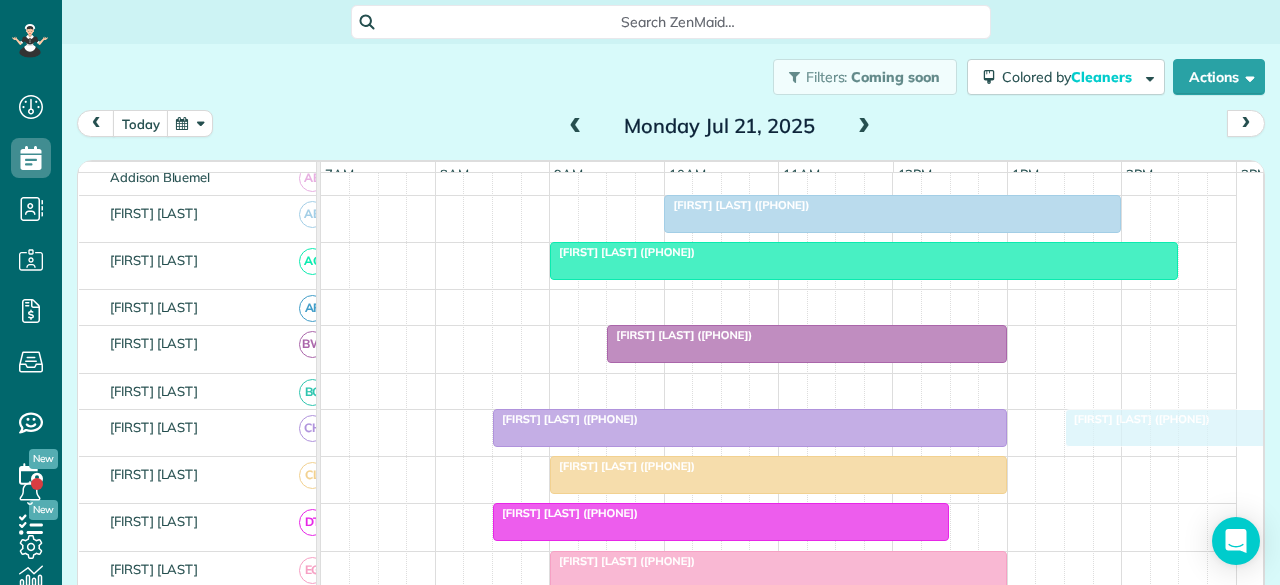drag, startPoint x: 1046, startPoint y: 401, endPoint x: 1108, endPoint y: 419, distance: 64.56005 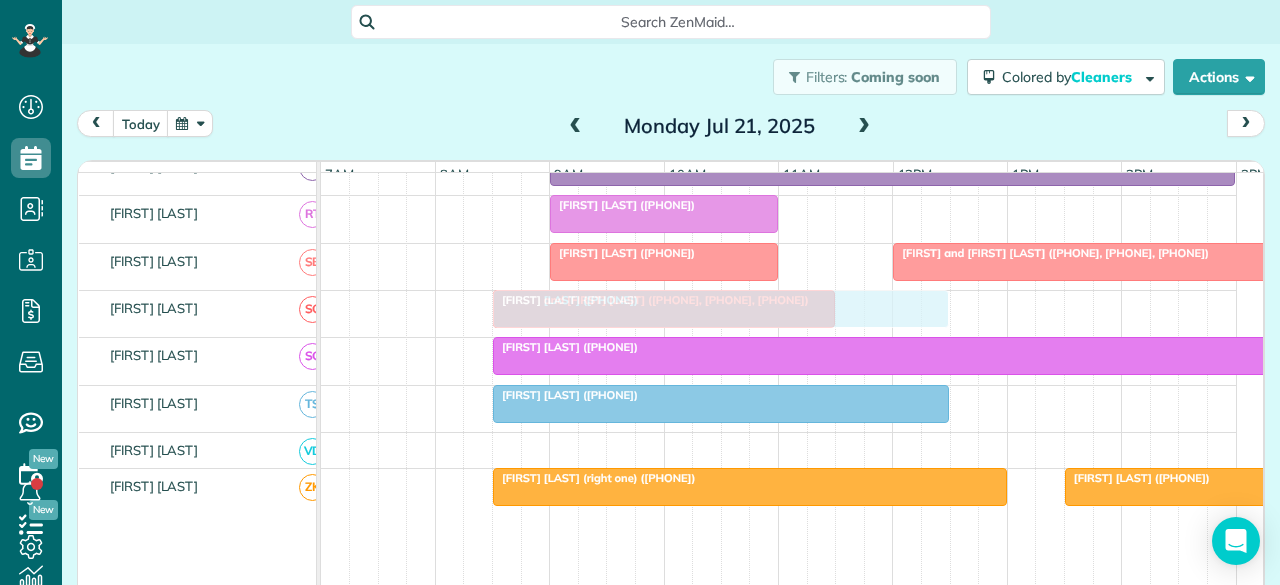 drag, startPoint x: 945, startPoint y: 312, endPoint x: 548, endPoint y: 309, distance: 397.01132 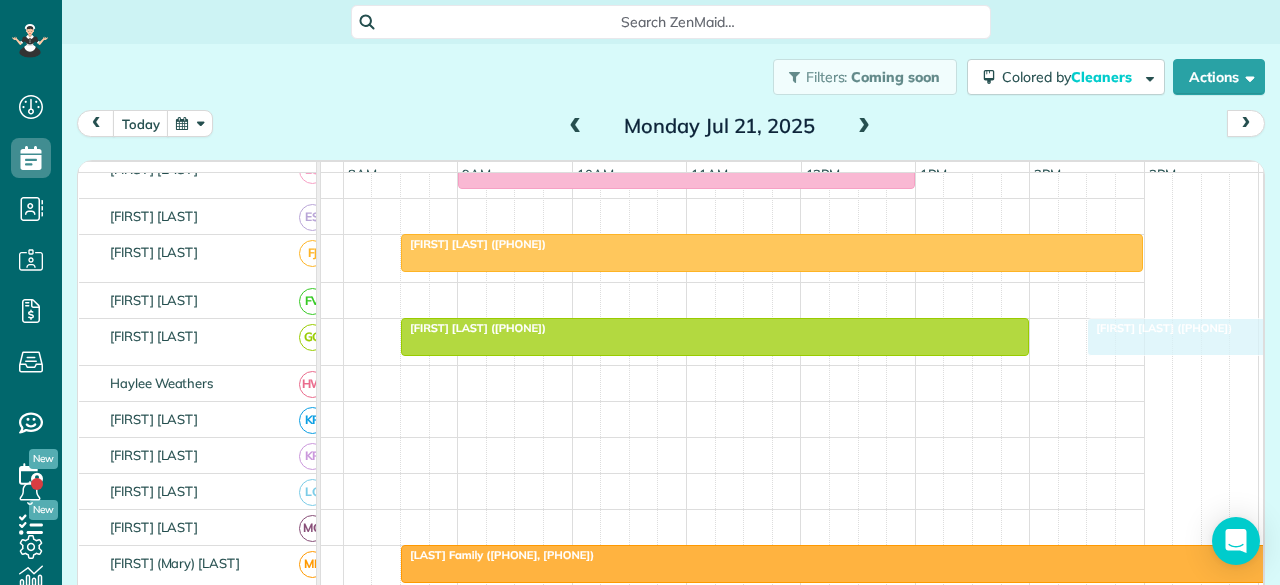 drag, startPoint x: 588, startPoint y: 391, endPoint x: 1170, endPoint y: 354, distance: 583.1749 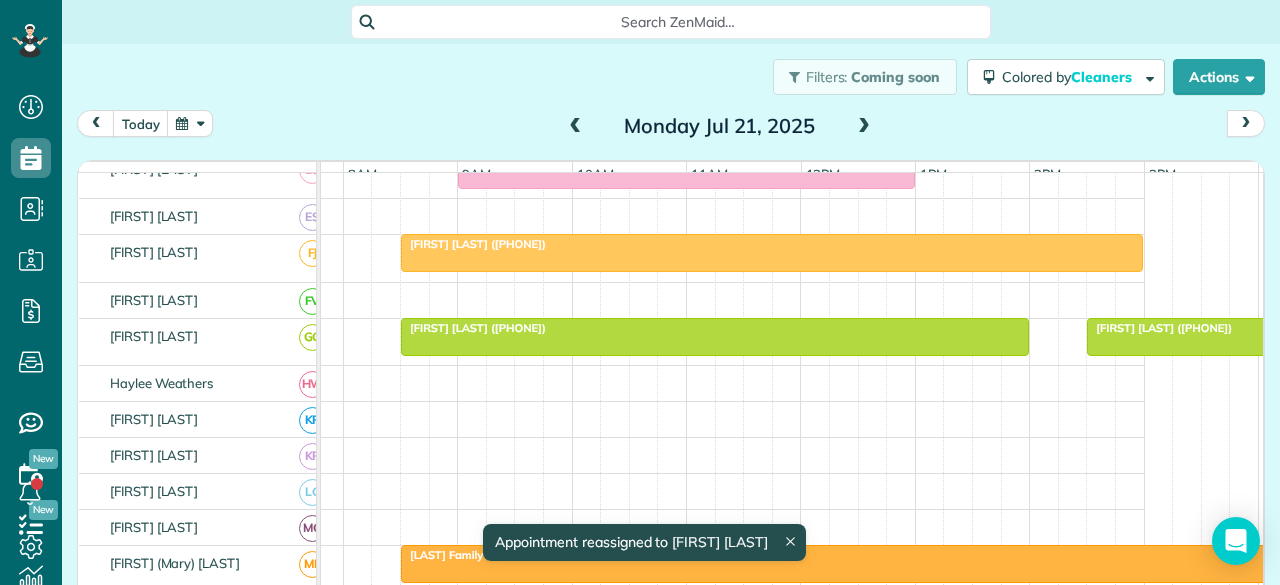 click at bounding box center [1258, 337] 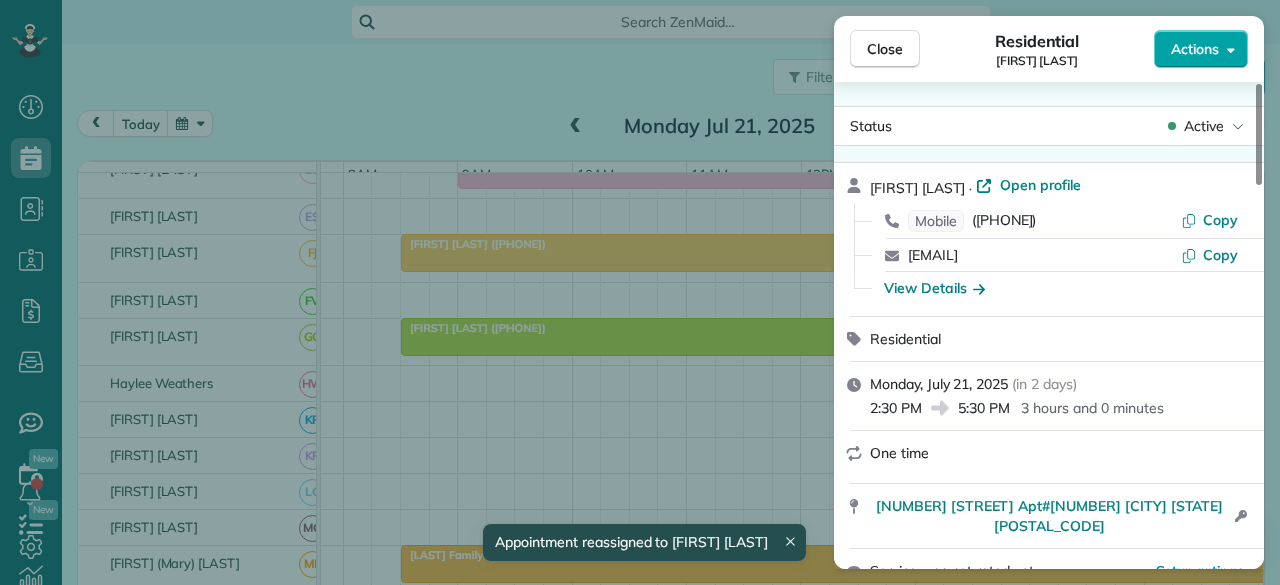 click on "Actions" at bounding box center (1195, 49) 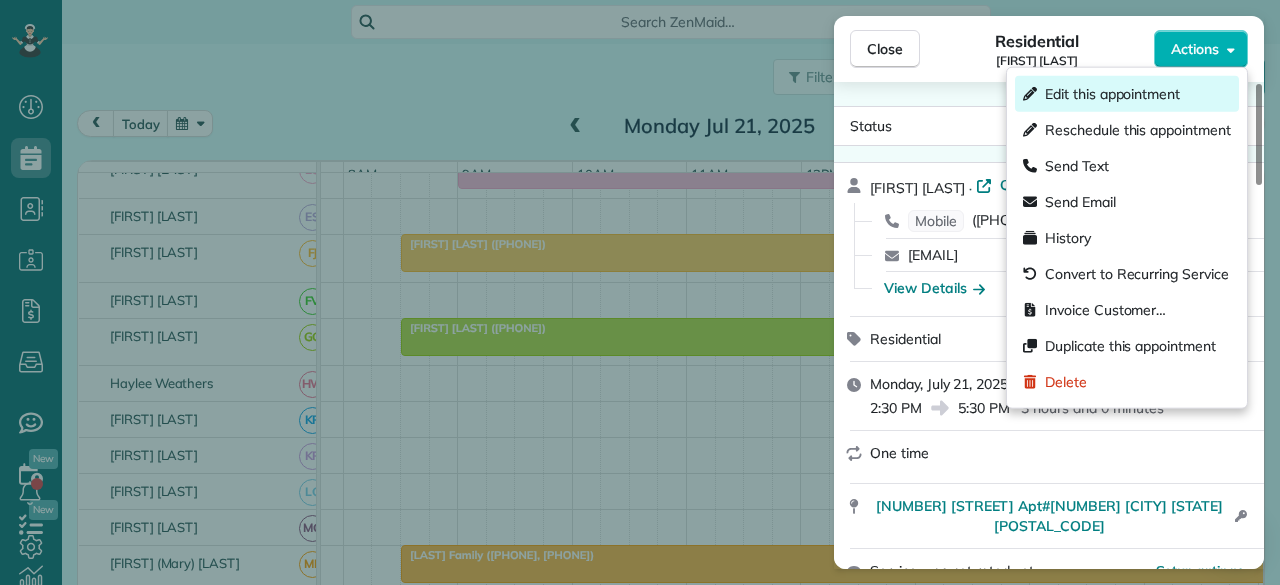 click on "Edit this appointment" at bounding box center [1112, 94] 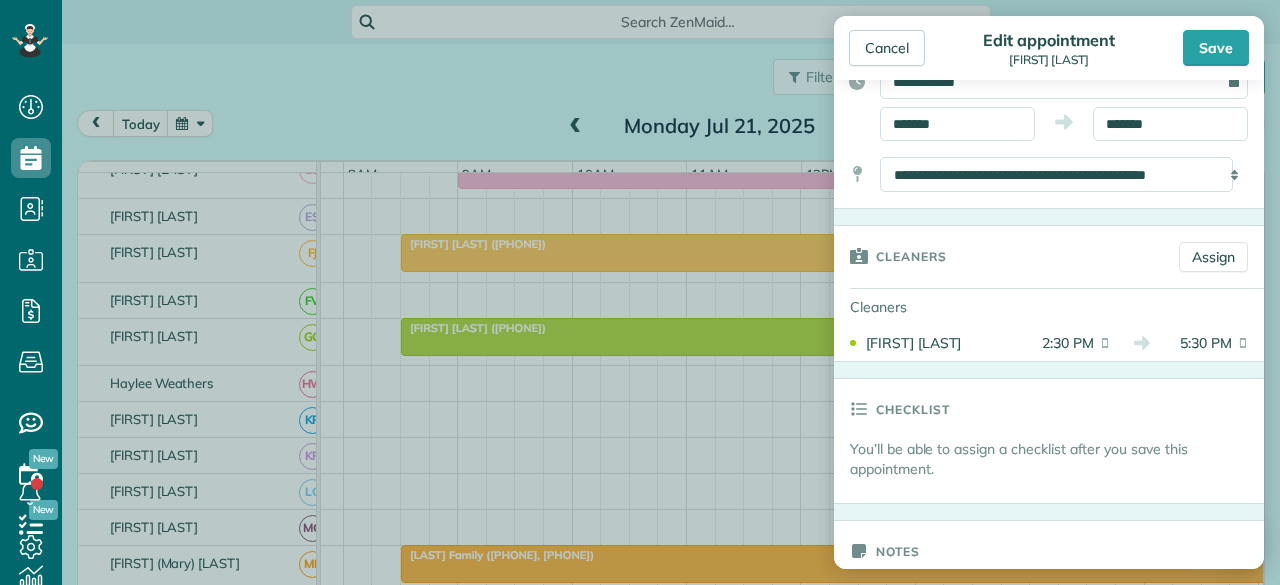 click on "5:30 PM" at bounding box center (1198, 343) 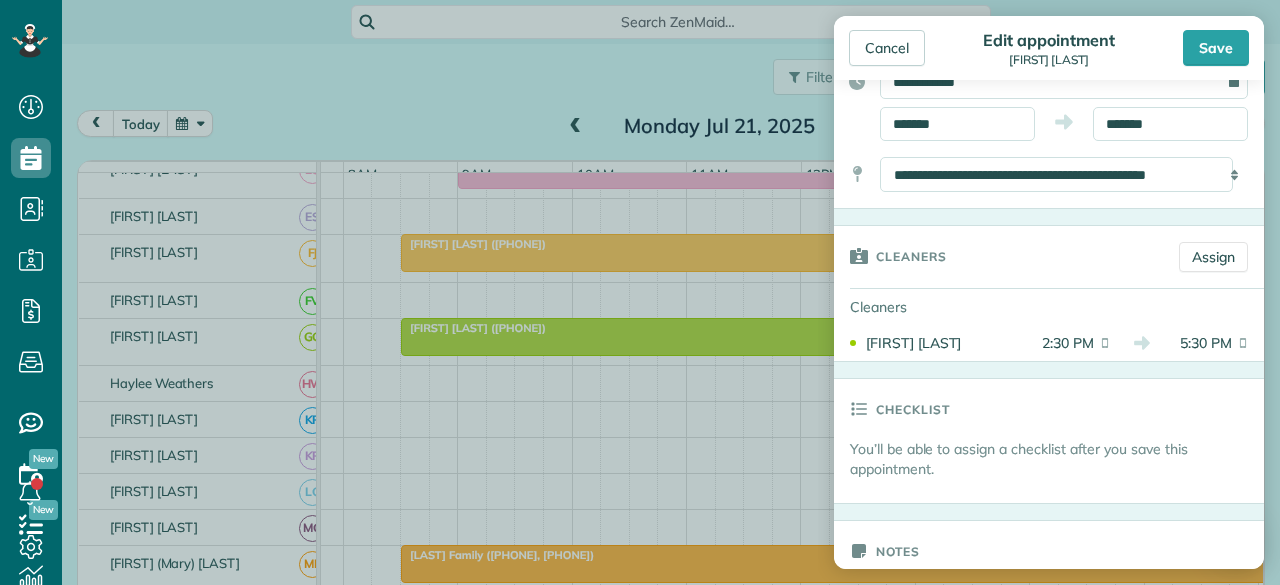 click on "5:30 PM" at bounding box center [1198, 343] 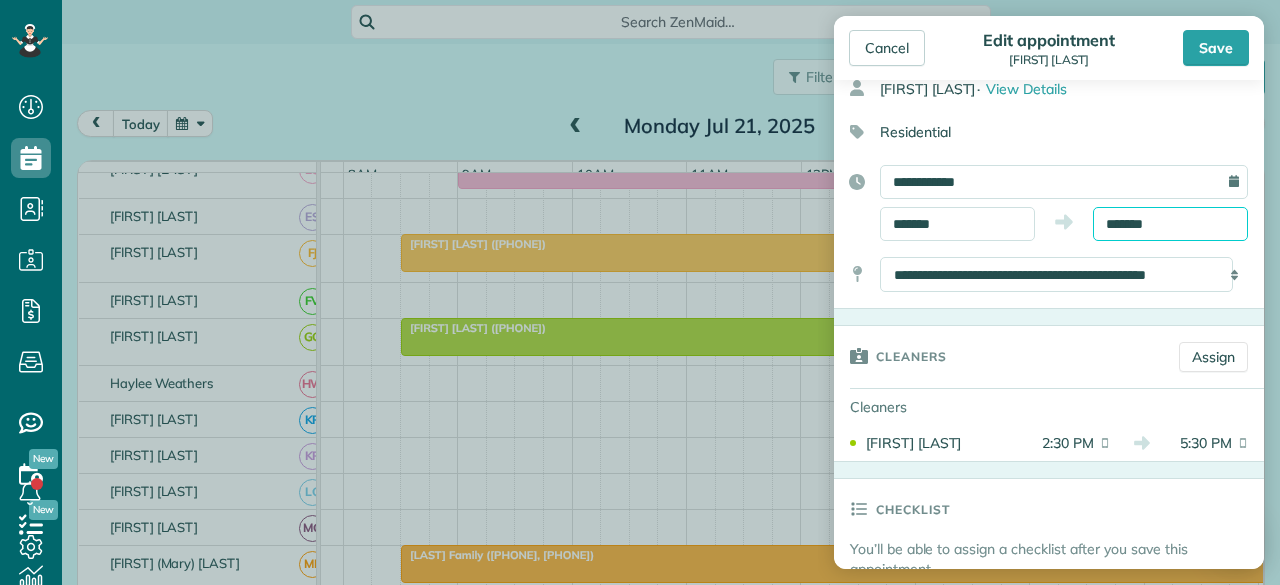 click on "*******" at bounding box center (1170, 224) 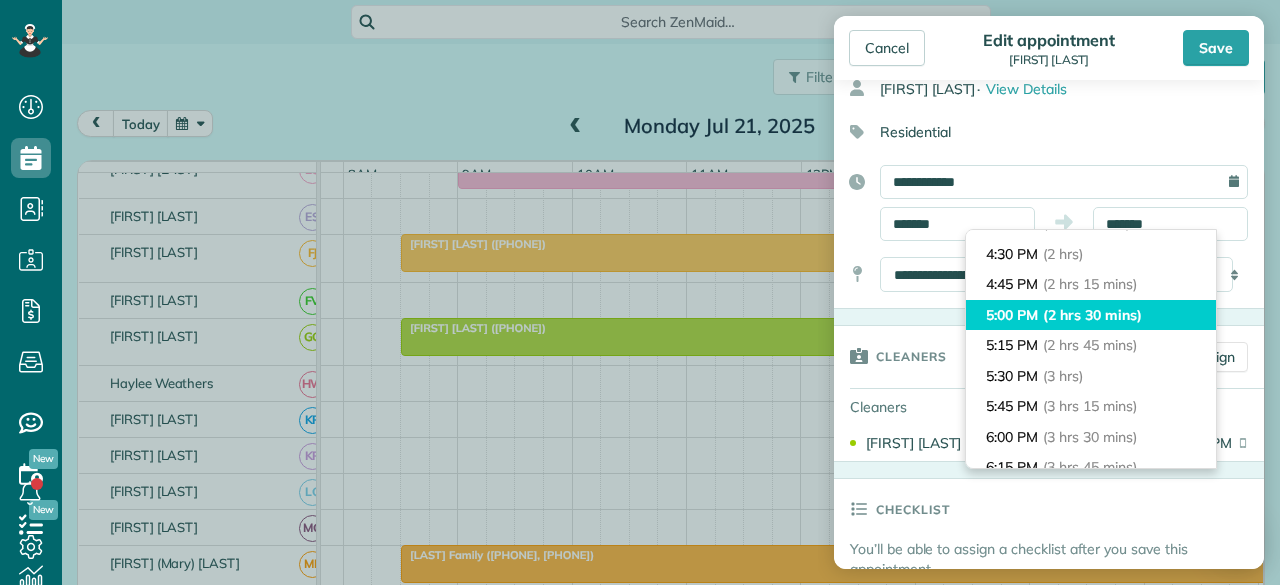 type on "*******" 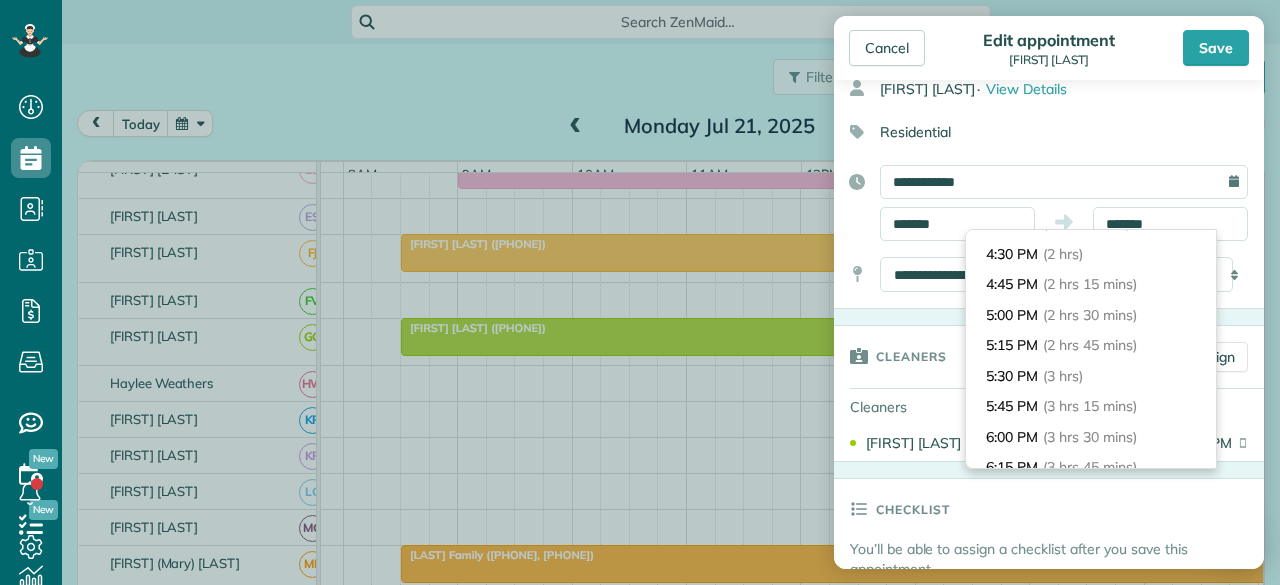click on "(2 hrs 30 mins)" at bounding box center [1089, 315] 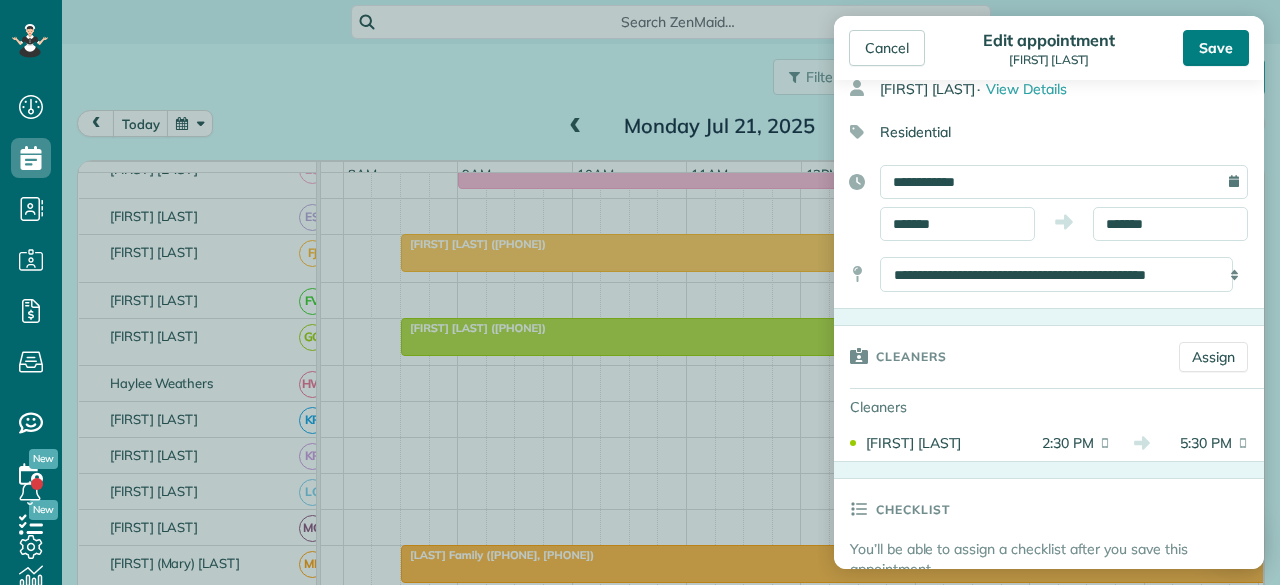 click on "Save" at bounding box center [1216, 48] 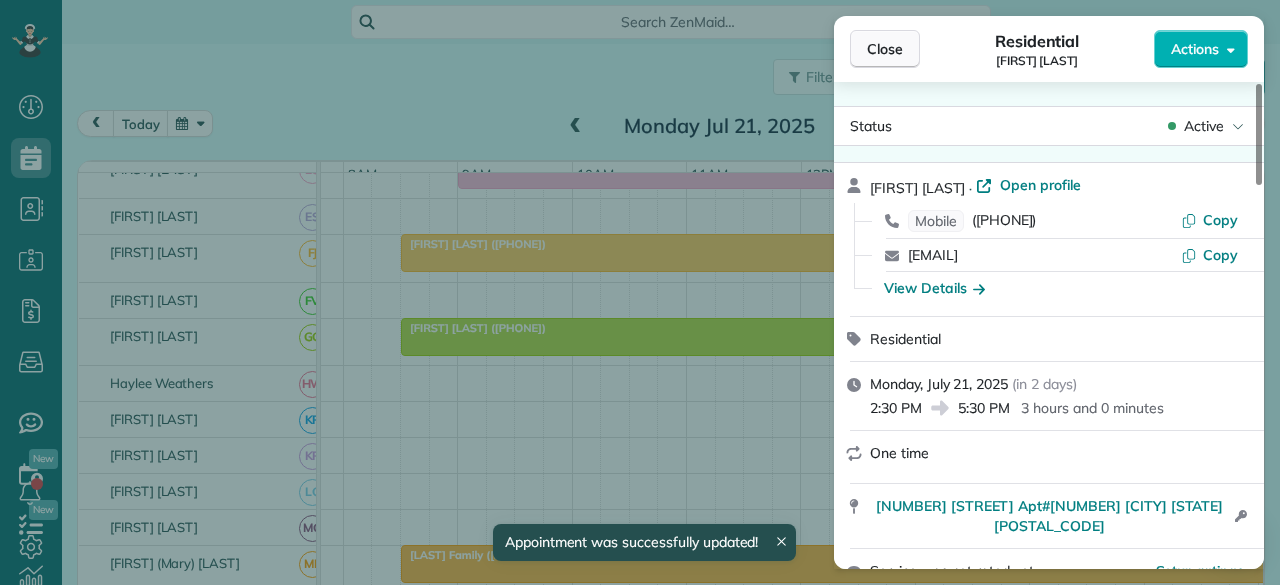 click on "Close" at bounding box center (885, 49) 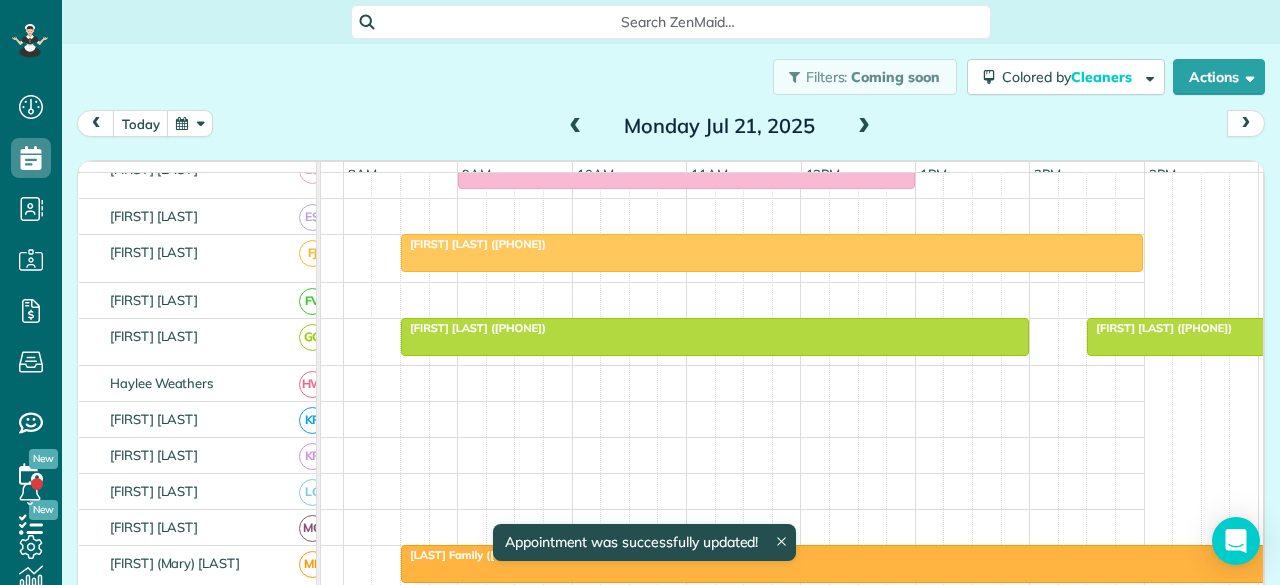 click on "[FIRST] [LAST] ([PHONE])" at bounding box center (1159, 328) 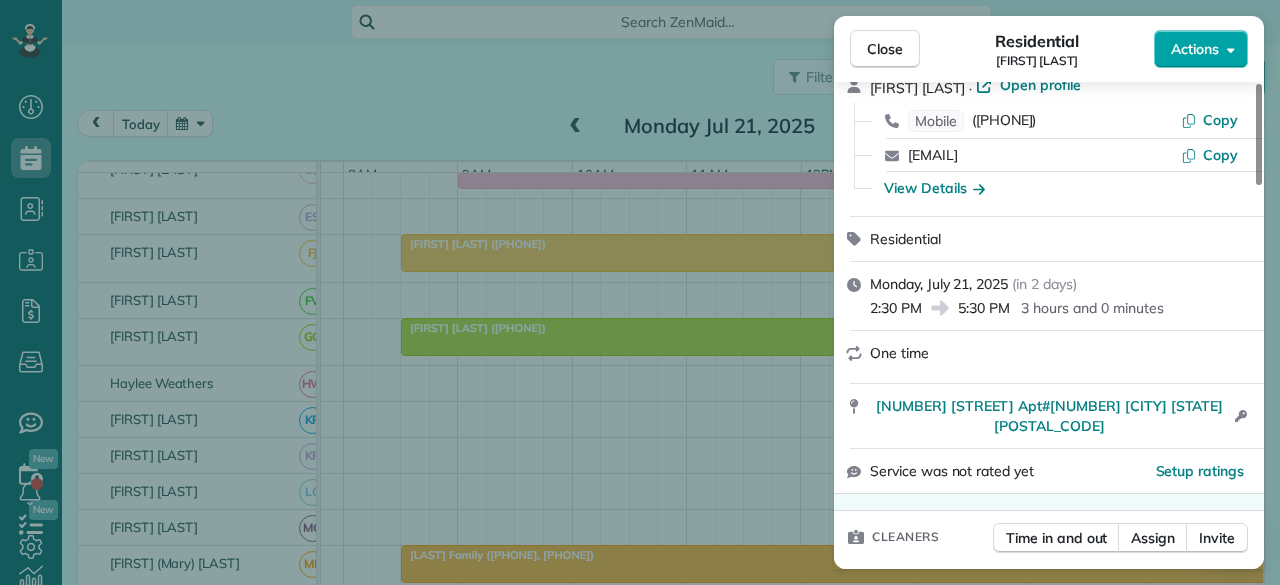 click on "Actions" at bounding box center [1195, 49] 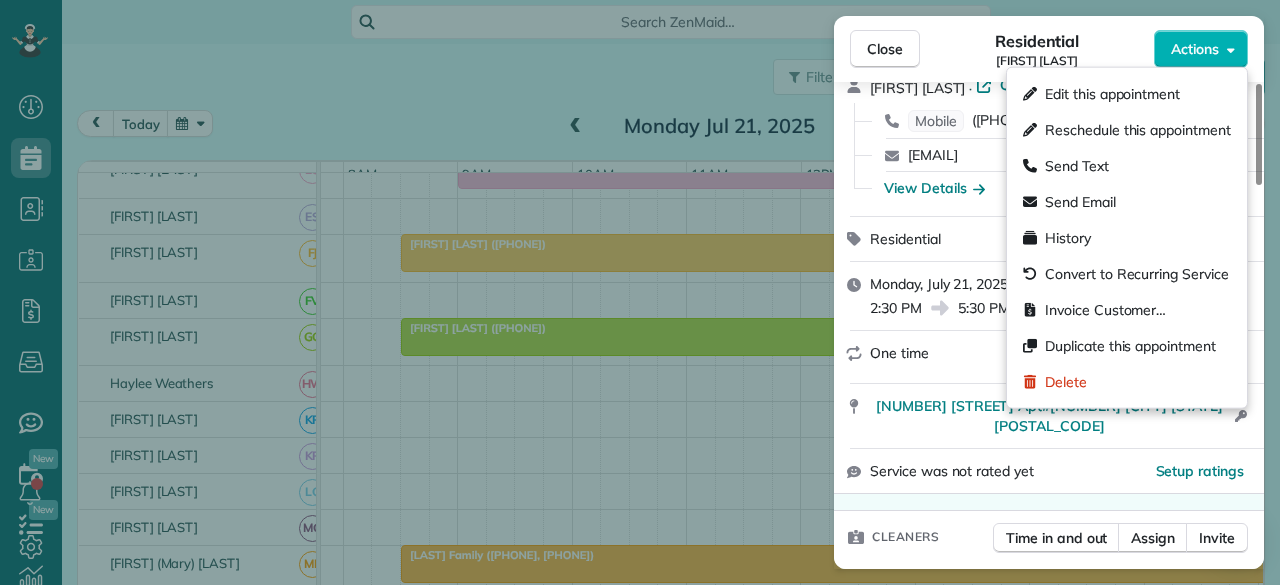 click on "Edit this appointment" at bounding box center [1112, 94] 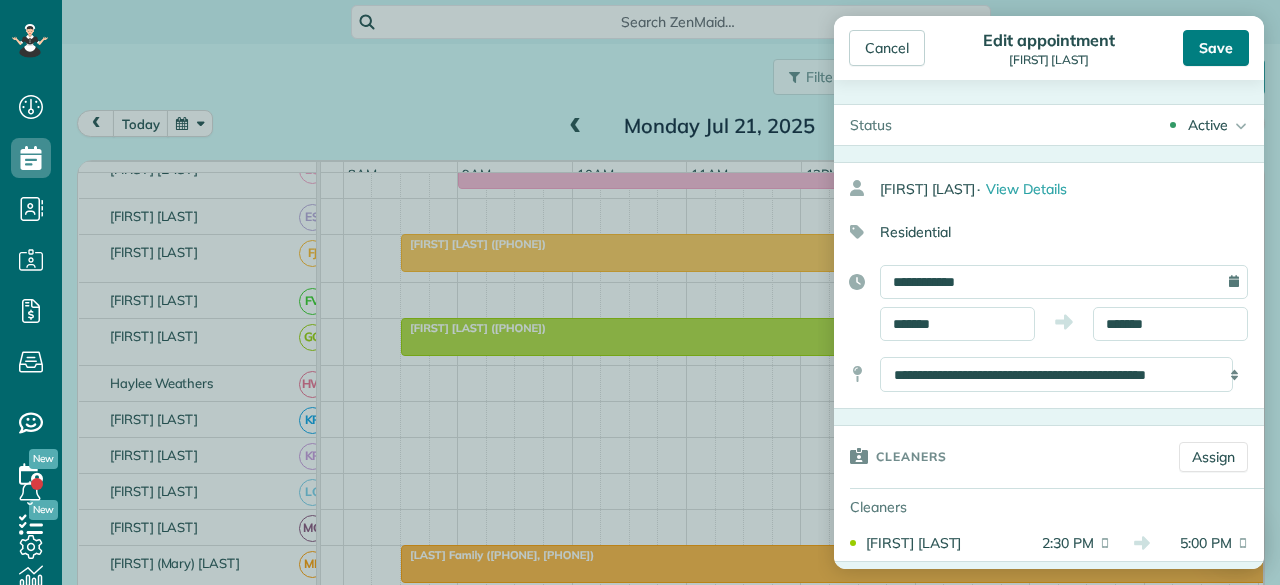 click on "Save" at bounding box center [1216, 48] 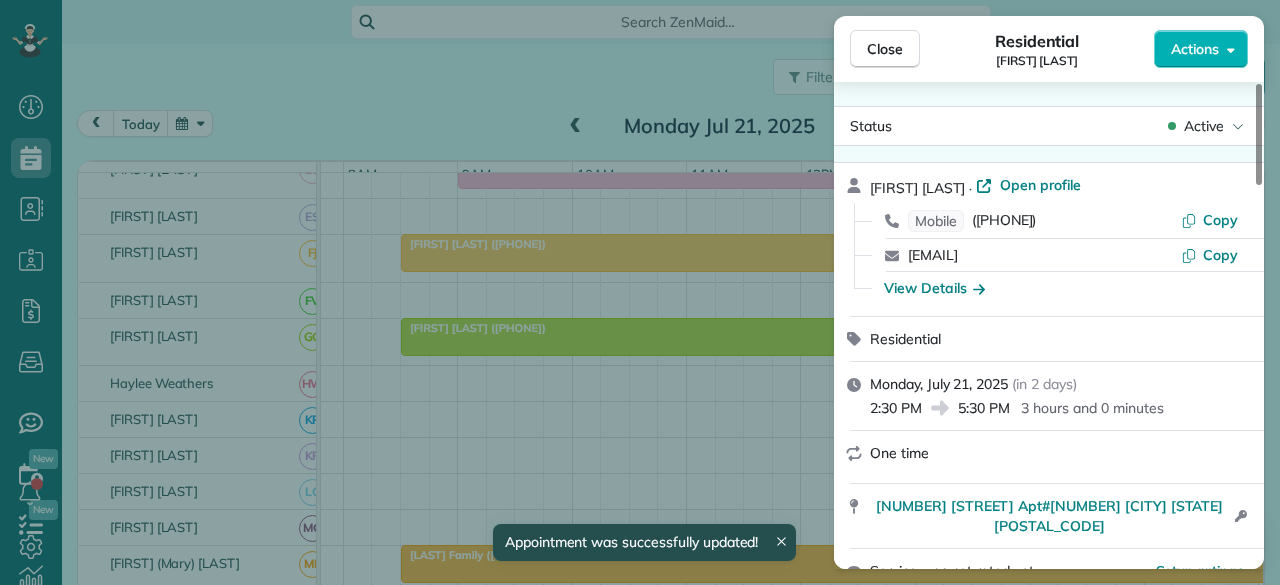 click on "Close" at bounding box center (885, 49) 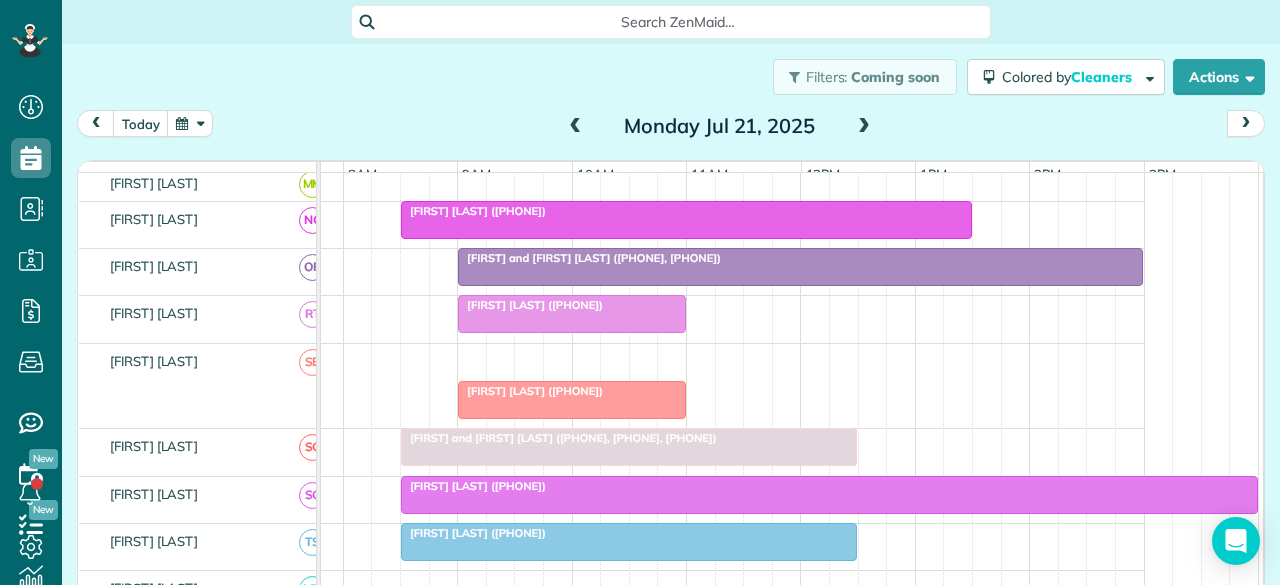 drag, startPoint x: 468, startPoint y: 360, endPoint x: 468, endPoint y: 447, distance: 87 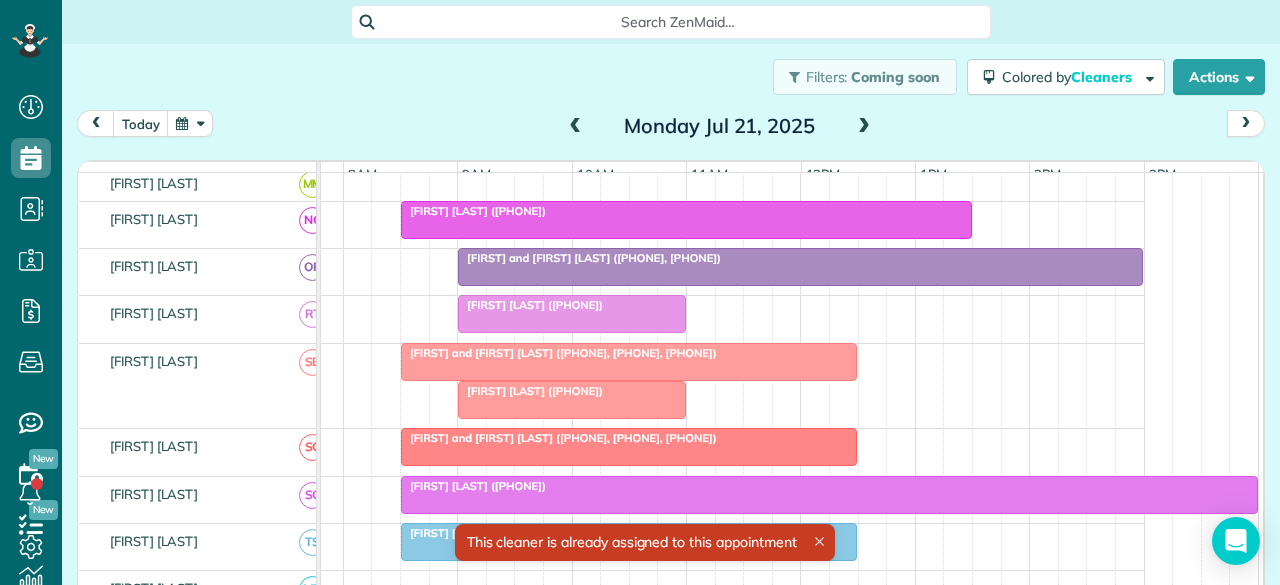 click on "[FIRST] and [FIRST] [LAST] ([PHONE], [PHONE], [PHONE])" at bounding box center [559, 353] 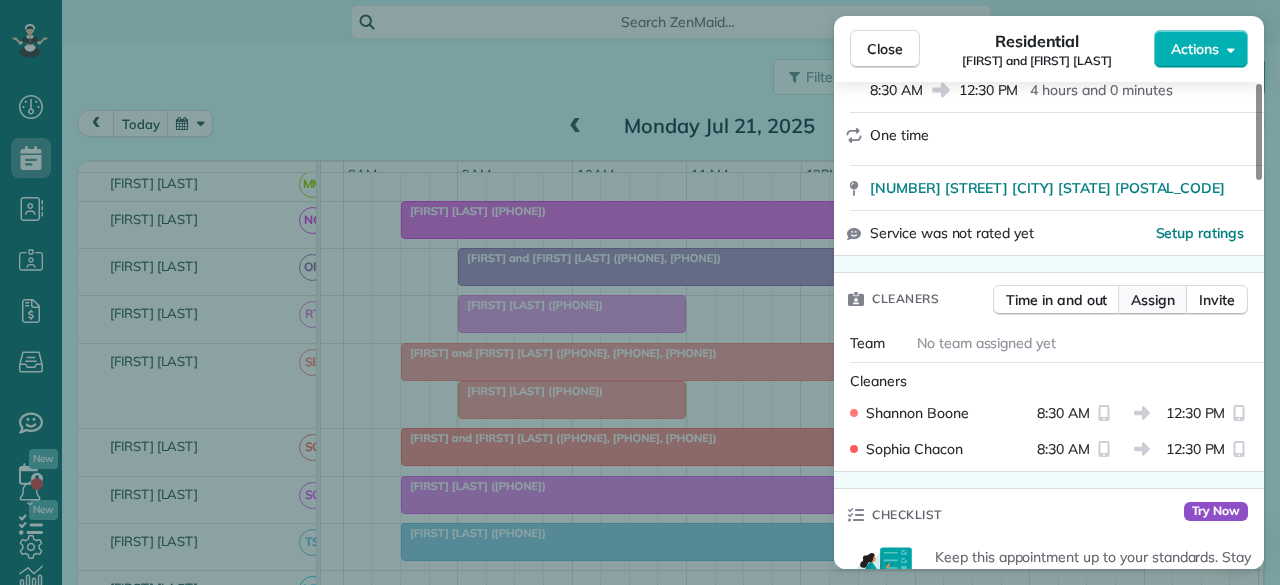 click on "Assign" at bounding box center (1153, 300) 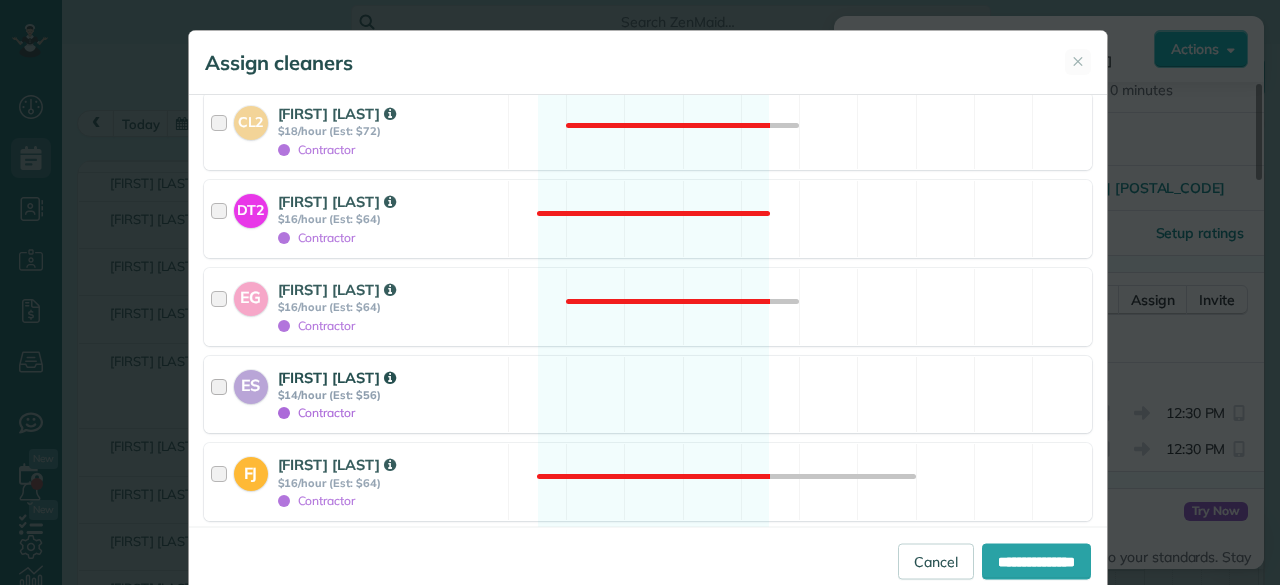 click on "[FIRST] [LAST]" at bounding box center [337, 377] 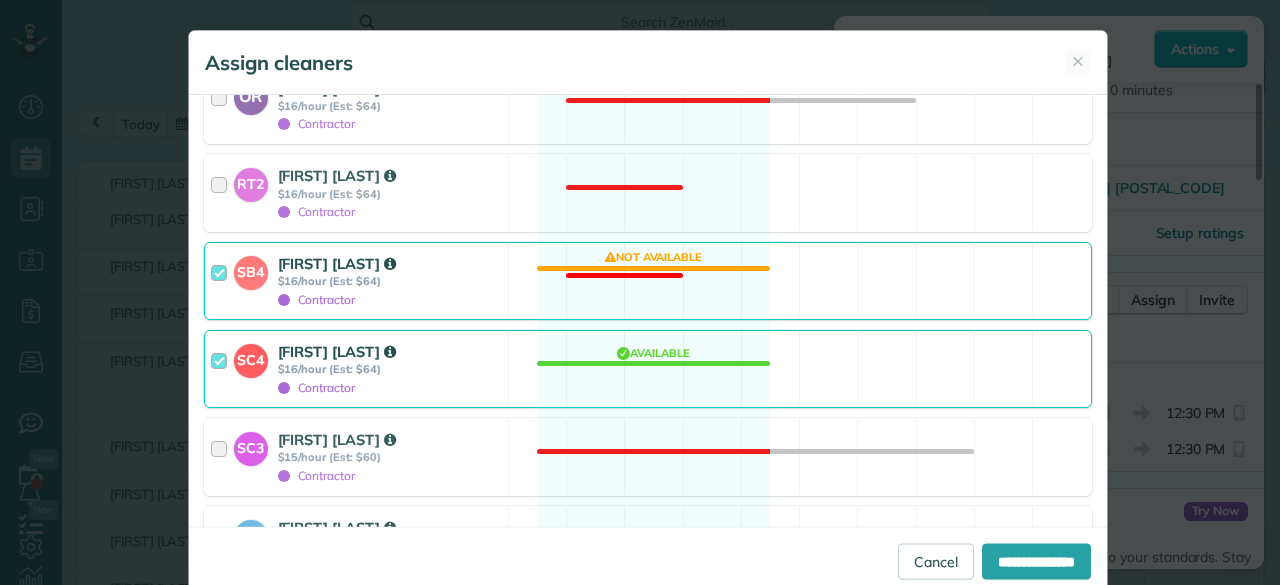 click on "$16/hour (Est: $64)" at bounding box center [390, 281] 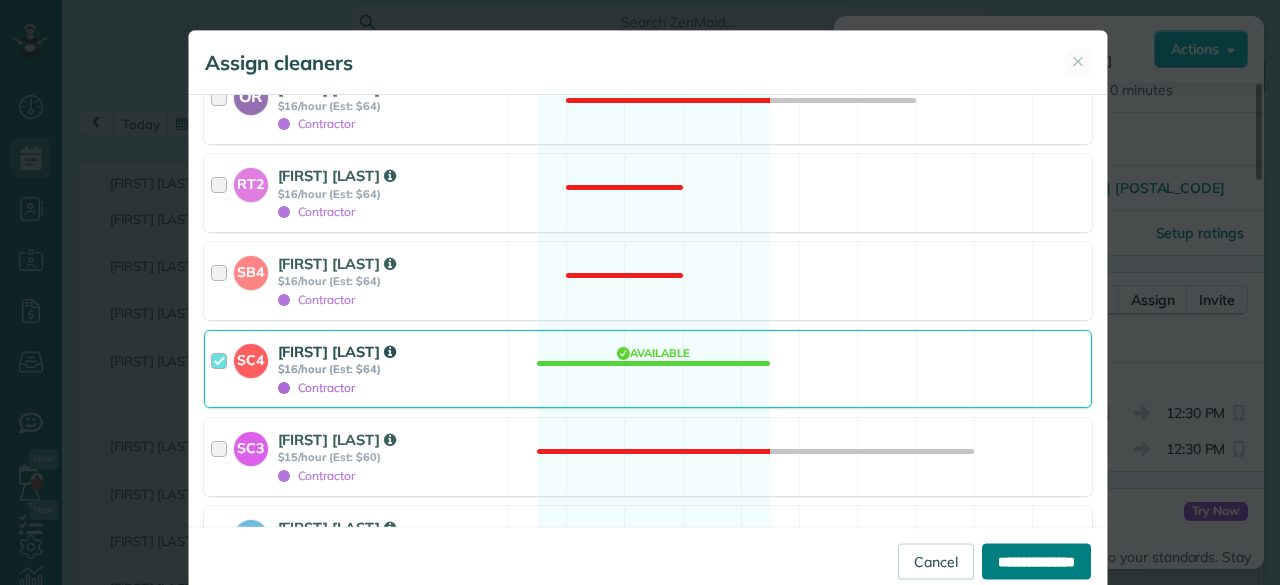 click on "**********" at bounding box center (1036, 561) 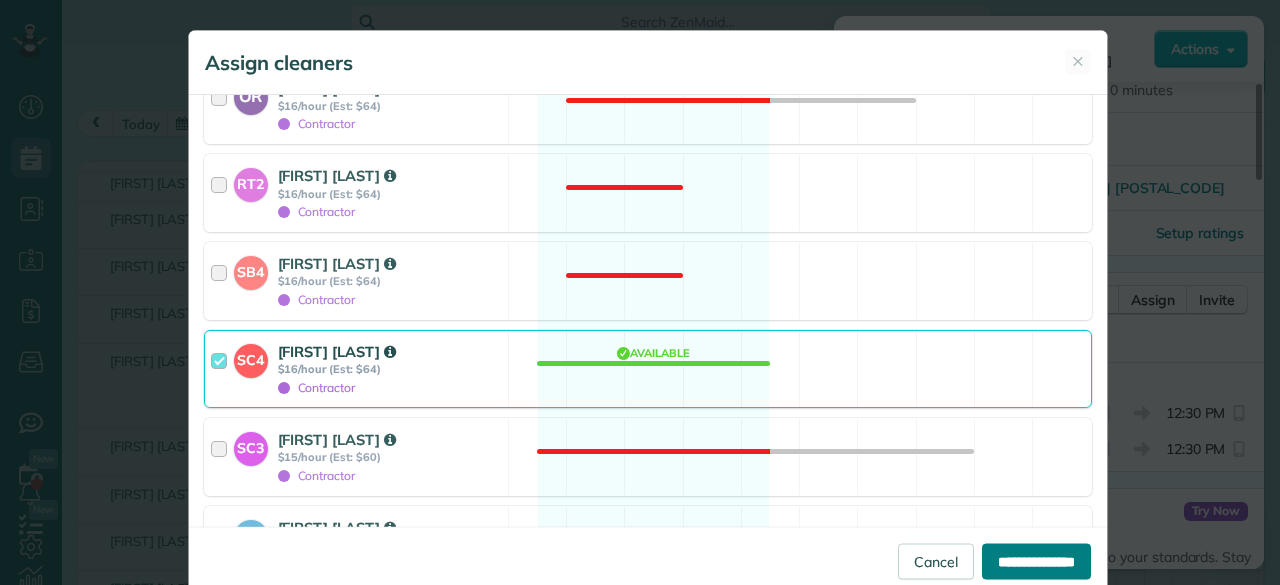 type on "**********" 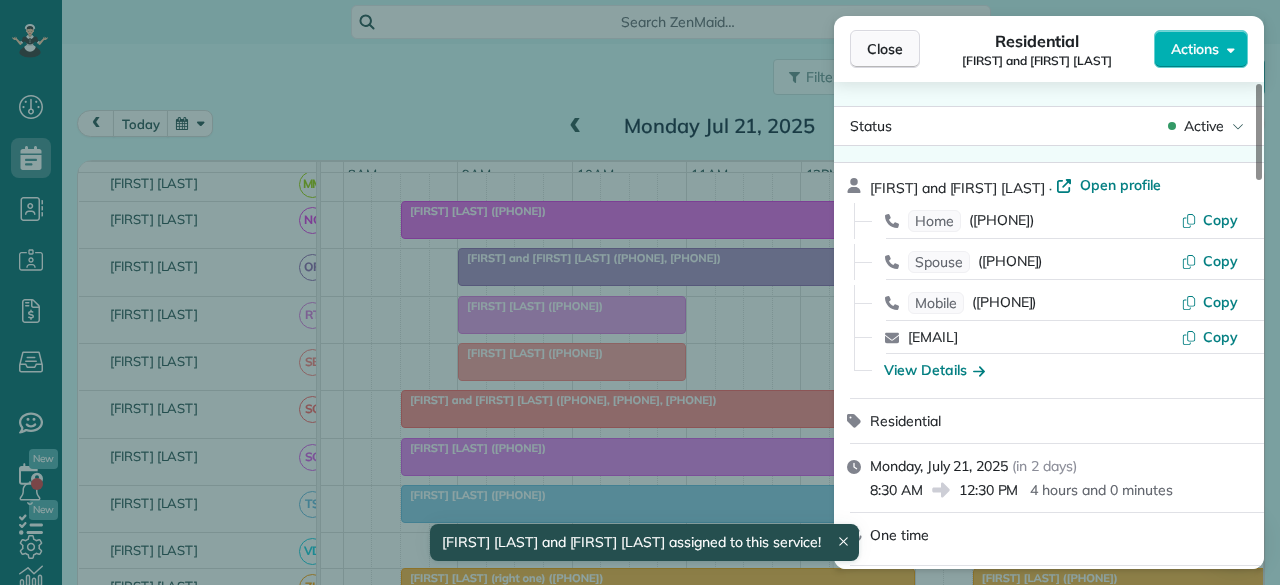 click on "Close" at bounding box center (885, 49) 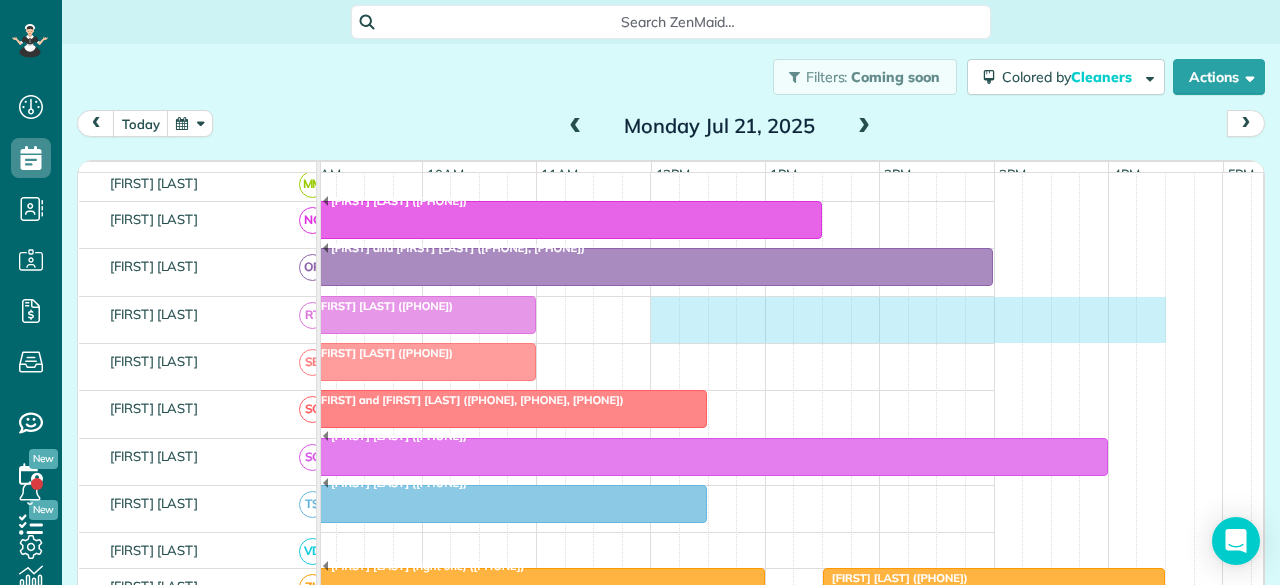drag, startPoint x: 798, startPoint y: 312, endPoint x: 1157, endPoint y: 318, distance: 359.05014 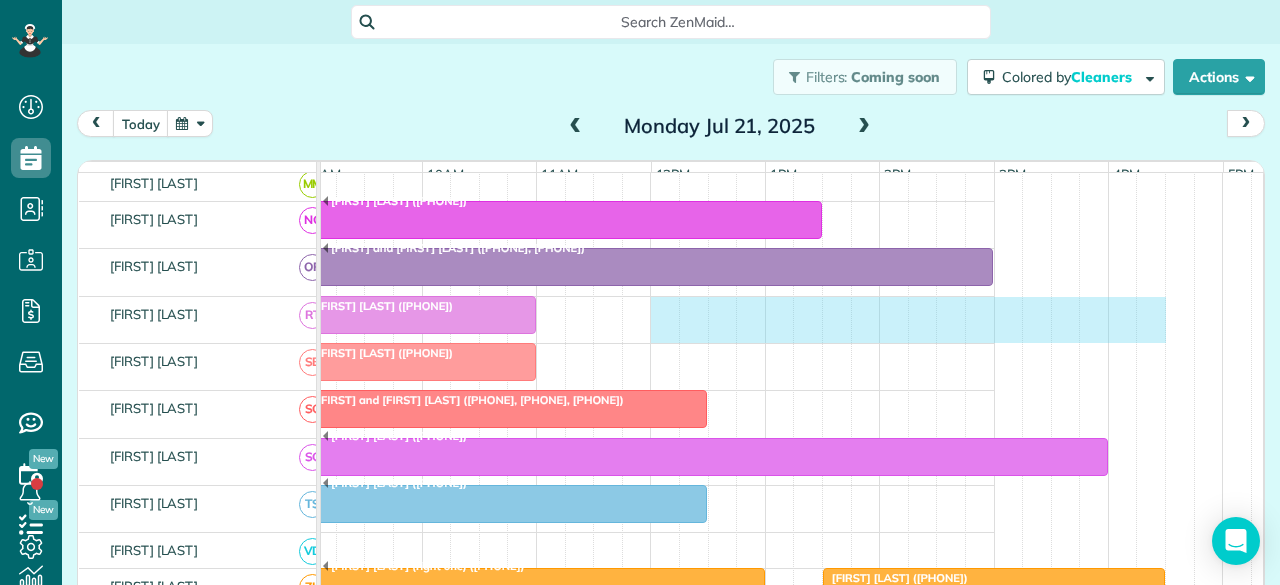 click on "[FIRST] [LAST] ([PHONE])" at bounding box center (537, 320) 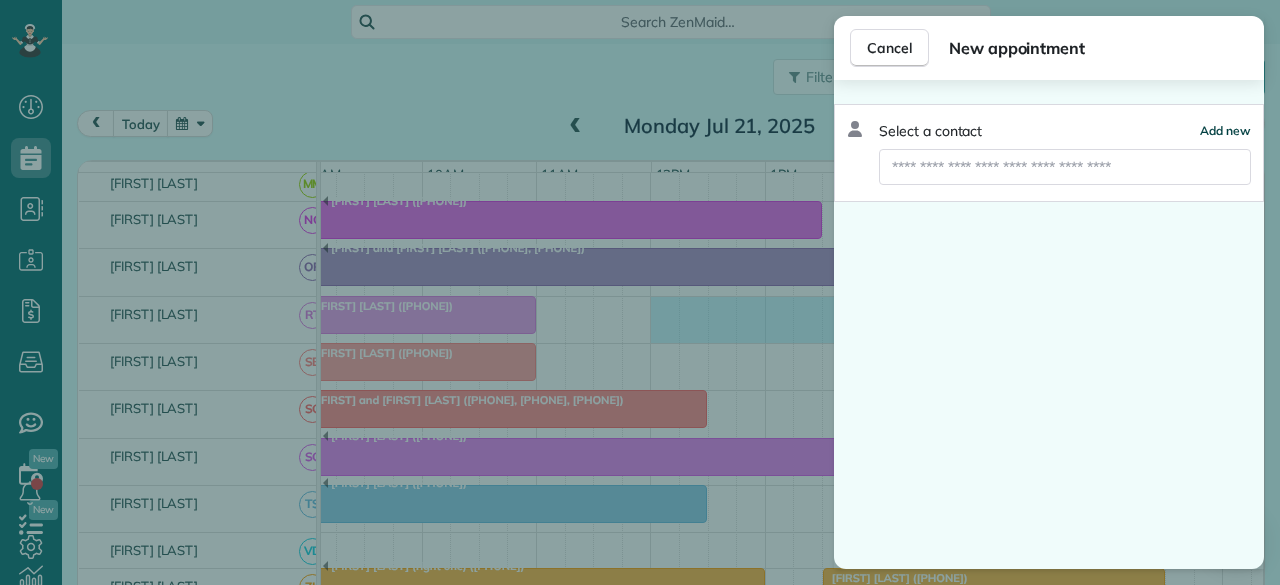 click on "Add new" at bounding box center (1225, 130) 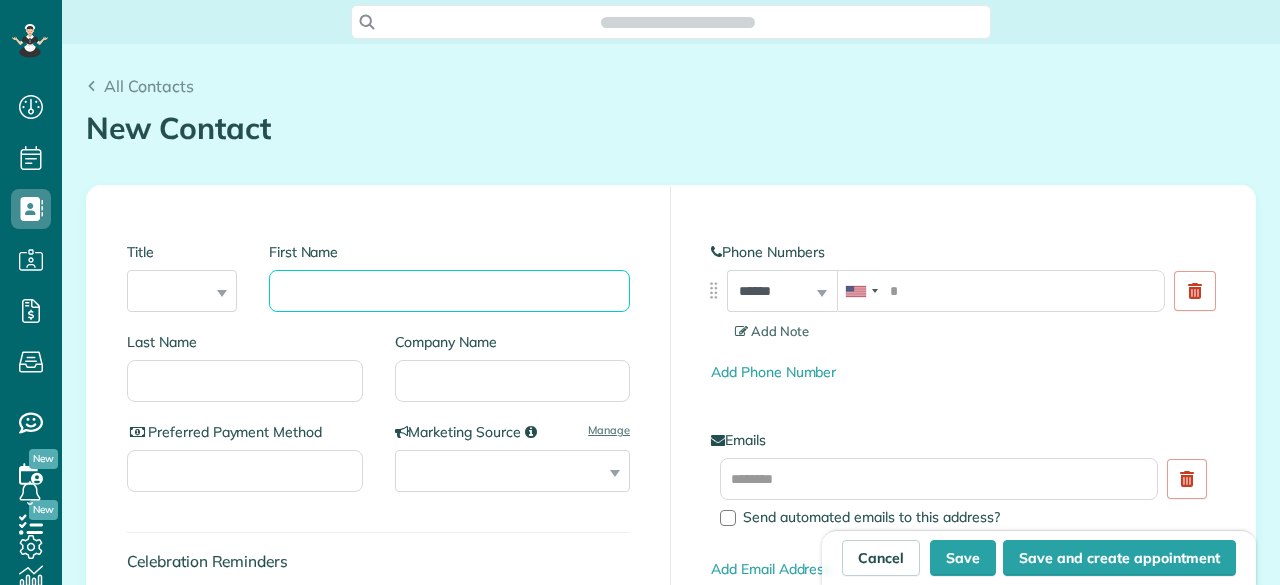 click on "First Name" at bounding box center [449, 291] 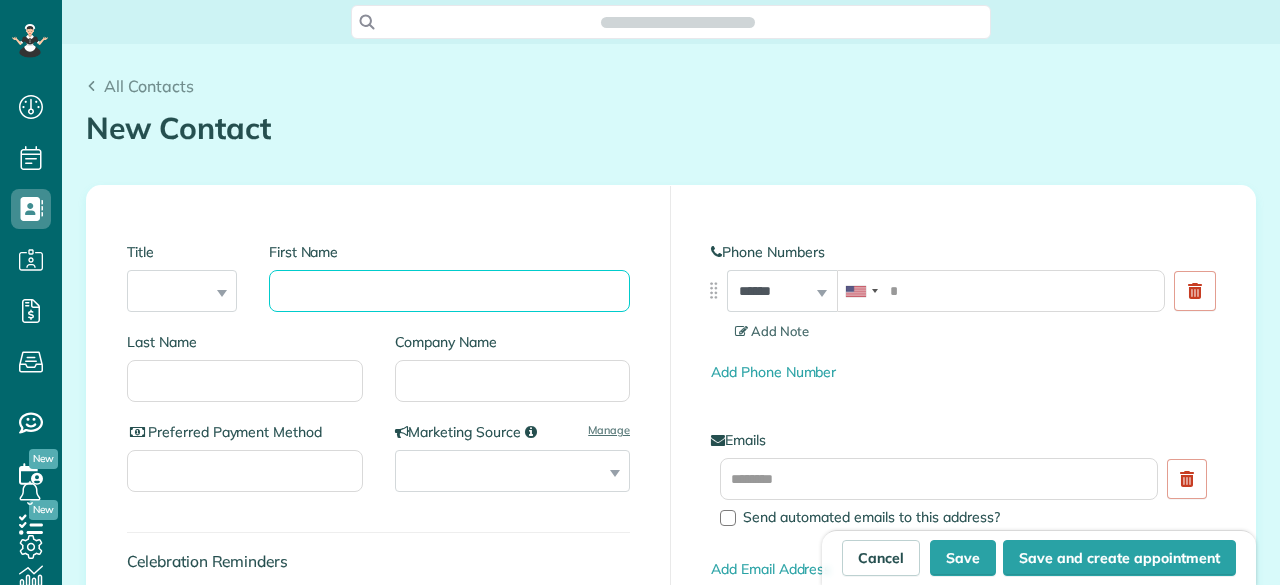 scroll, scrollTop: 0, scrollLeft: 0, axis: both 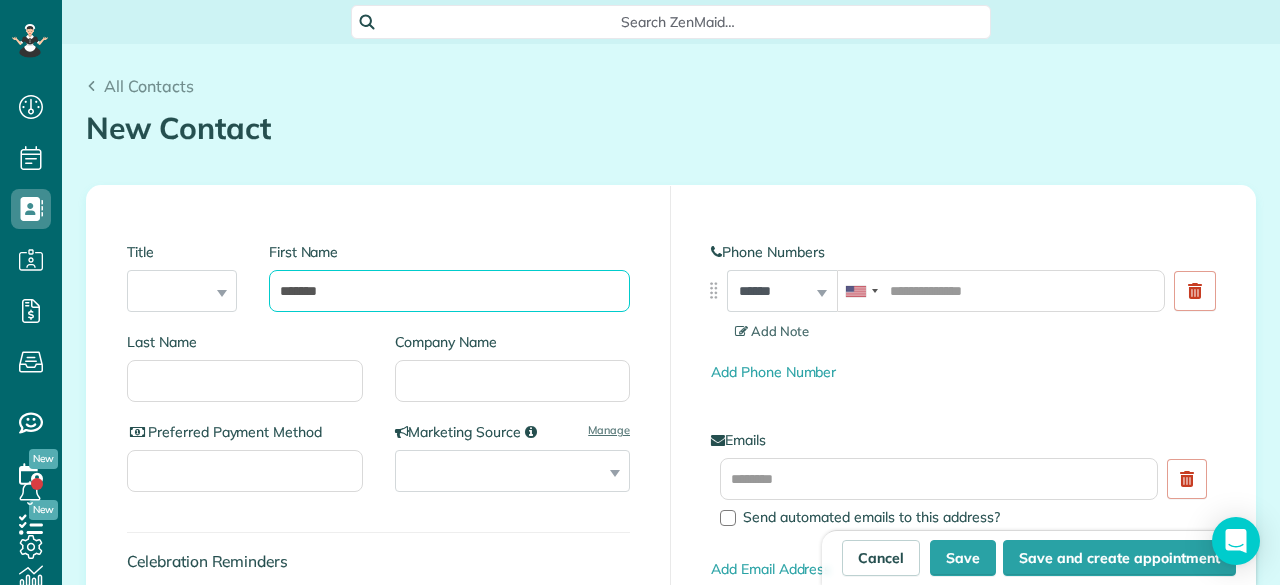 type on "*******" 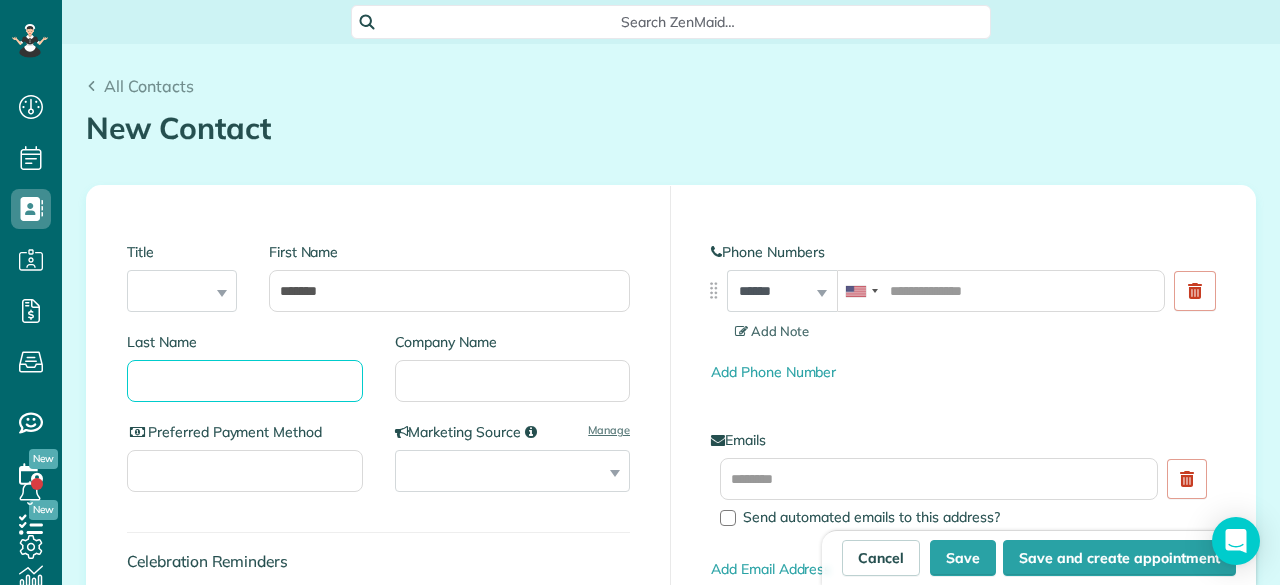 click on "Last Name" at bounding box center (245, 381) 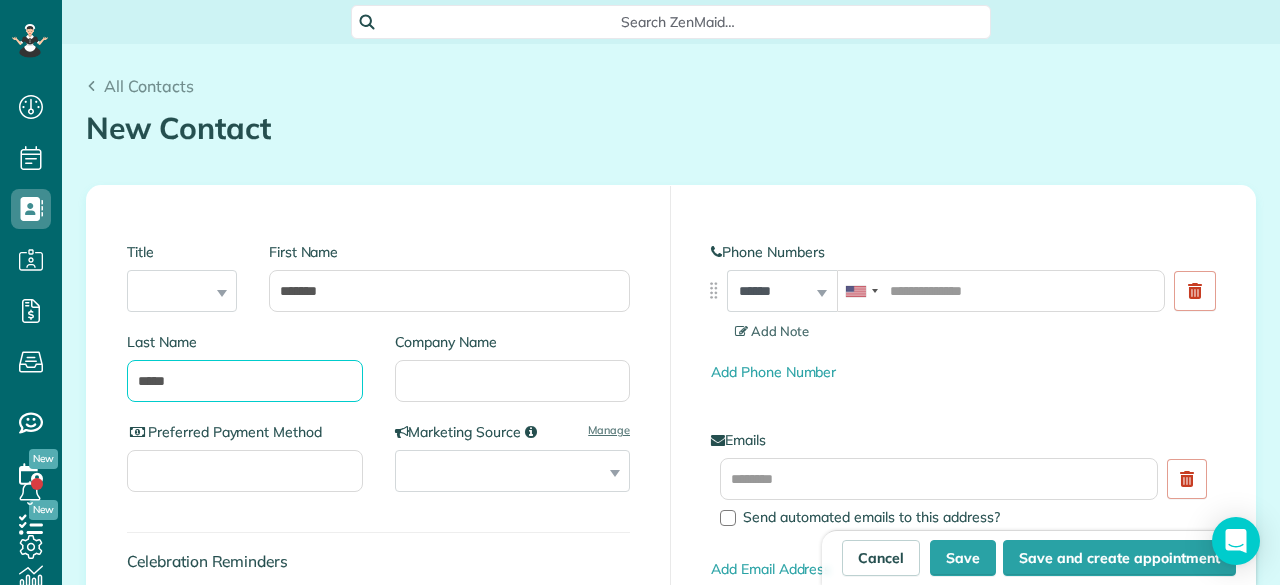 type on "*****" 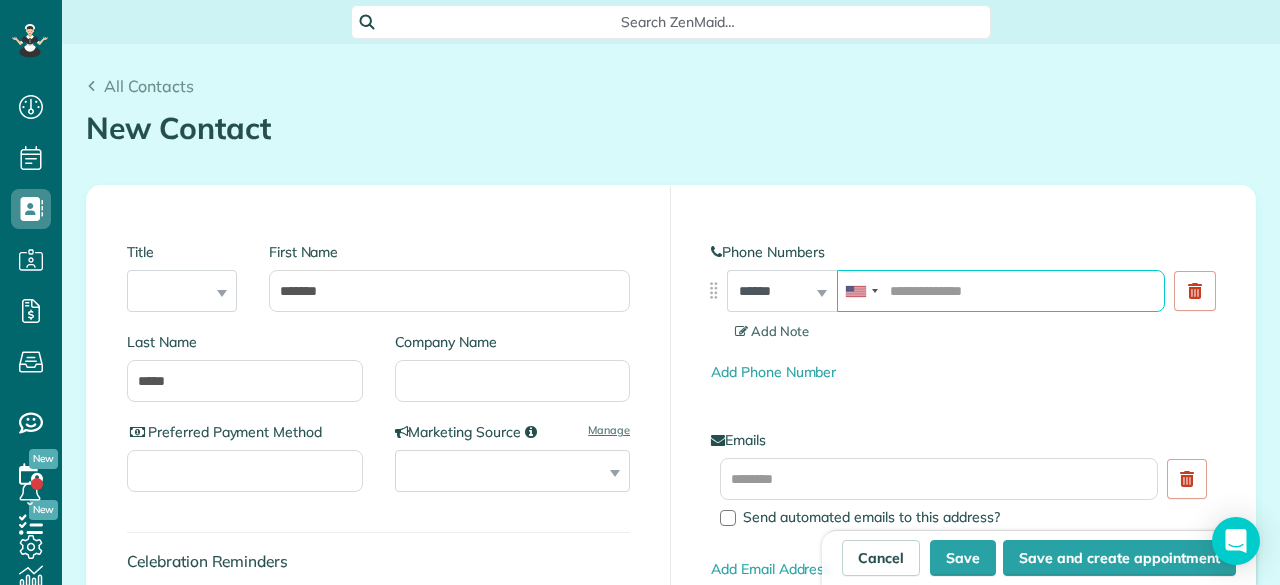 click at bounding box center (1001, 291) 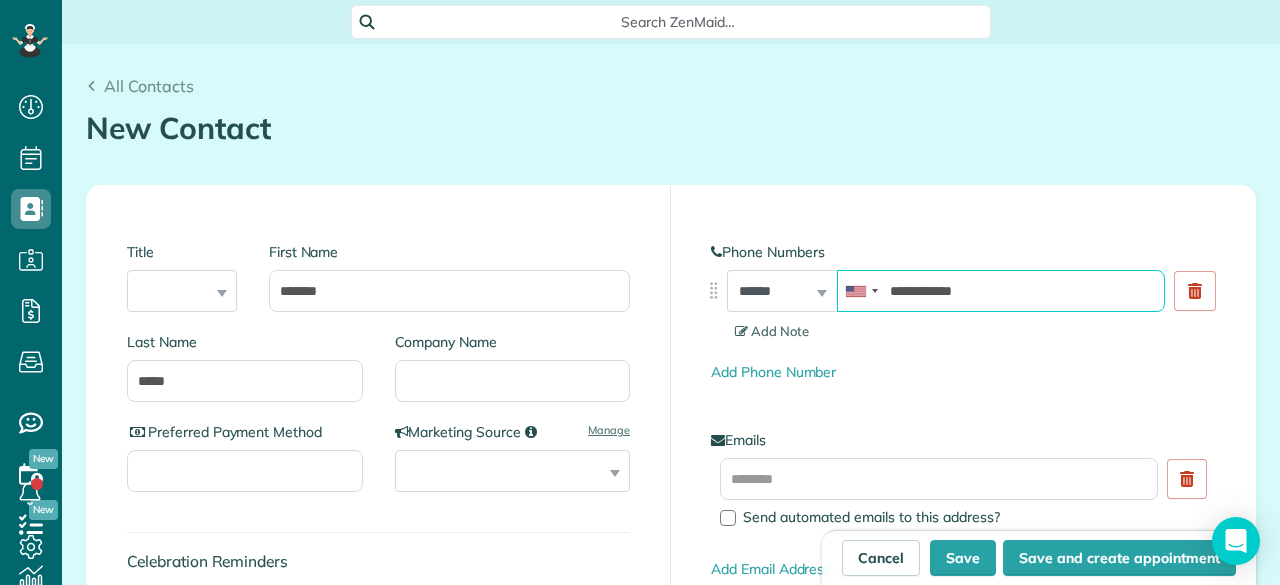 type on "**********" 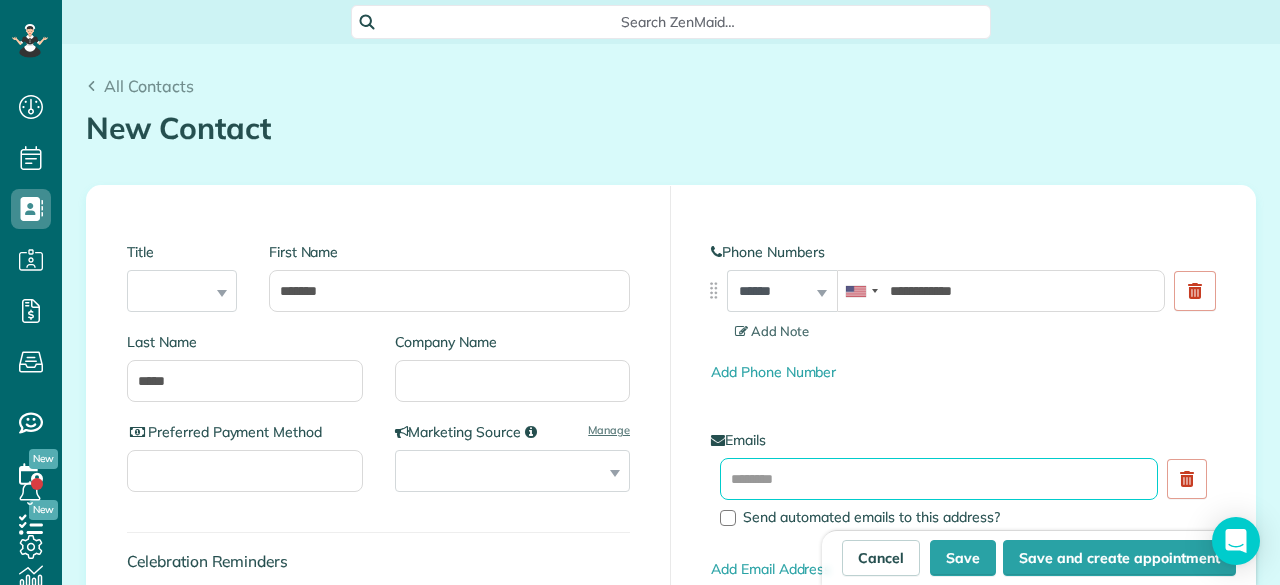 click at bounding box center [939, 479] 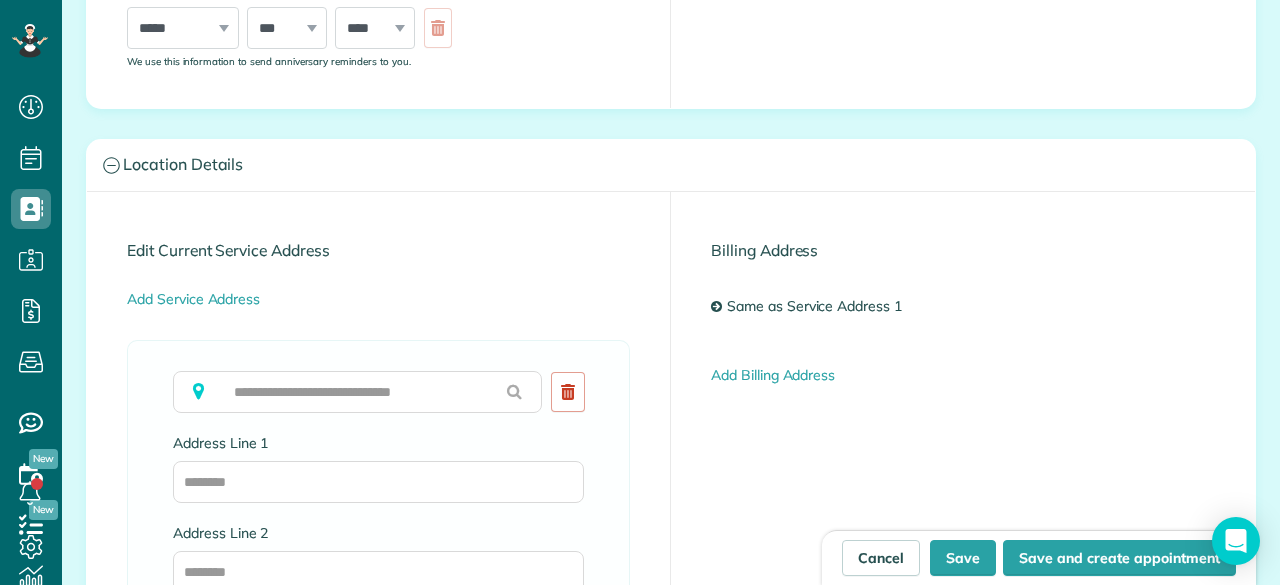 scroll, scrollTop: 800, scrollLeft: 0, axis: vertical 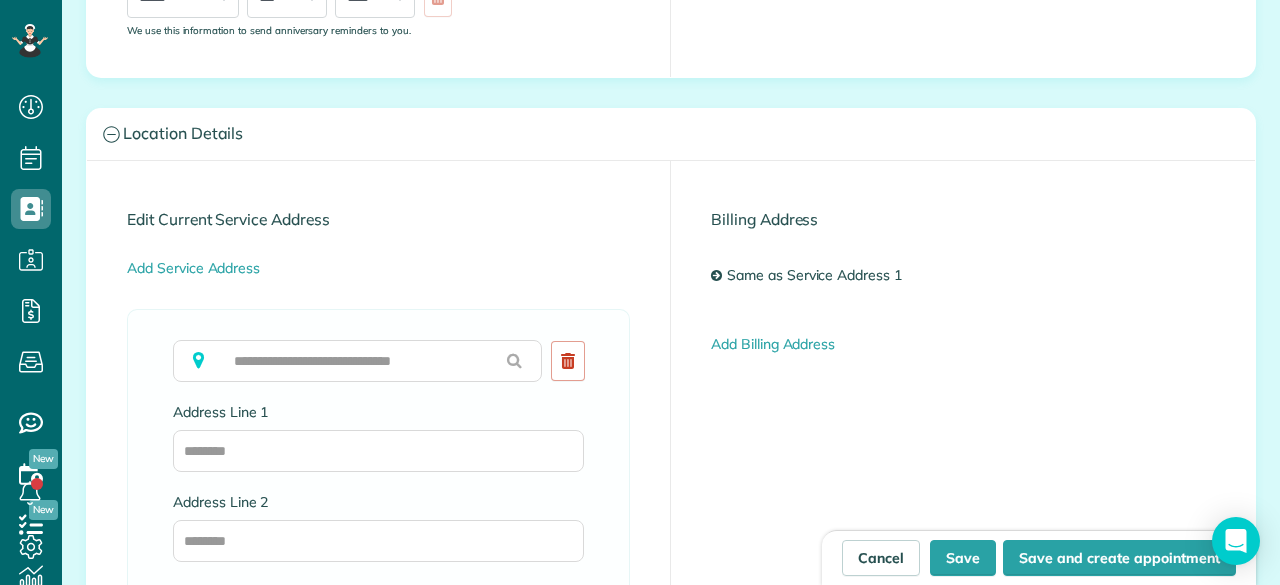 type on "**********" 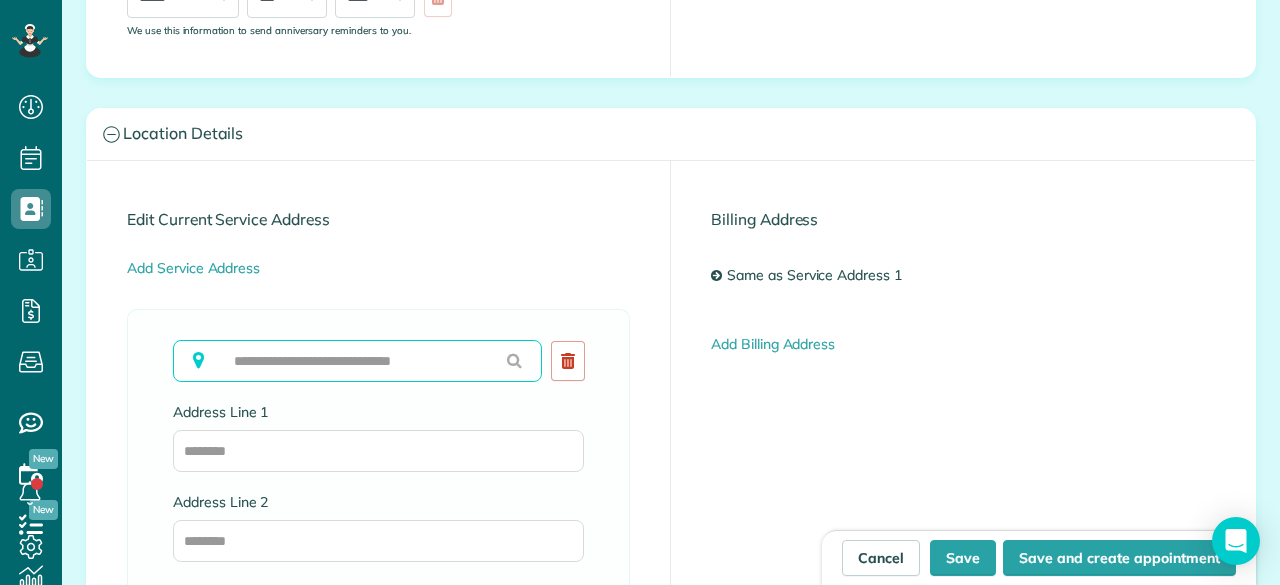 click at bounding box center [357, 361] 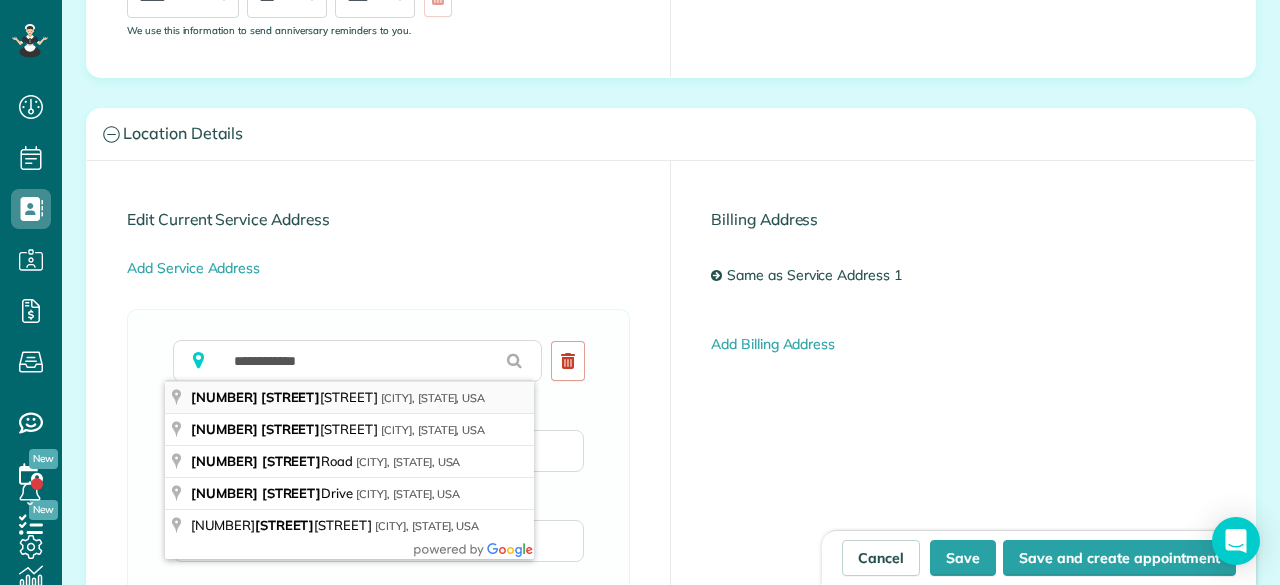 type on "**********" 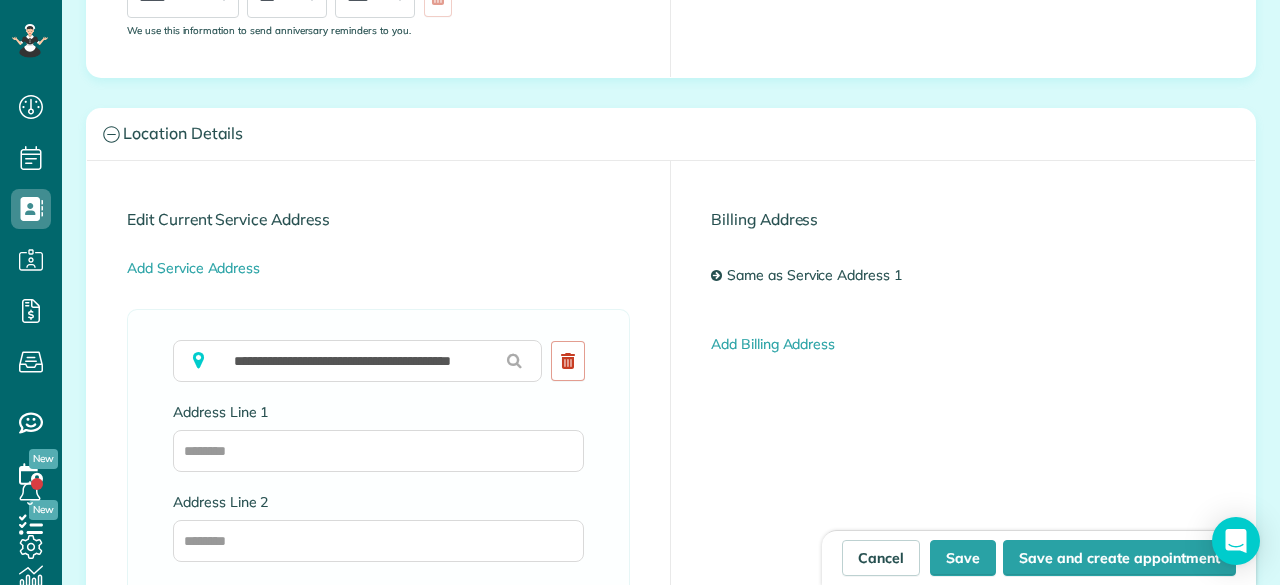 type on "**********" 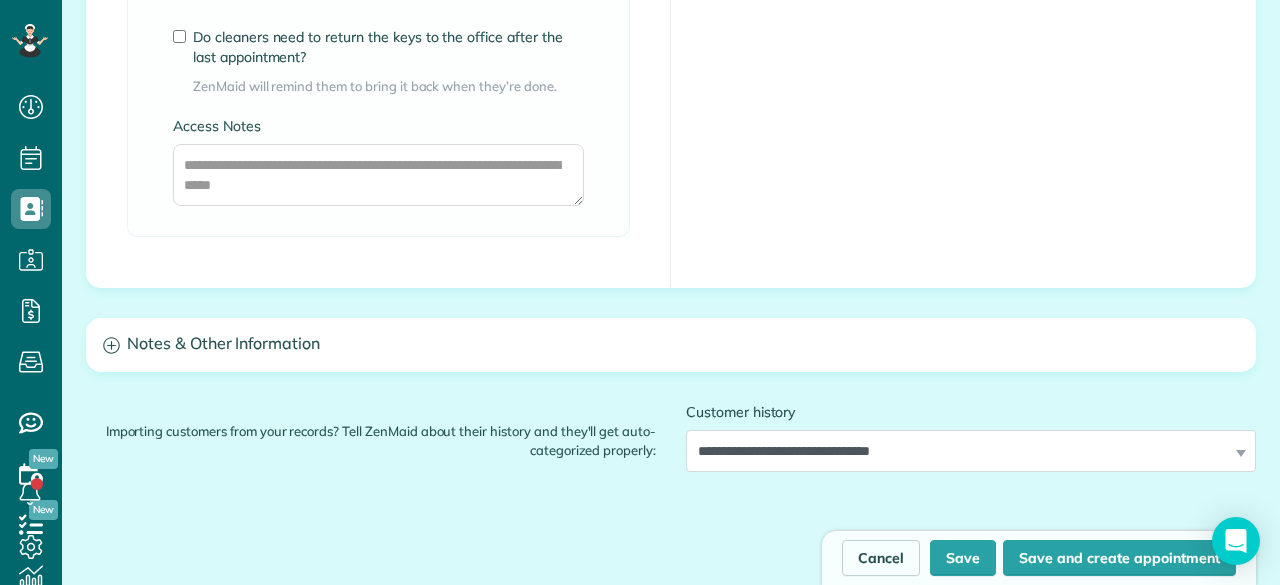 scroll, scrollTop: 1700, scrollLeft: 0, axis: vertical 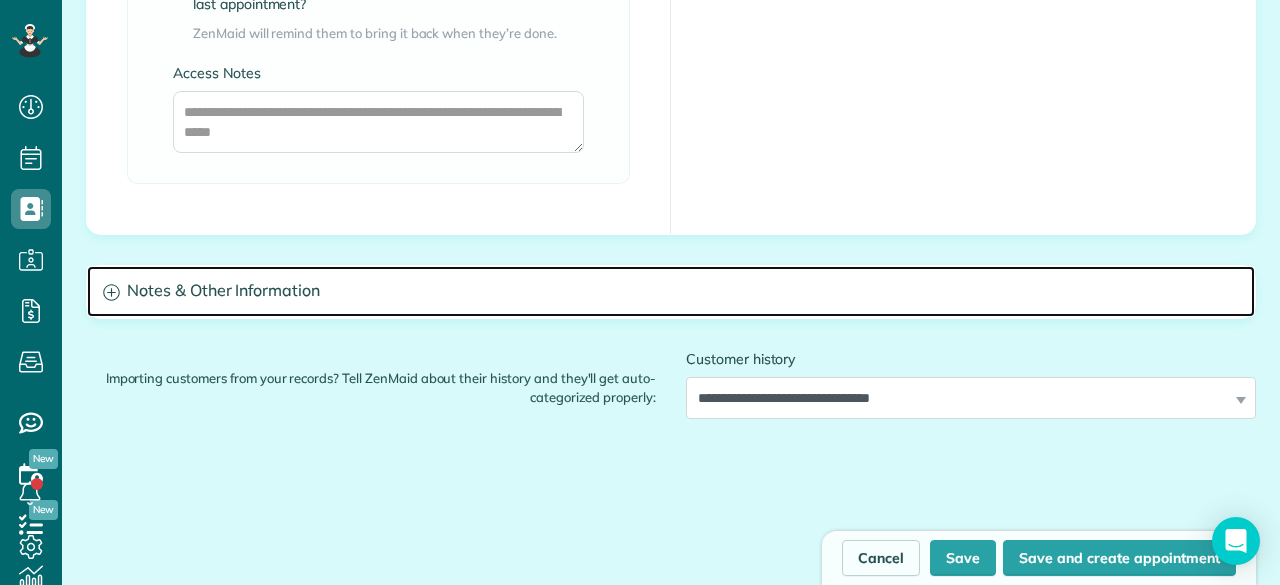 click on "Notes & Other Information" at bounding box center [671, 291] 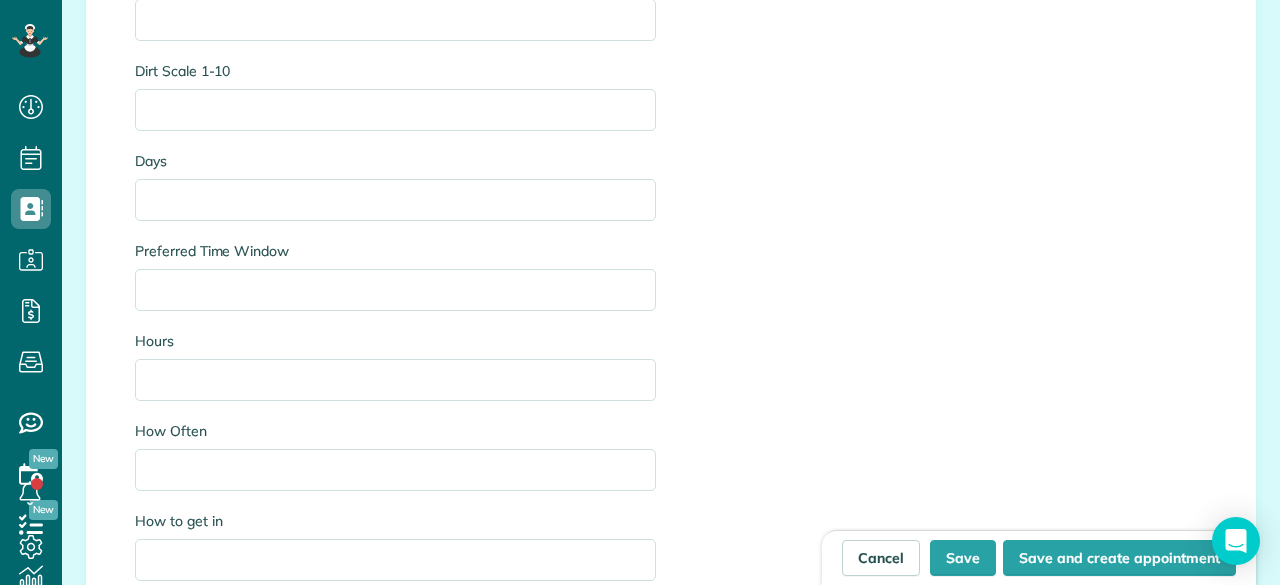 scroll, scrollTop: 2500, scrollLeft: 0, axis: vertical 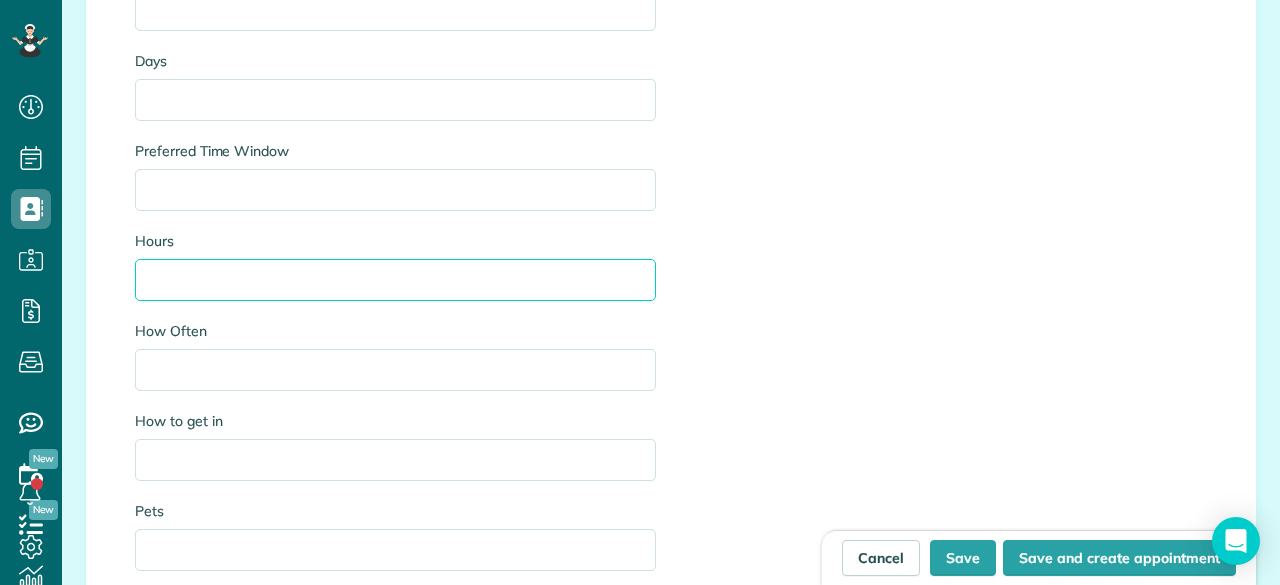 click on "Hours" at bounding box center (395, 280) 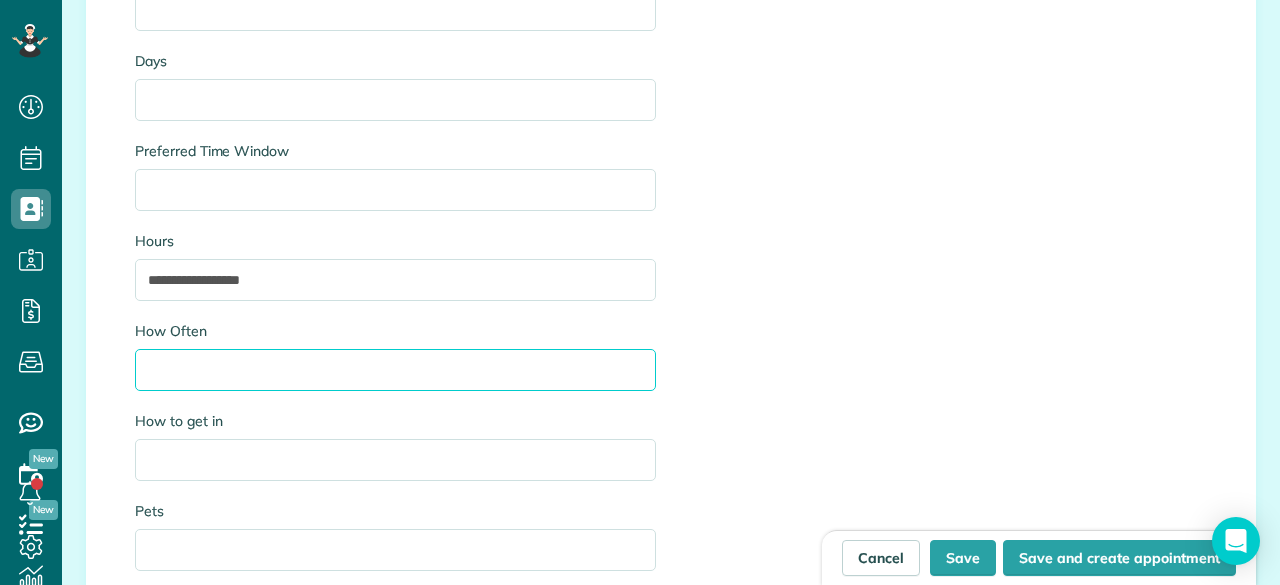 click on "How Often" at bounding box center (395, 370) 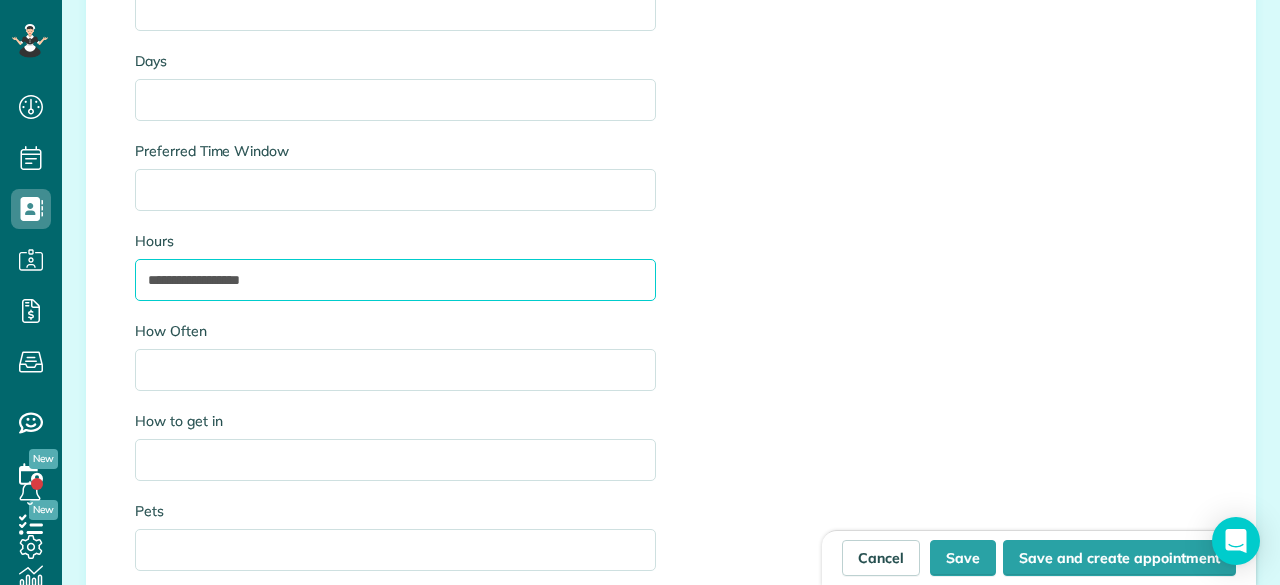 drag, startPoint x: 269, startPoint y: 283, endPoint x: 186, endPoint y: 278, distance: 83.15047 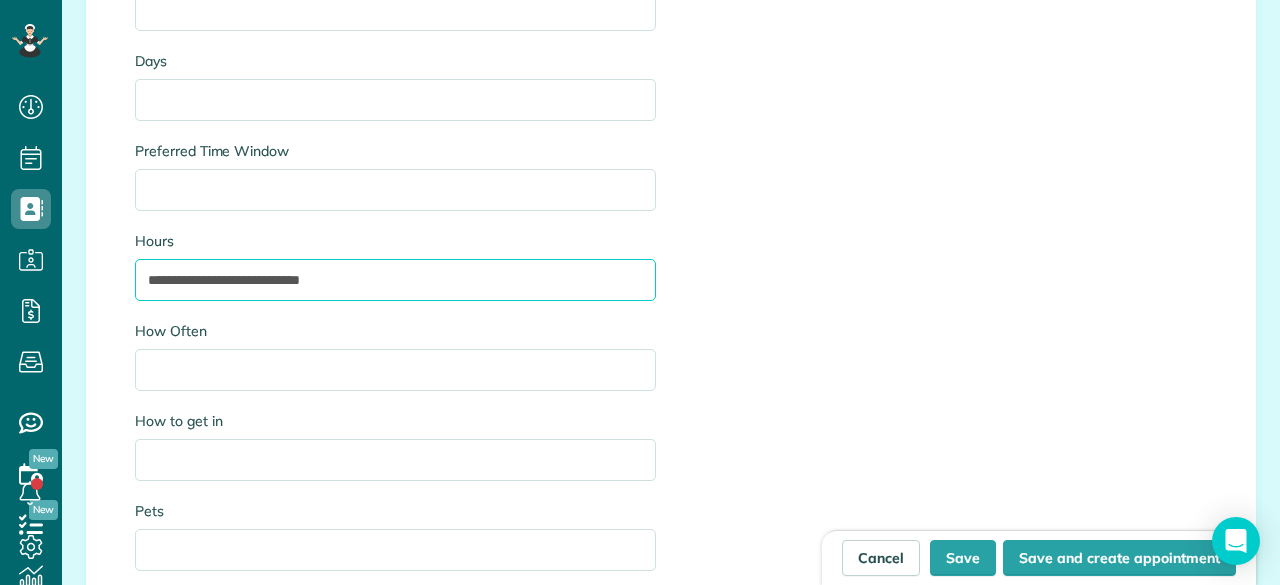 type on "**********" 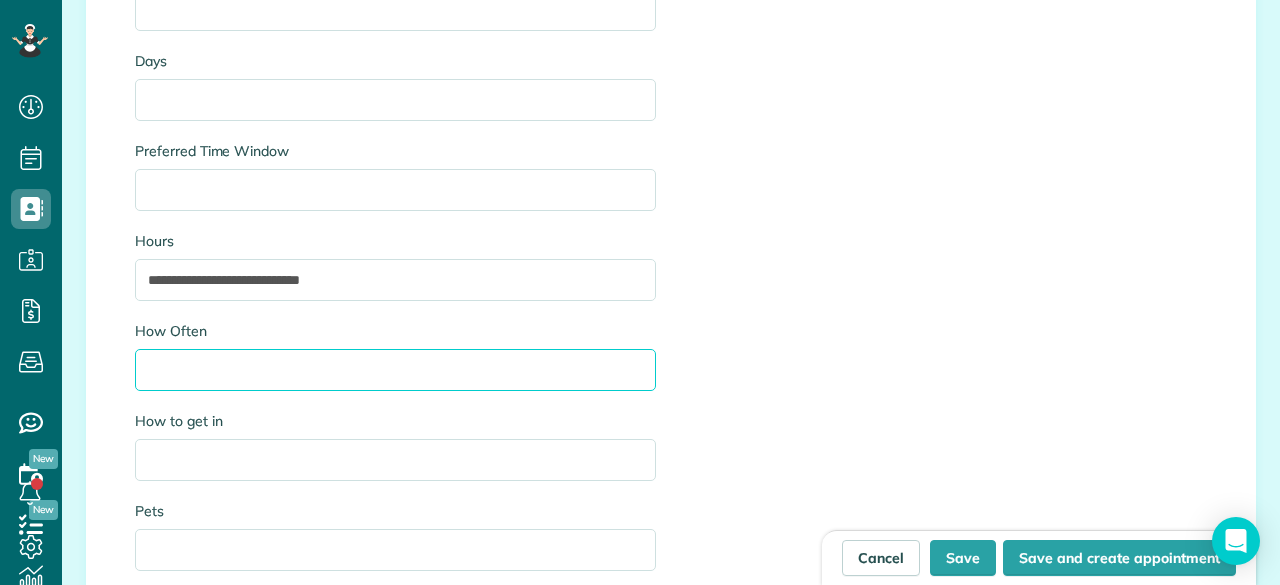 click on "How Often" at bounding box center (395, 370) 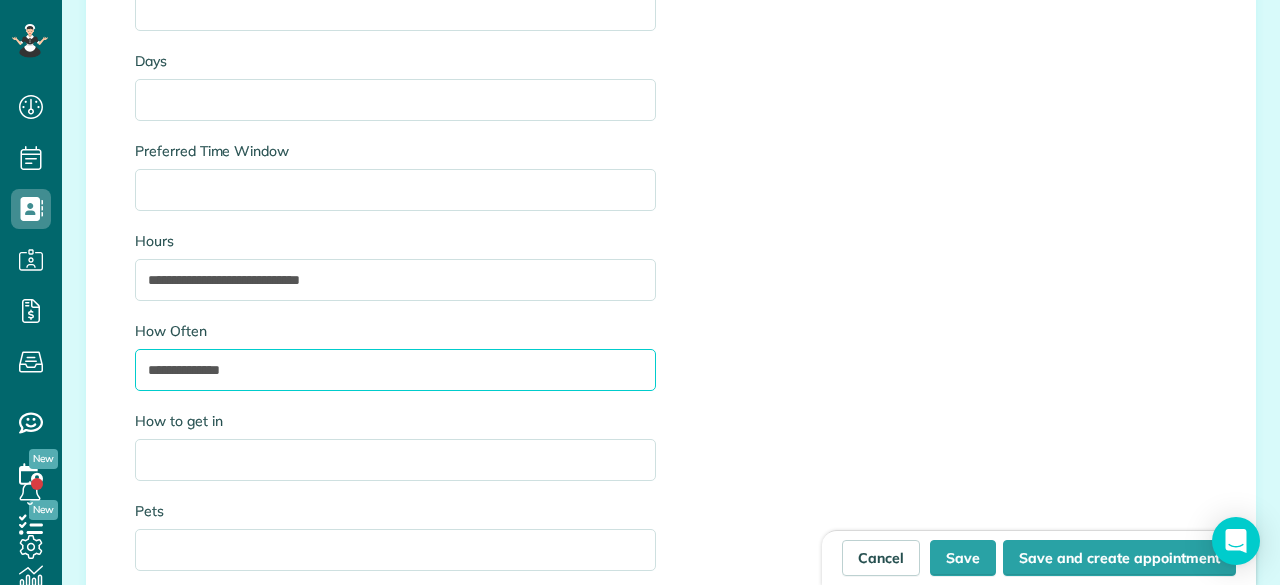 type on "**********" 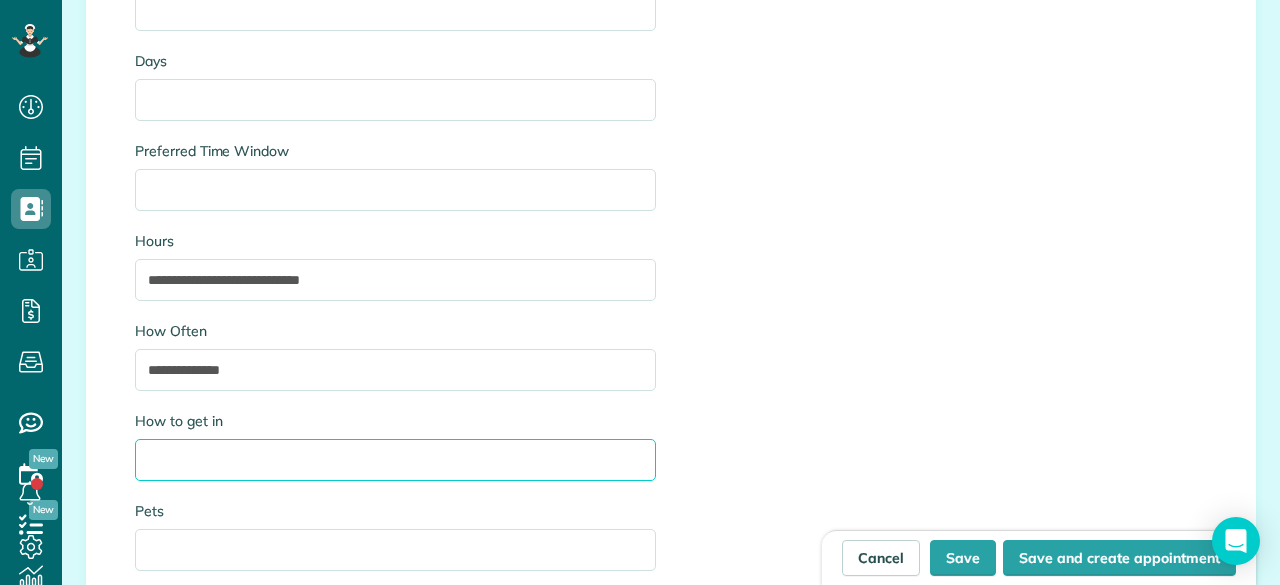 click on "How to get in" at bounding box center (395, 460) 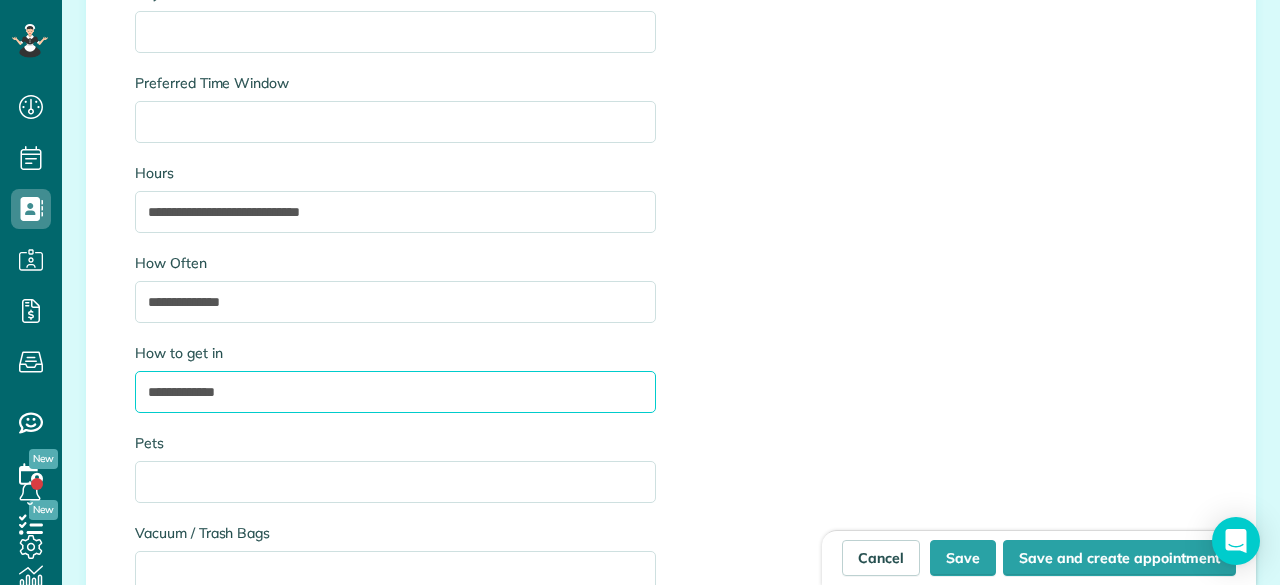 scroll, scrollTop: 2600, scrollLeft: 0, axis: vertical 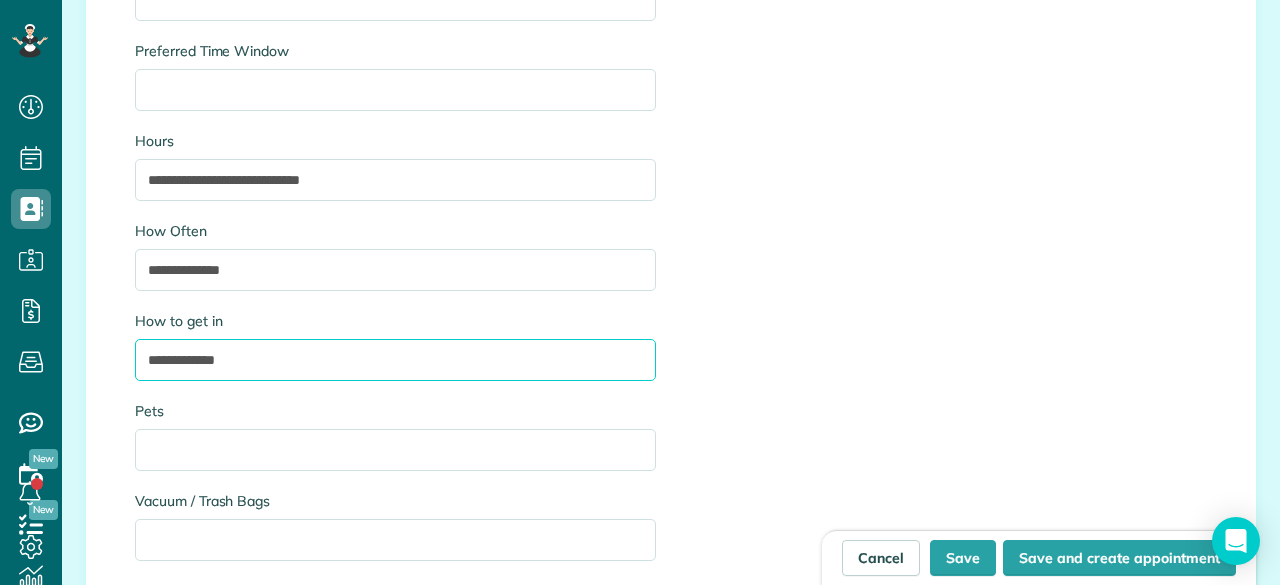 type on "**********" 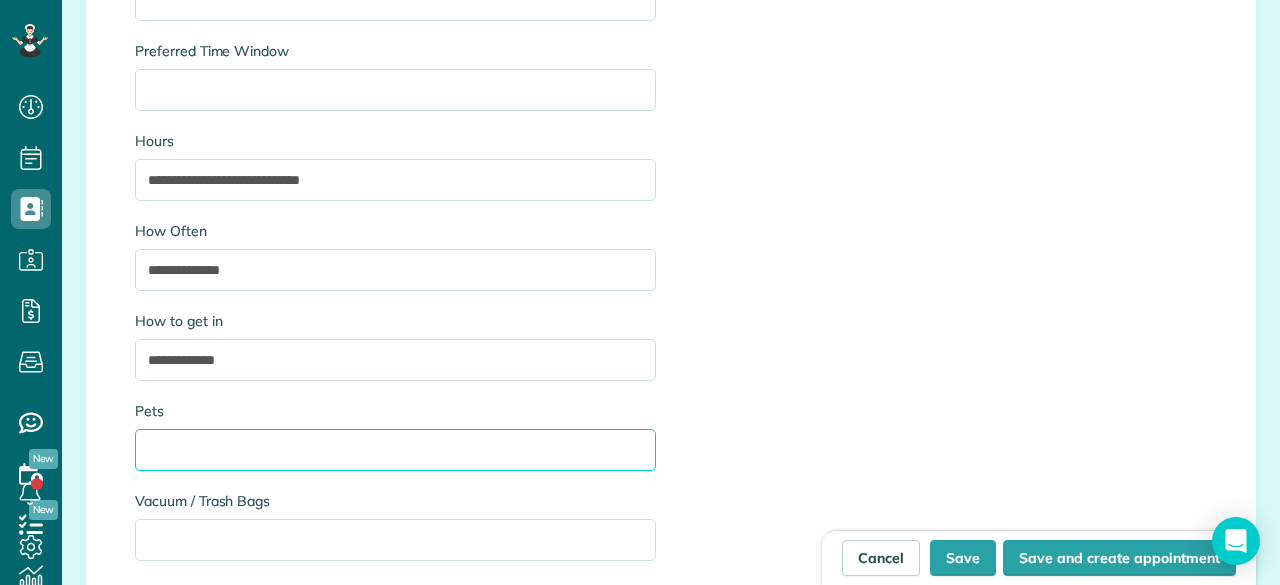 click on "Pets" at bounding box center [395, 450] 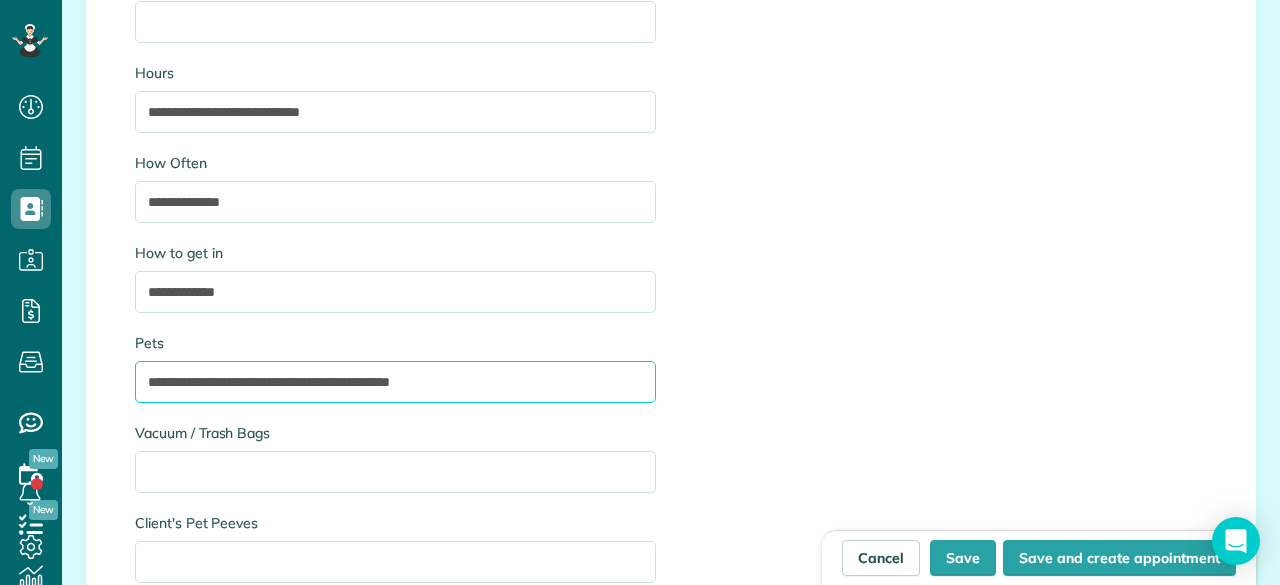 scroll, scrollTop: 2800, scrollLeft: 0, axis: vertical 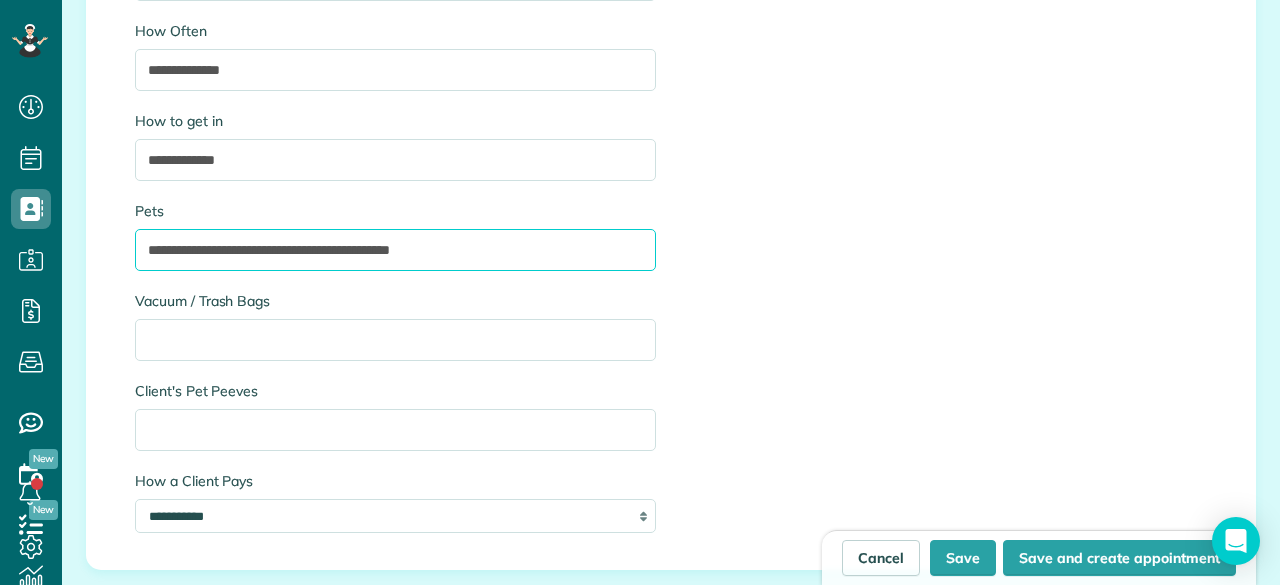 type on "**********" 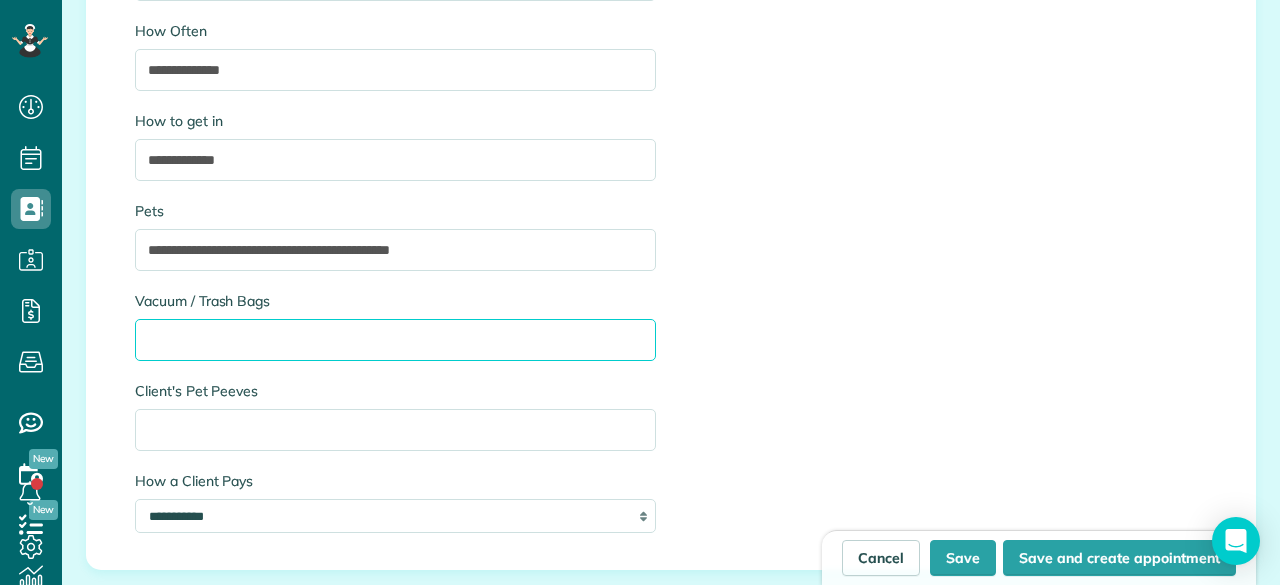 click on "Vacuum / Trash Bags" at bounding box center [395, 340] 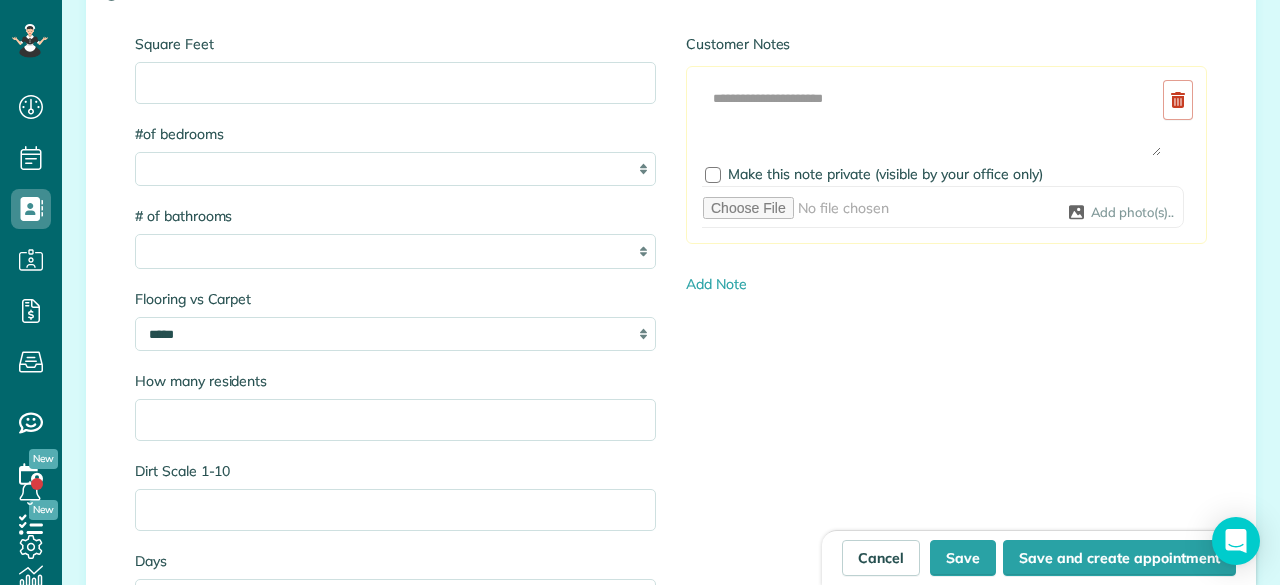 scroll, scrollTop: 1900, scrollLeft: 0, axis: vertical 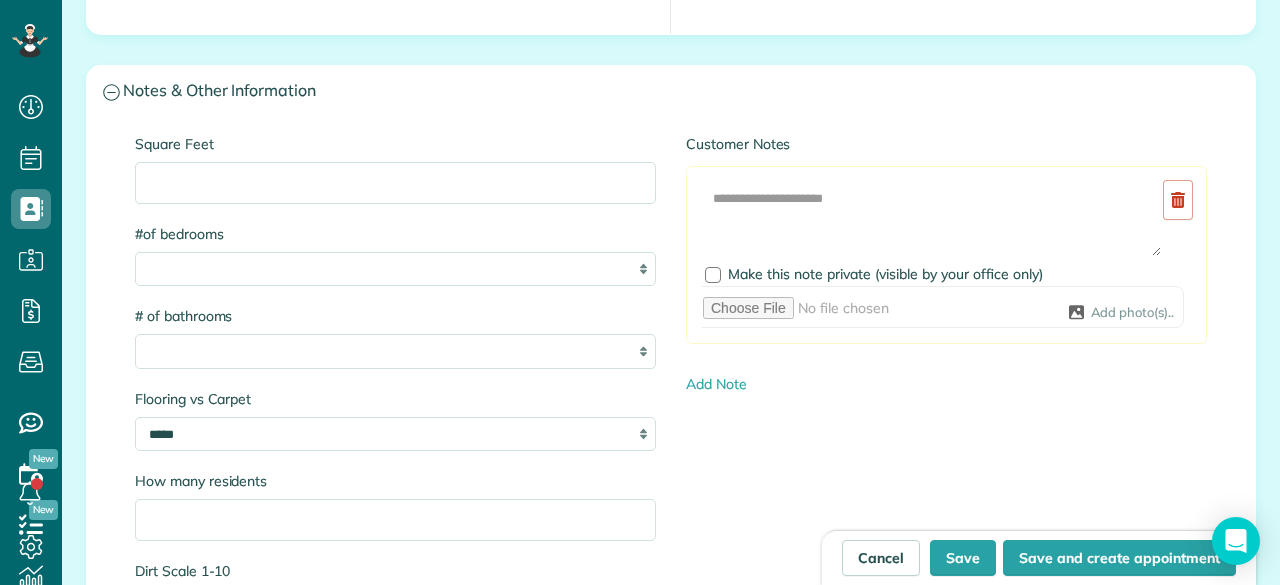 type on "**********" 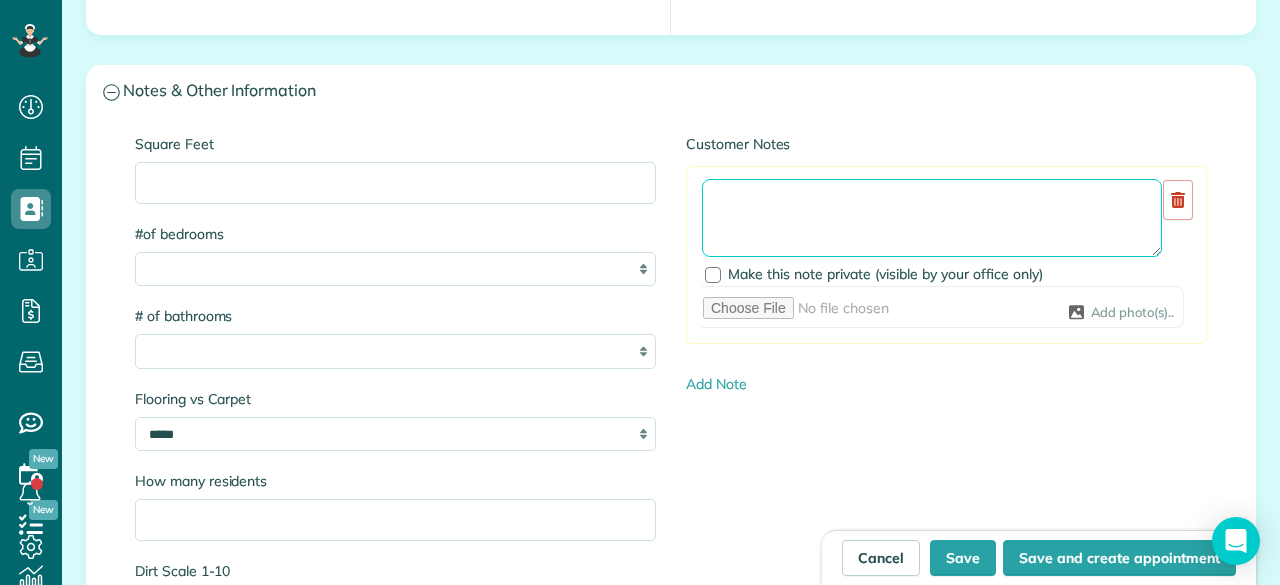 click at bounding box center [932, 218] 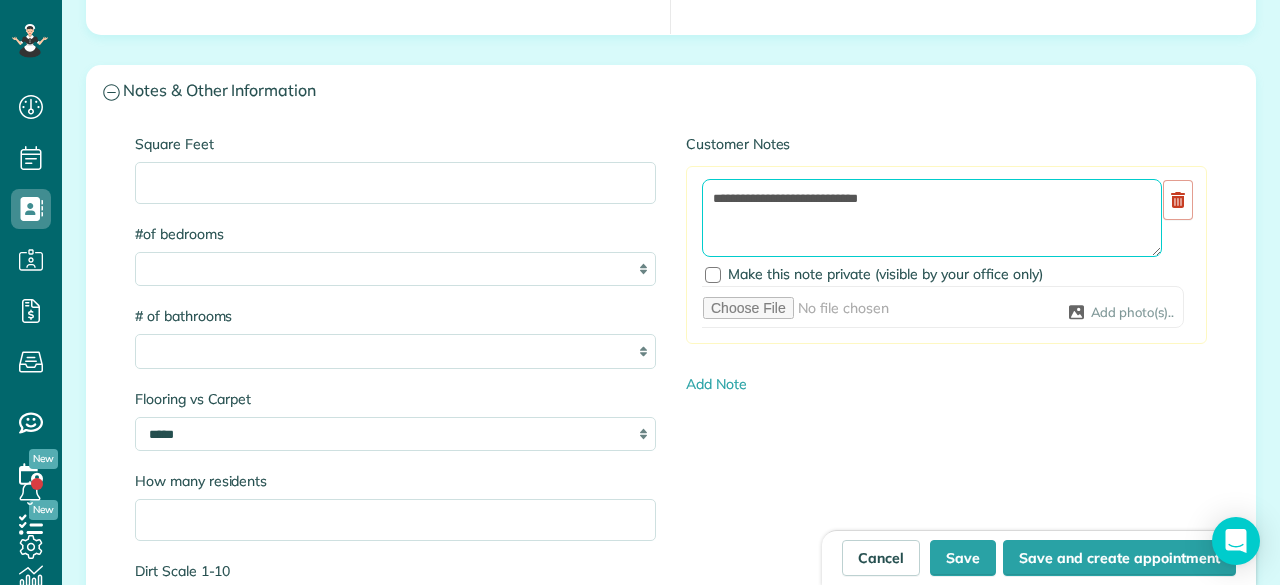 click on "**********" at bounding box center (932, 218) 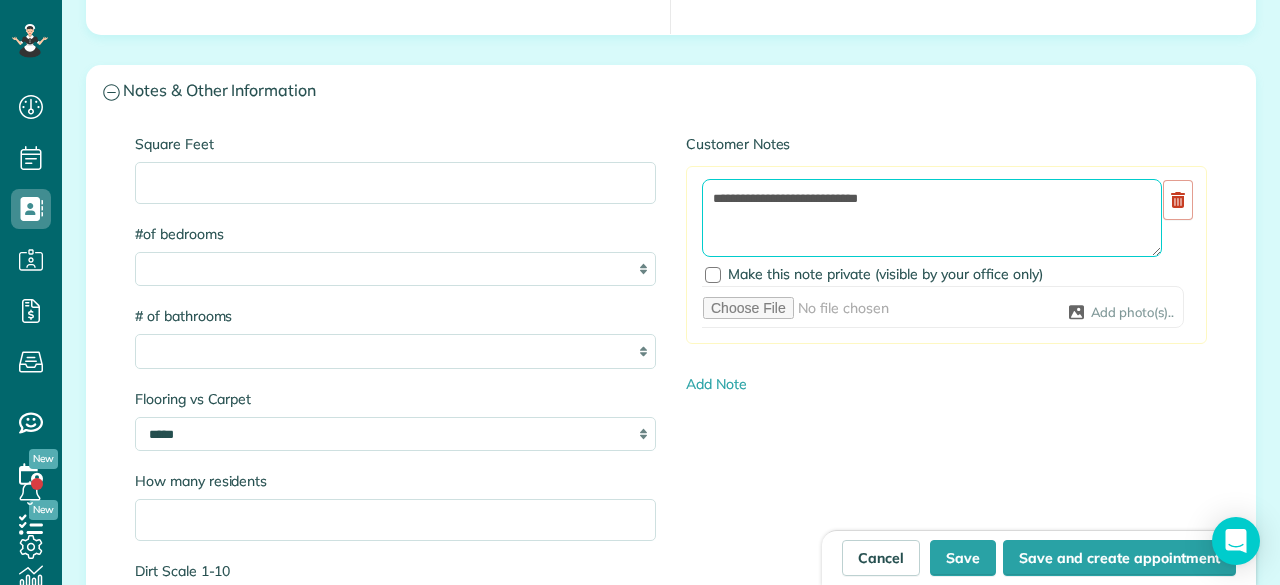 click on "**********" at bounding box center [932, 218] 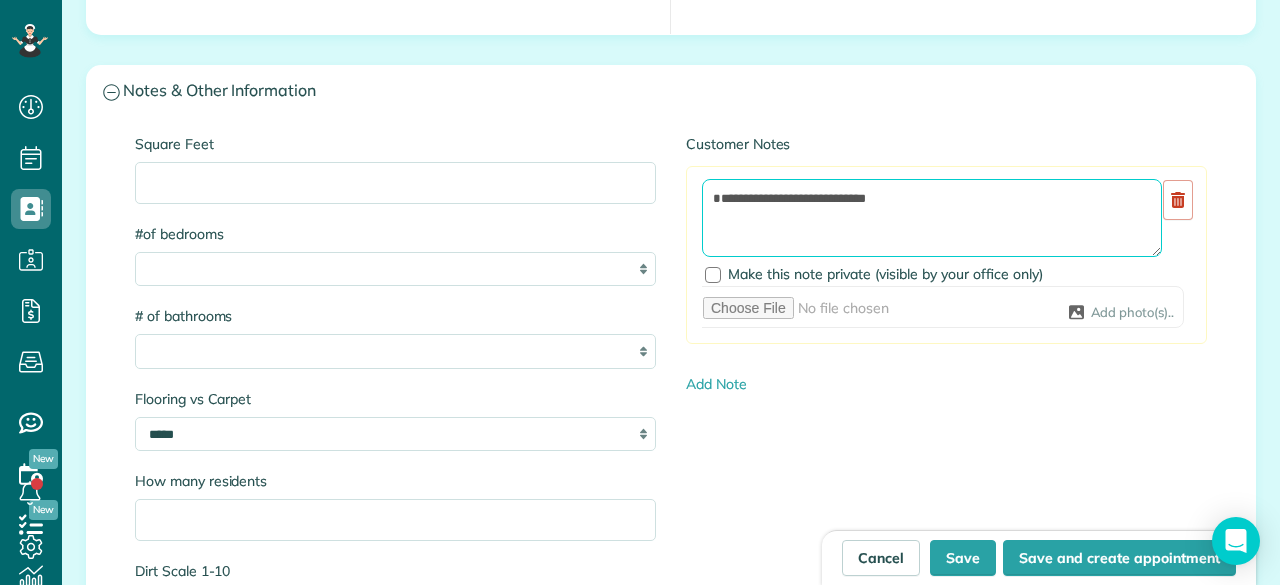 click on "**********" at bounding box center [932, 218] 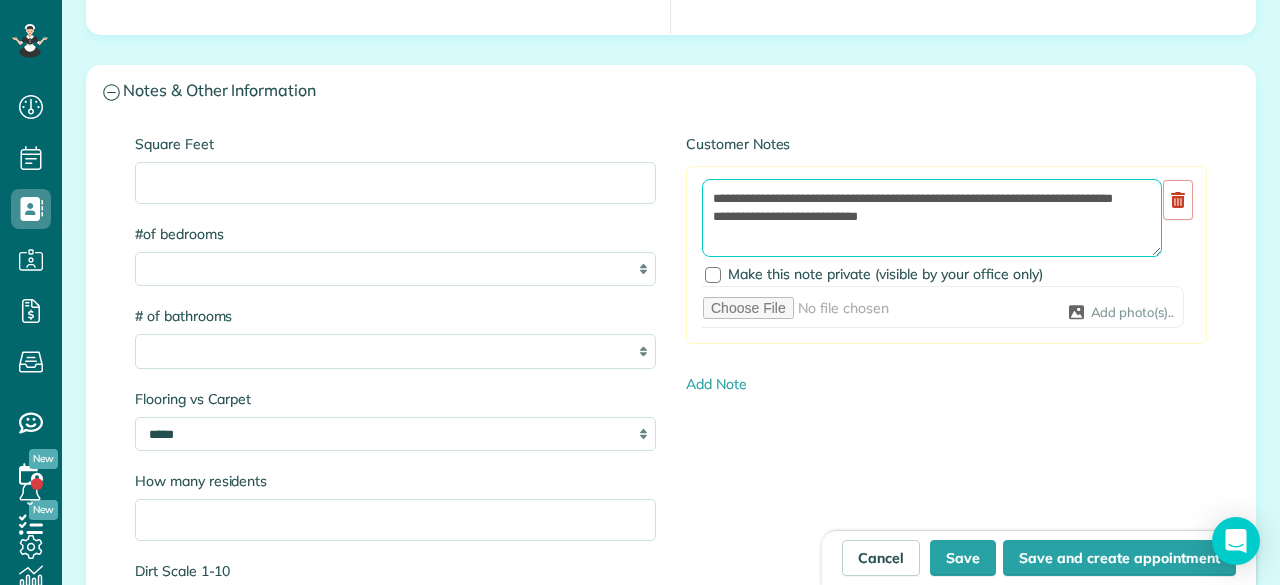 scroll, scrollTop: 36, scrollLeft: 0, axis: vertical 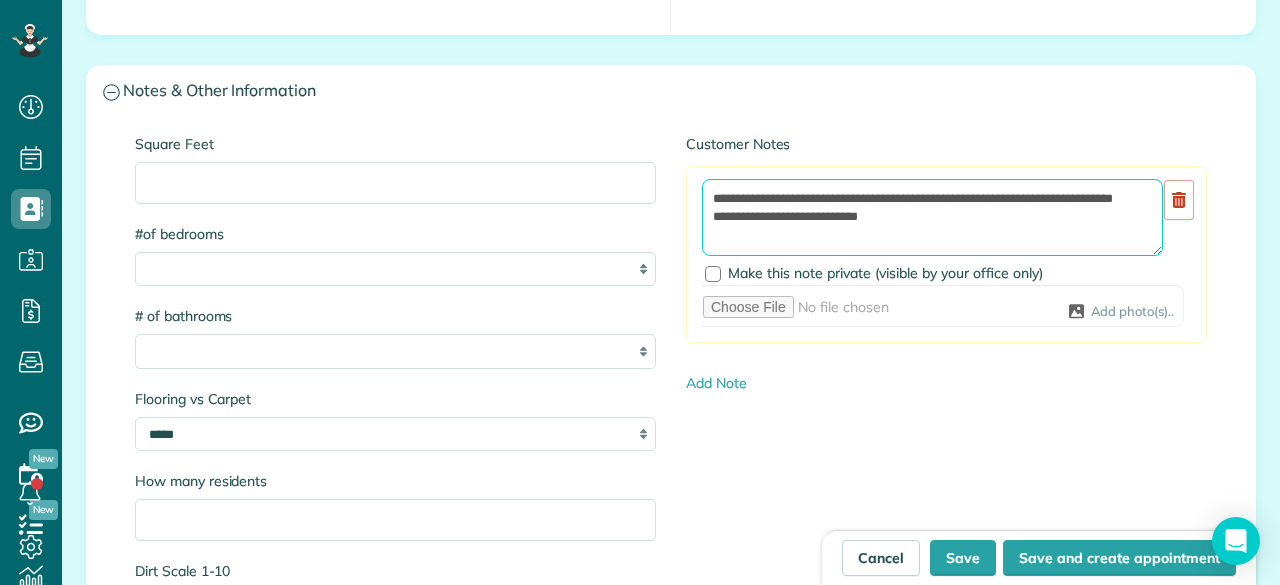 click on "**********" at bounding box center (932, 217) 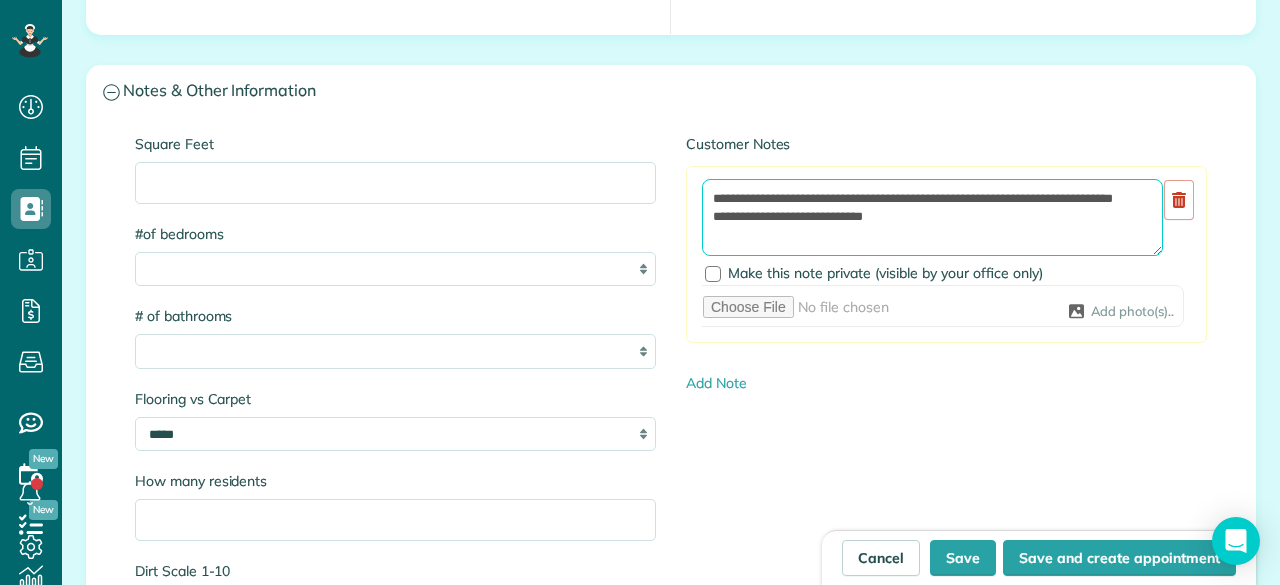 paste on "**********" 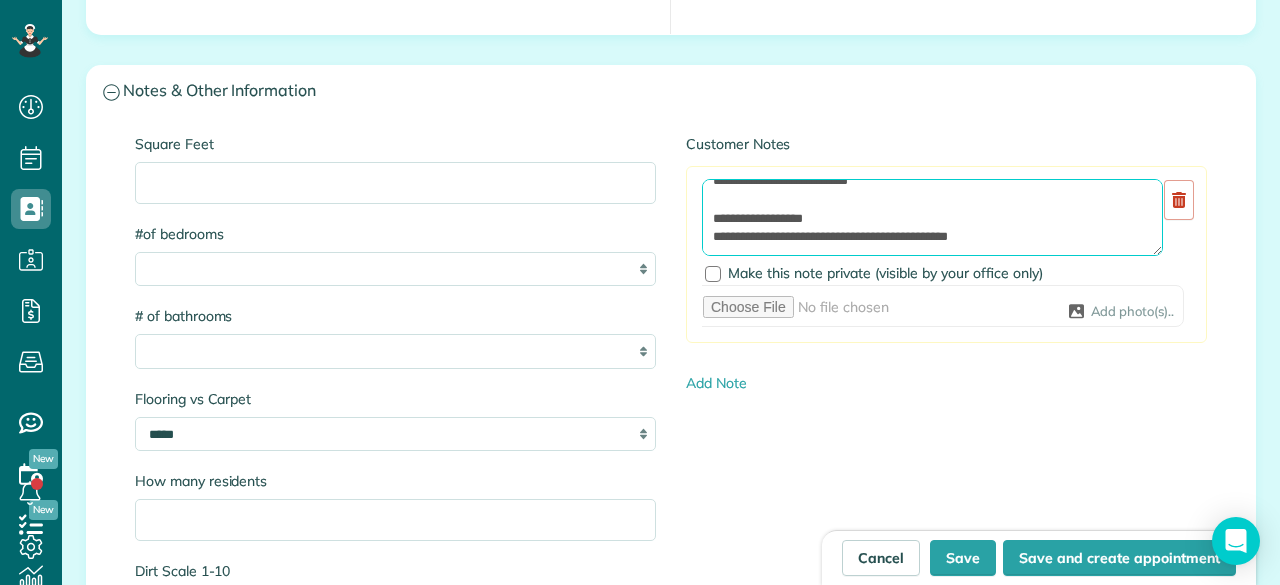 scroll, scrollTop: 527, scrollLeft: 0, axis: vertical 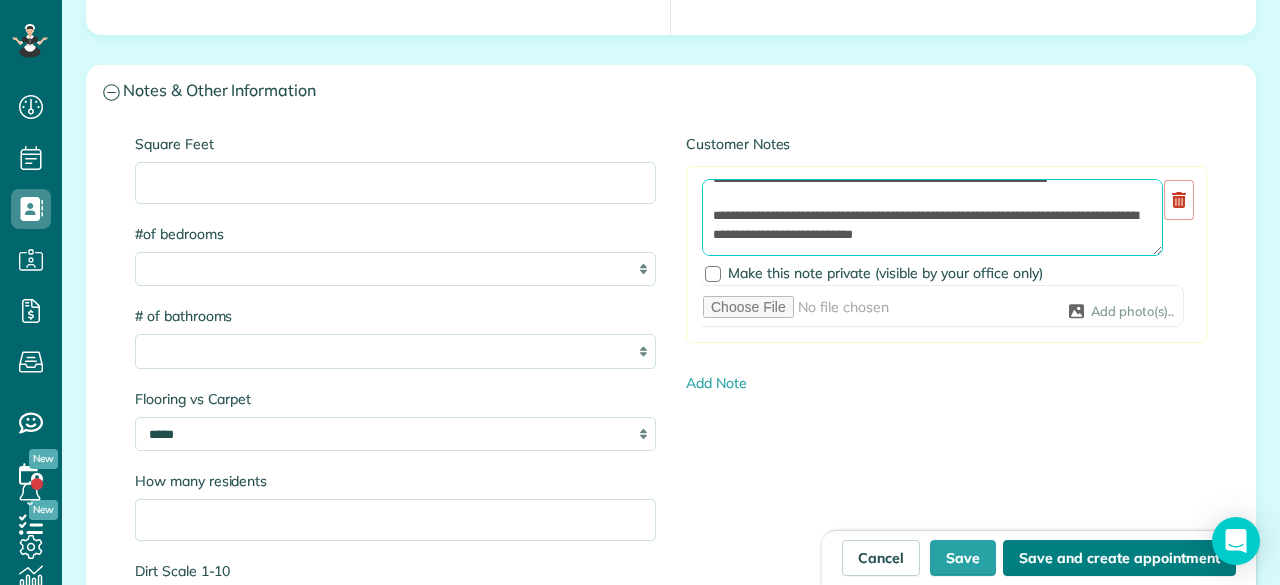type on "**********" 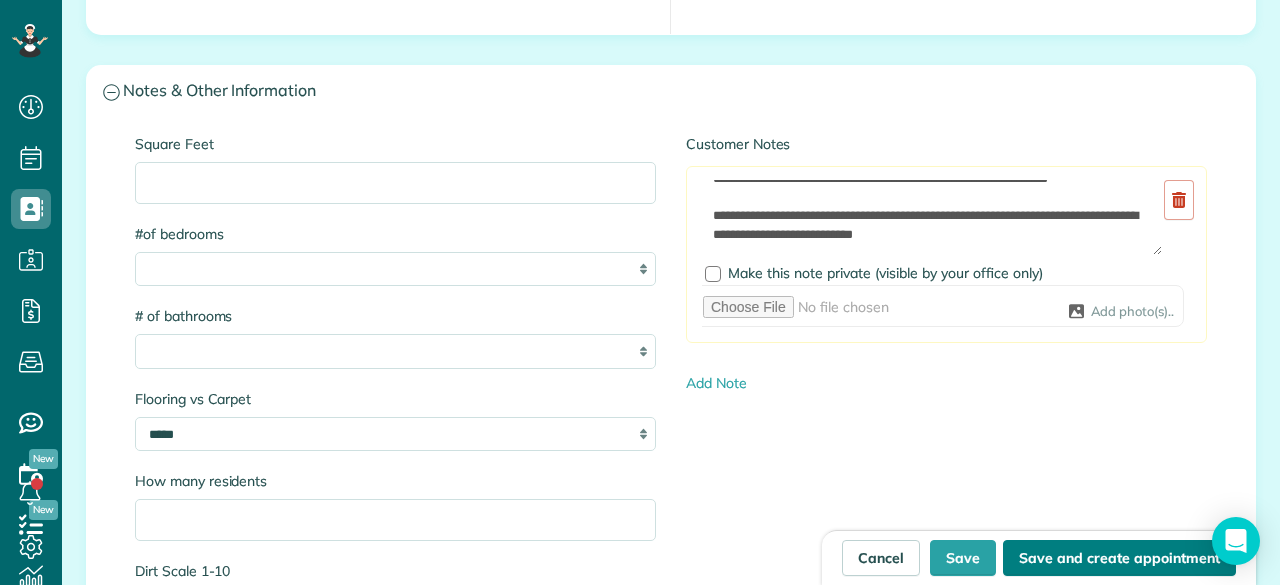 click on "Save and create appointment" at bounding box center (1119, 558) 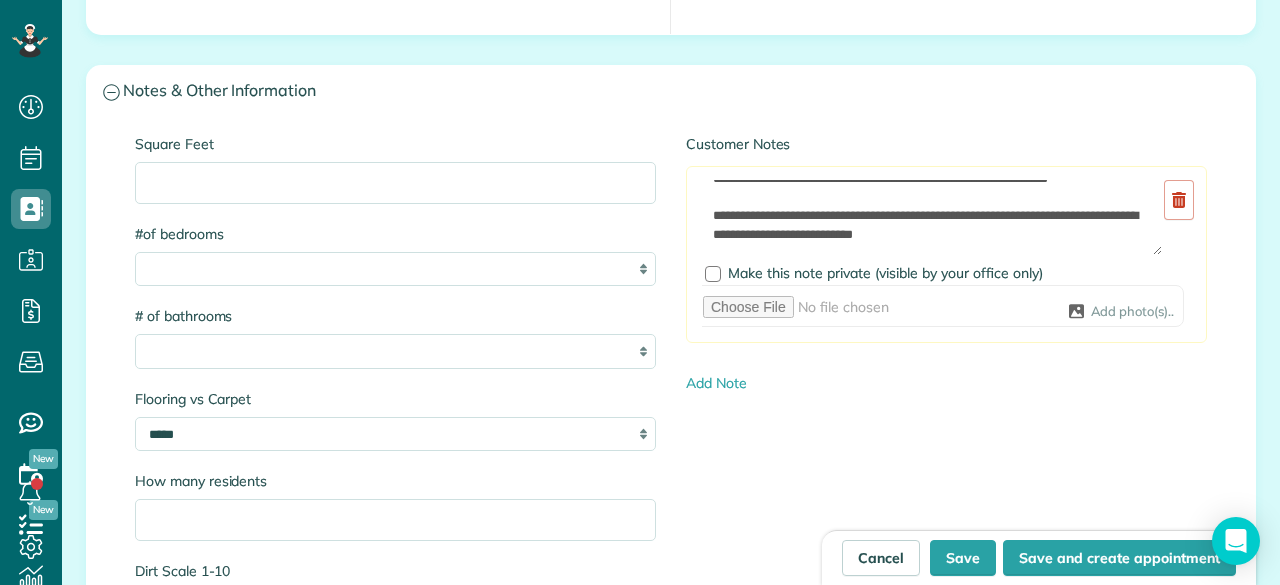 type on "**********" 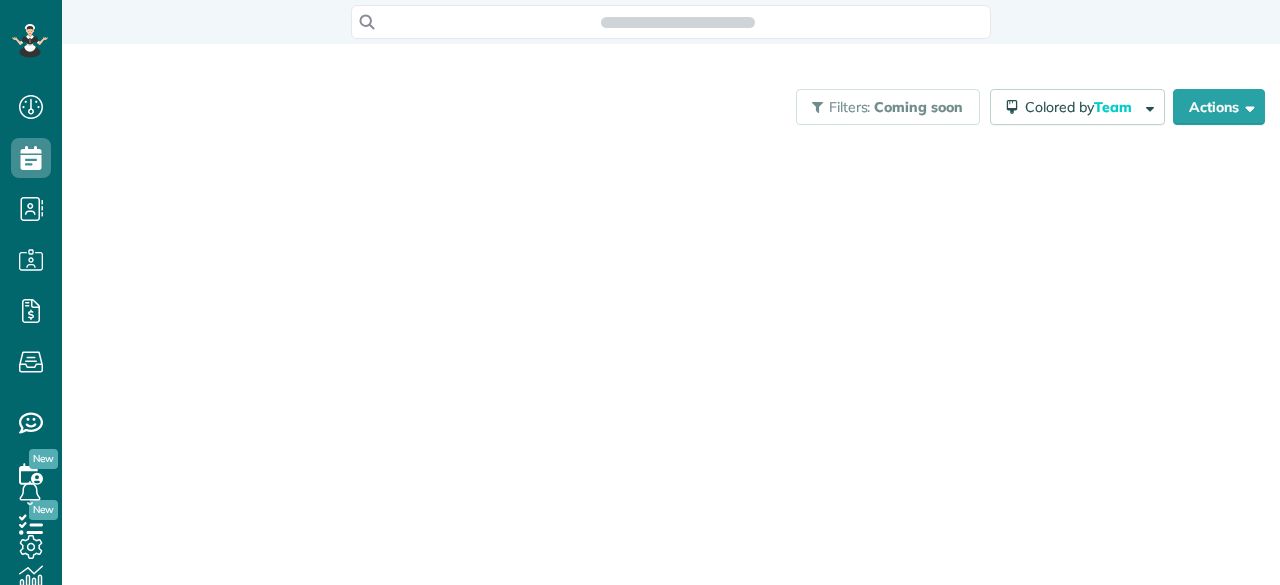 scroll, scrollTop: 0, scrollLeft: 0, axis: both 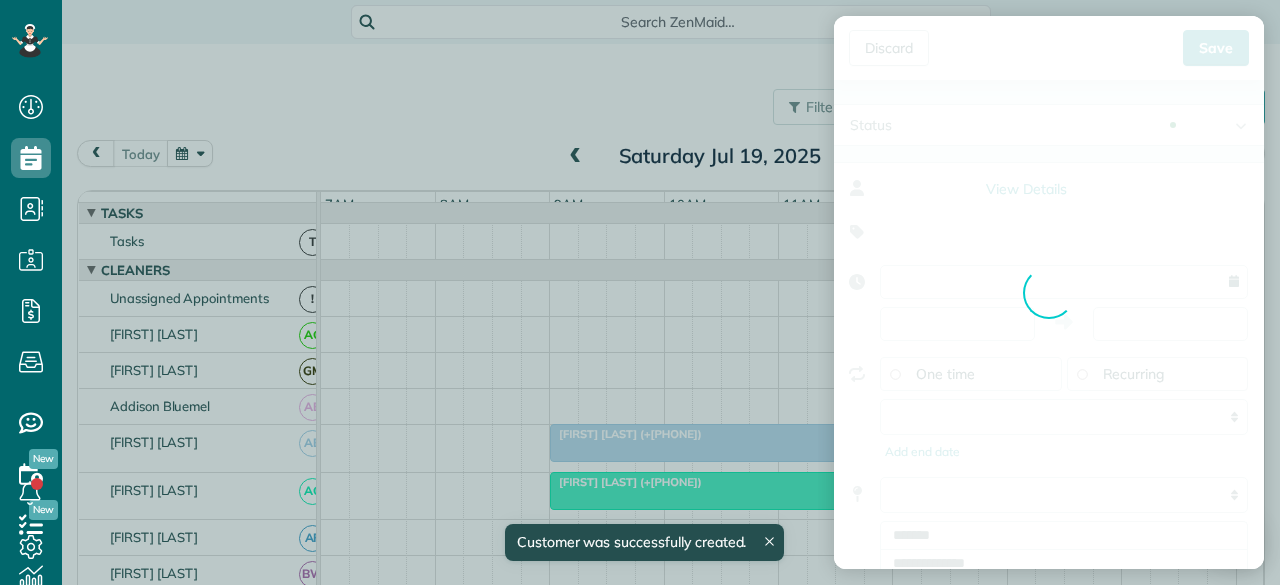 type on "**********" 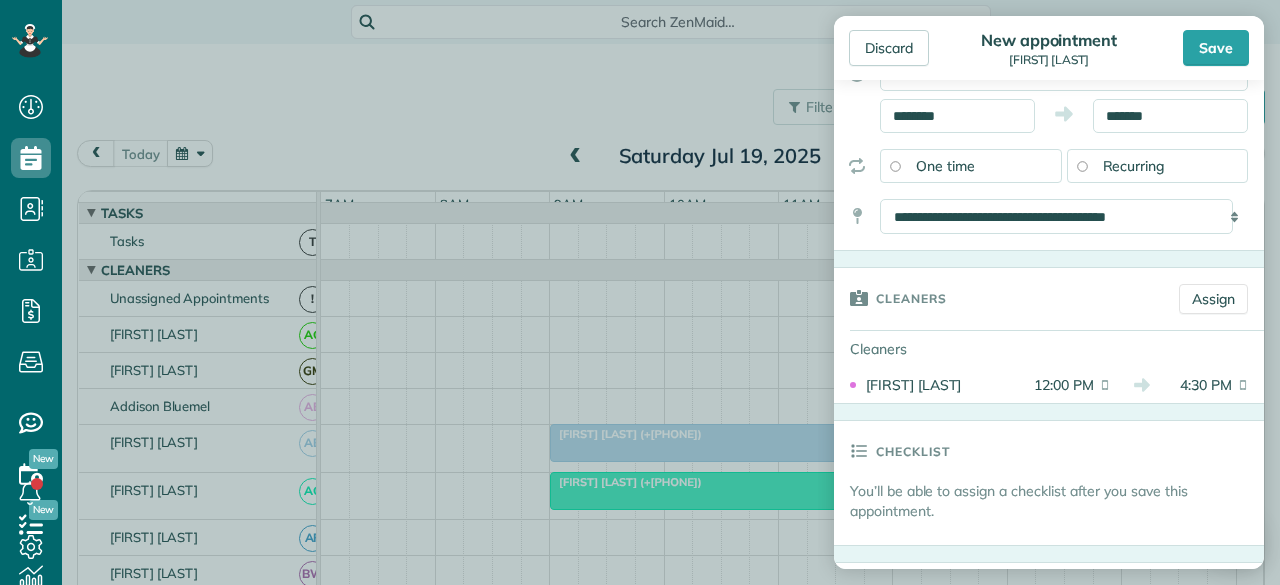 scroll, scrollTop: 200, scrollLeft: 0, axis: vertical 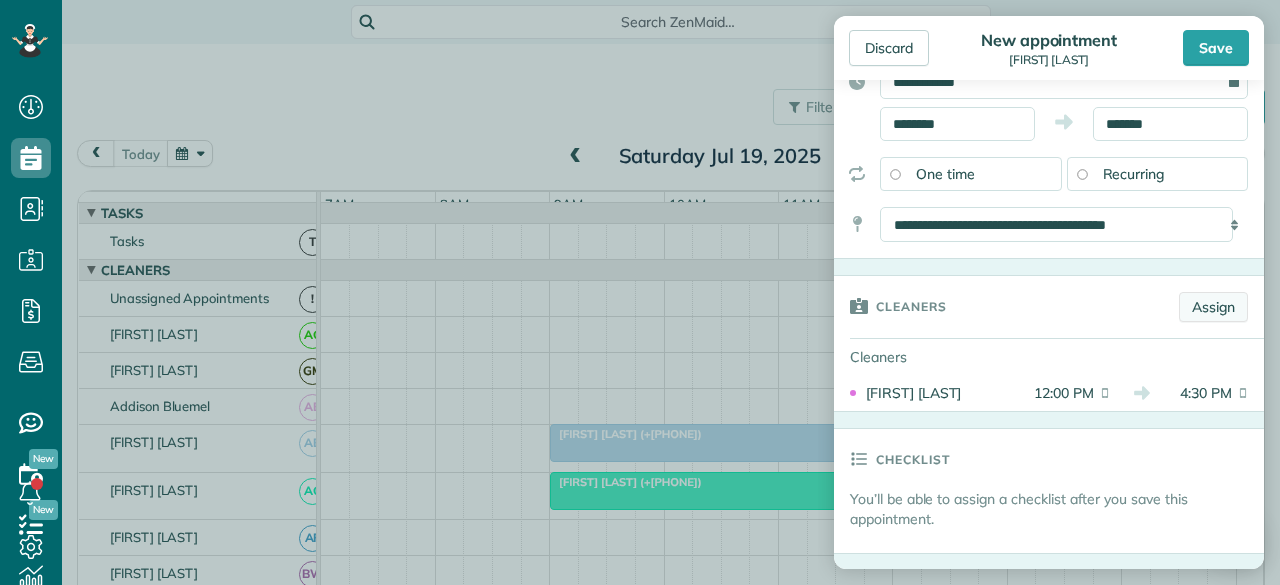 click on "Assign" at bounding box center (1213, 307) 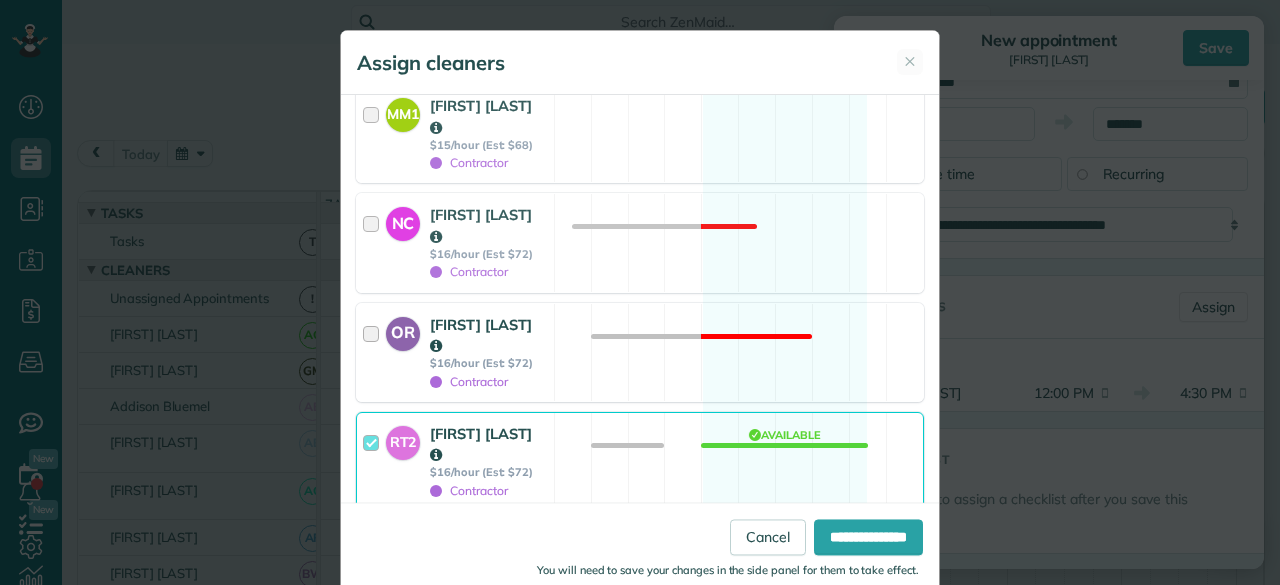 scroll, scrollTop: 3200, scrollLeft: 0, axis: vertical 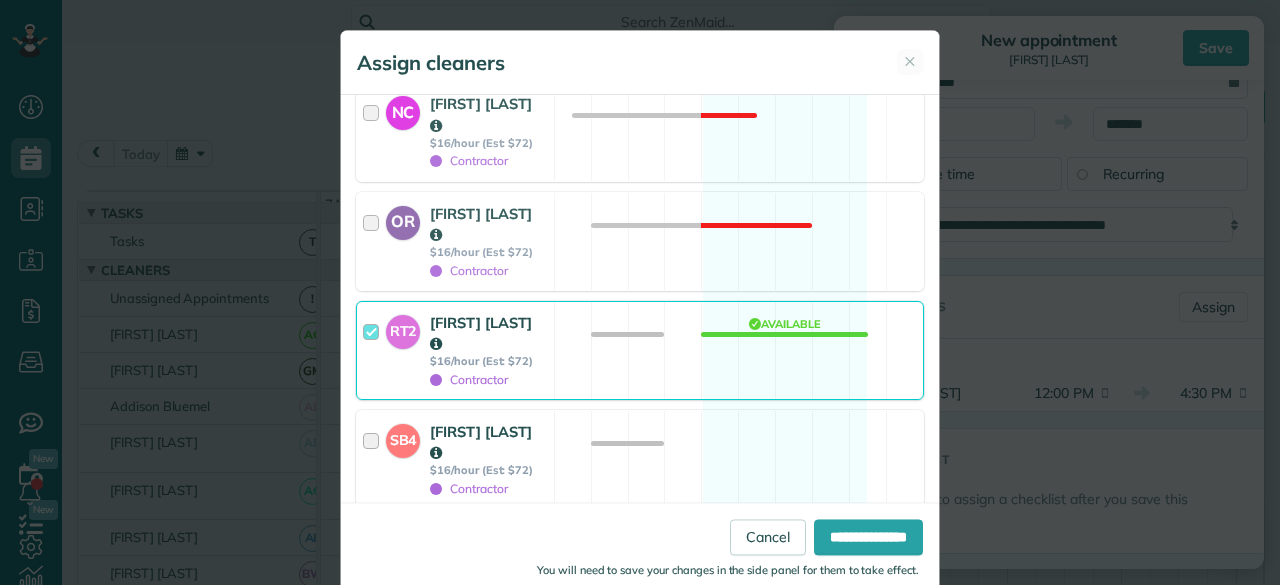 click on "[FIRST] [LAST]" at bounding box center [489, 442] 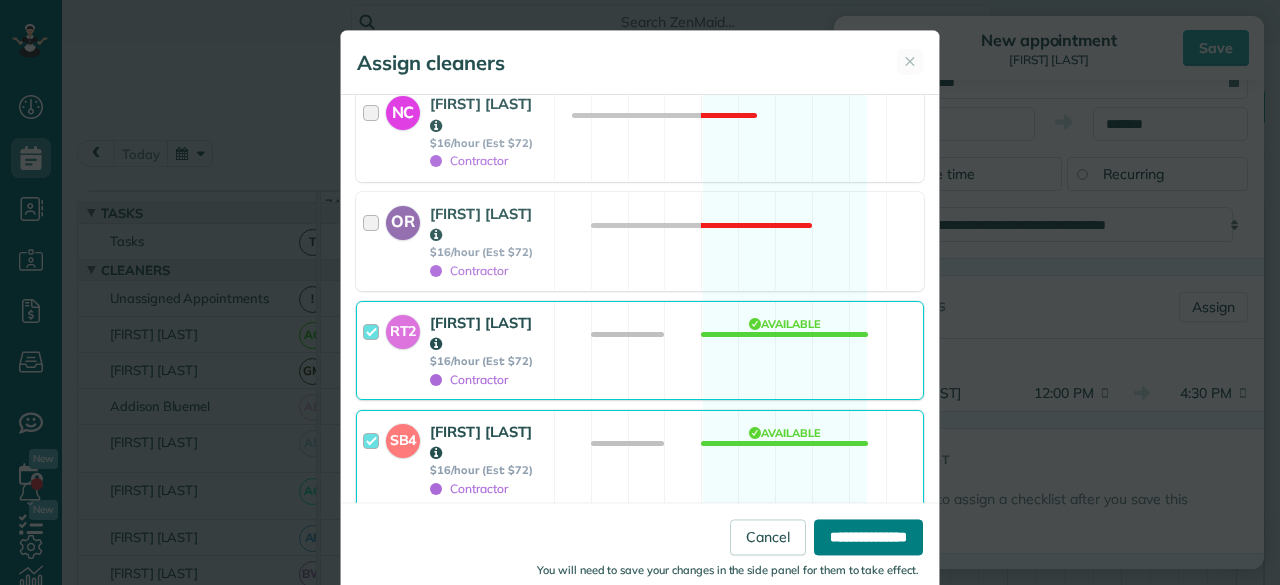 click on "**********" at bounding box center [868, 537] 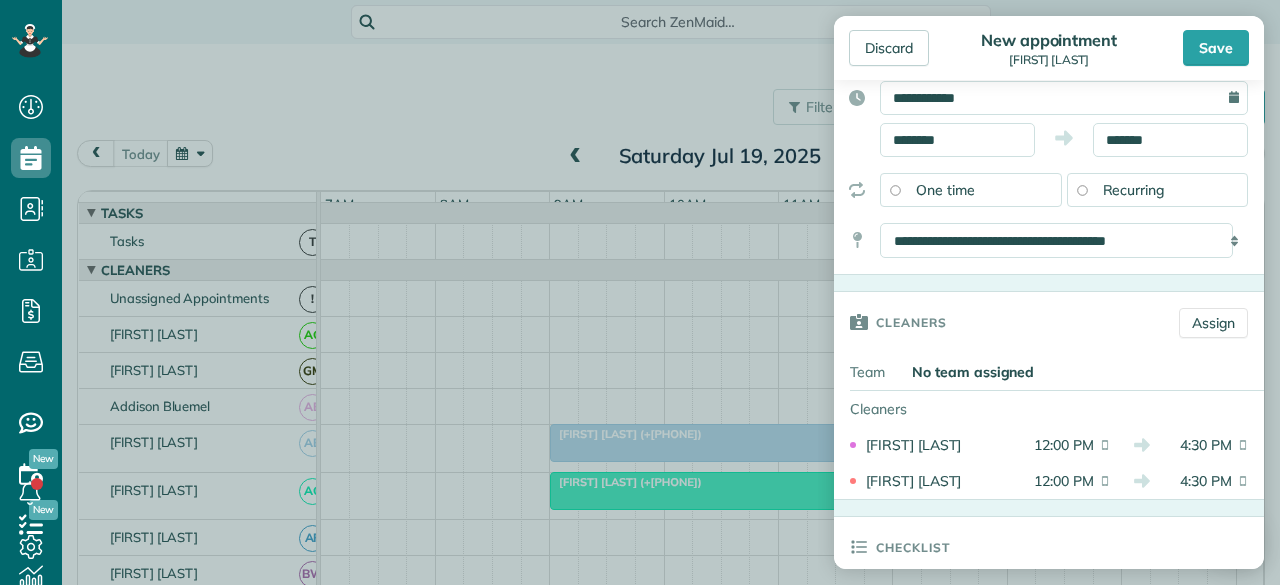 scroll, scrollTop: 200, scrollLeft: 0, axis: vertical 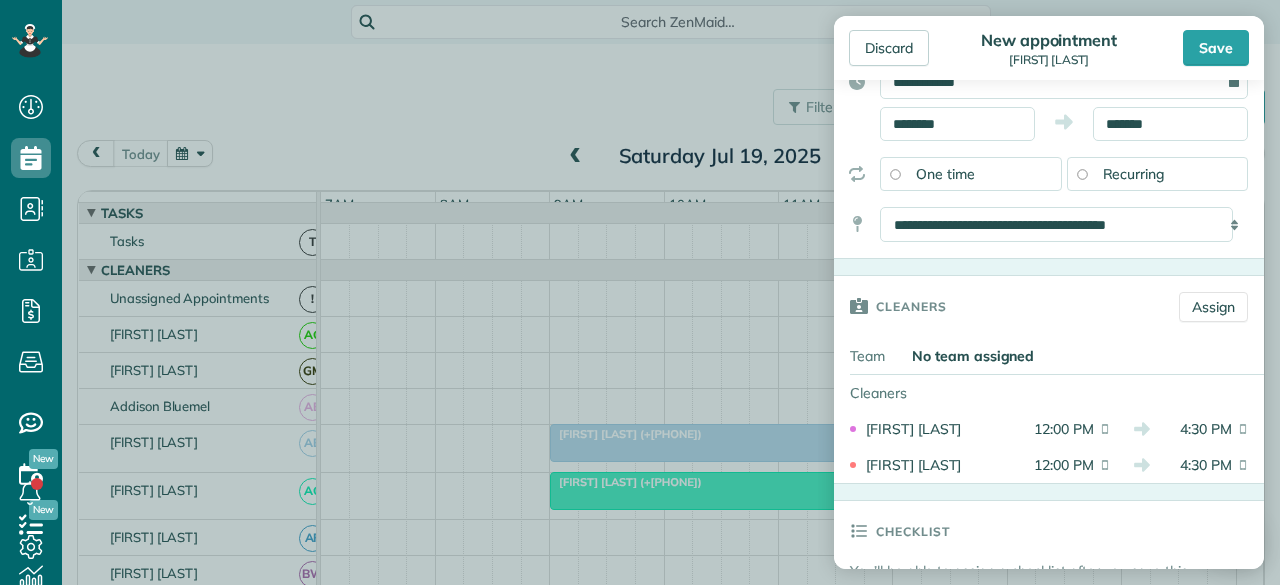 drag, startPoint x: 1210, startPoint y: 56, endPoint x: 1198, endPoint y: 104, distance: 49.47727 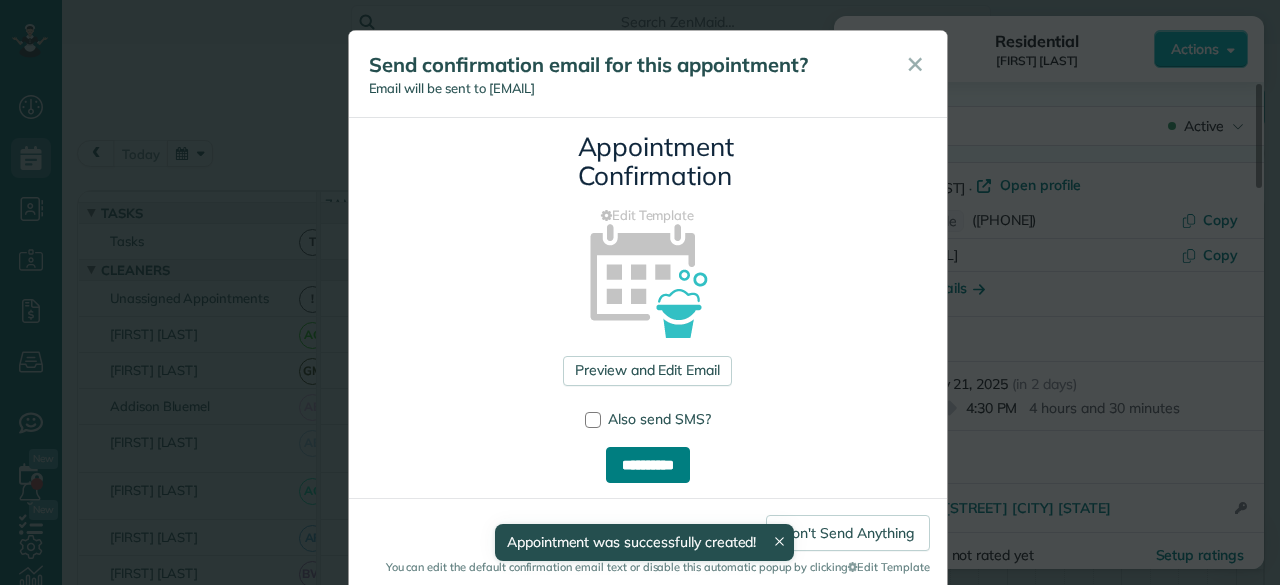 click on "**********" at bounding box center (648, 465) 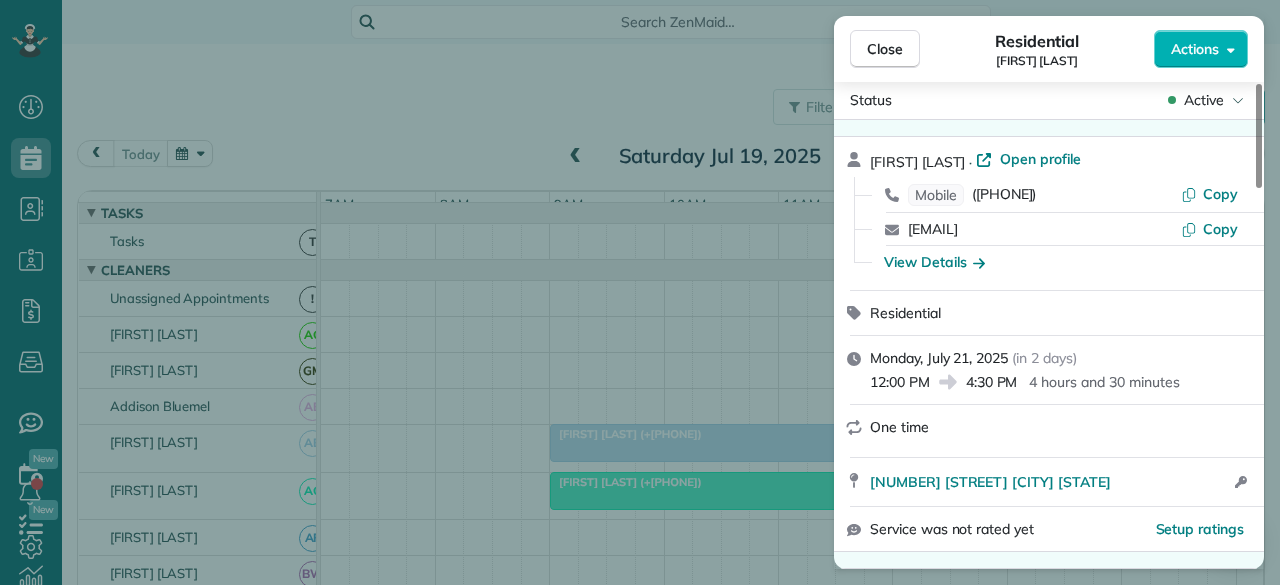 scroll, scrollTop: 0, scrollLeft: 0, axis: both 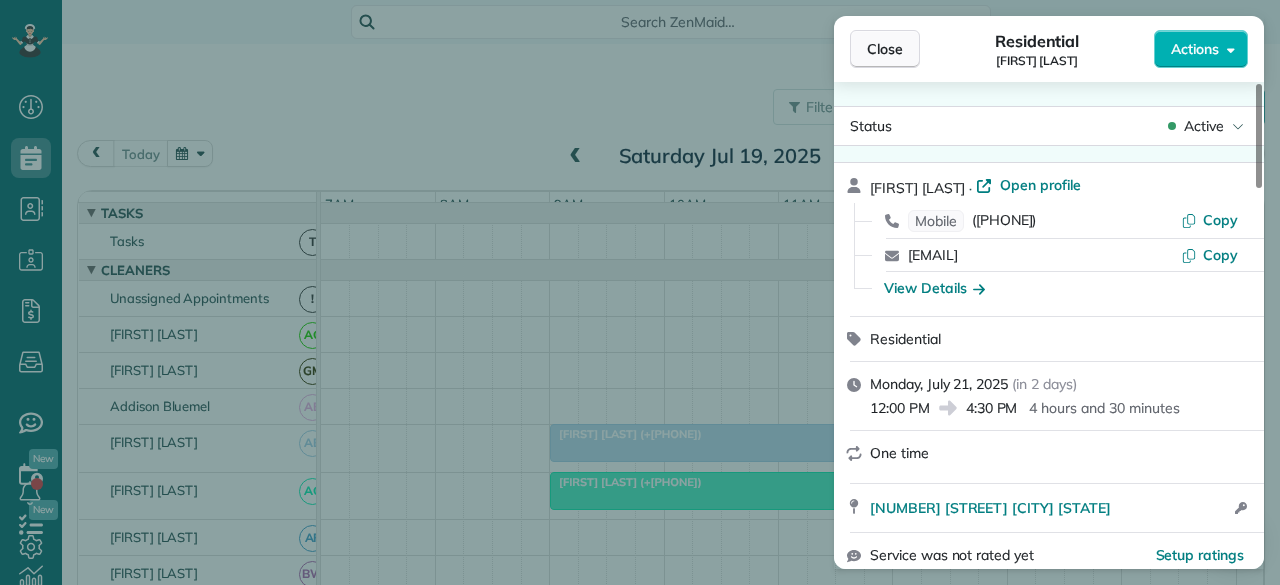 click on "Close" at bounding box center (885, 49) 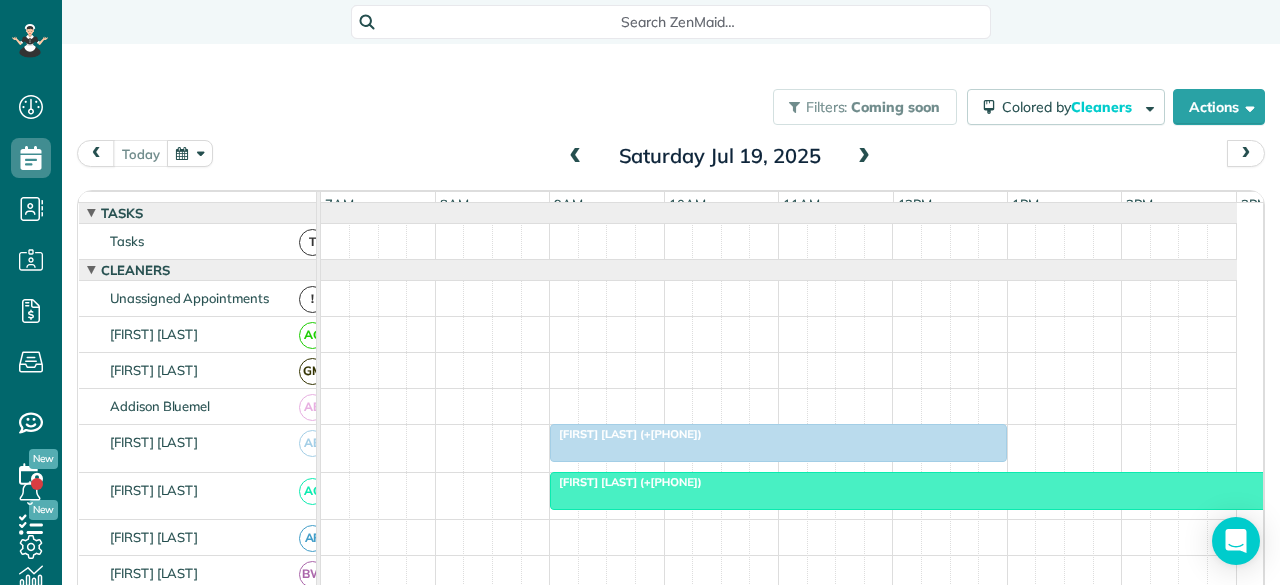 scroll, scrollTop: 267, scrollLeft: 0, axis: vertical 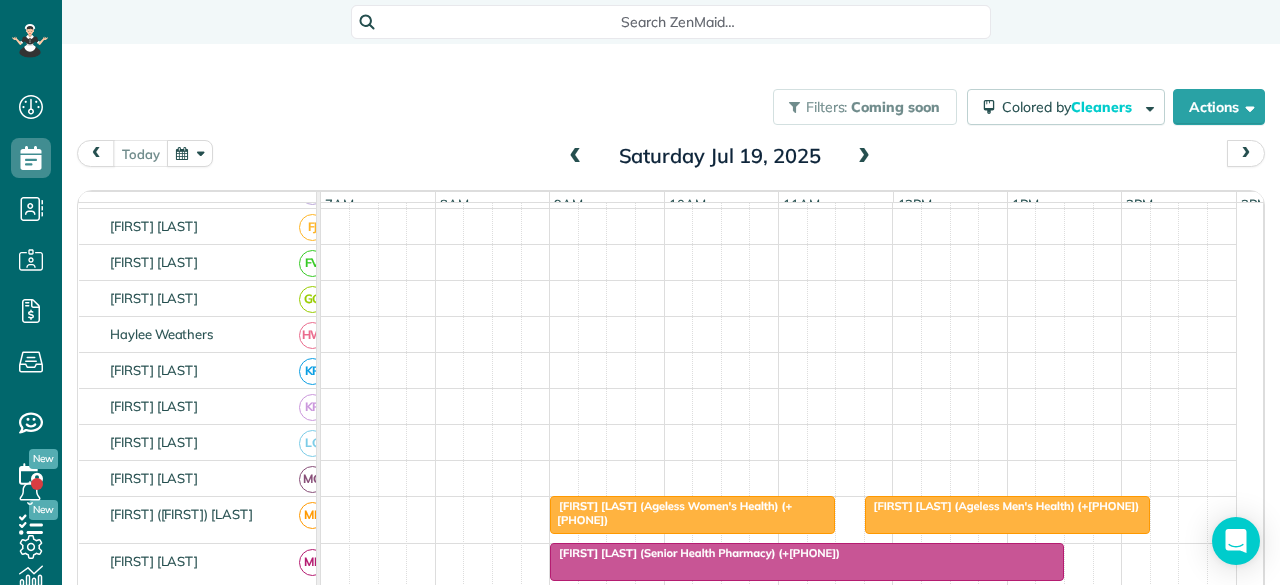 click at bounding box center (864, 157) 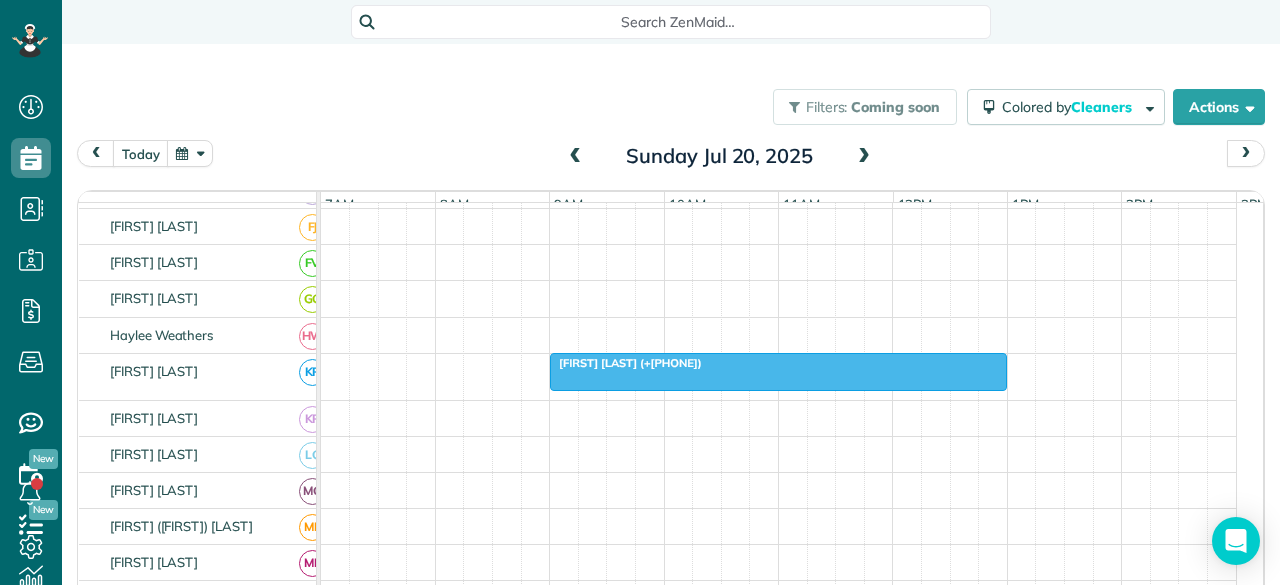 click at bounding box center [864, 157] 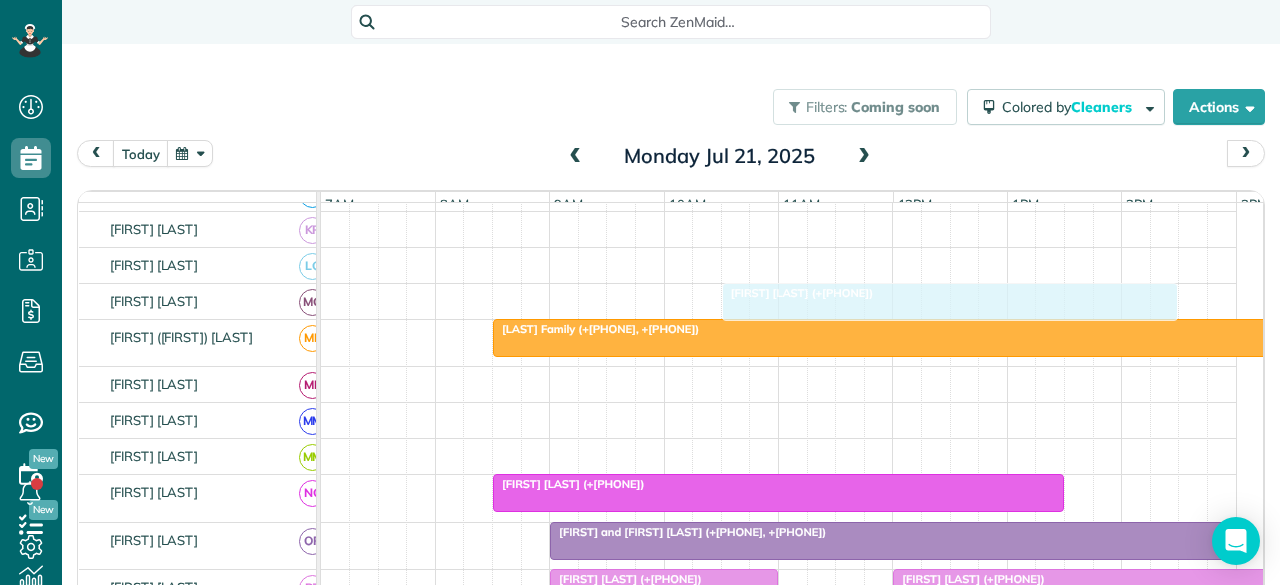 drag, startPoint x: 580, startPoint y: 363, endPoint x: 813, endPoint y: 295, distance: 242.72 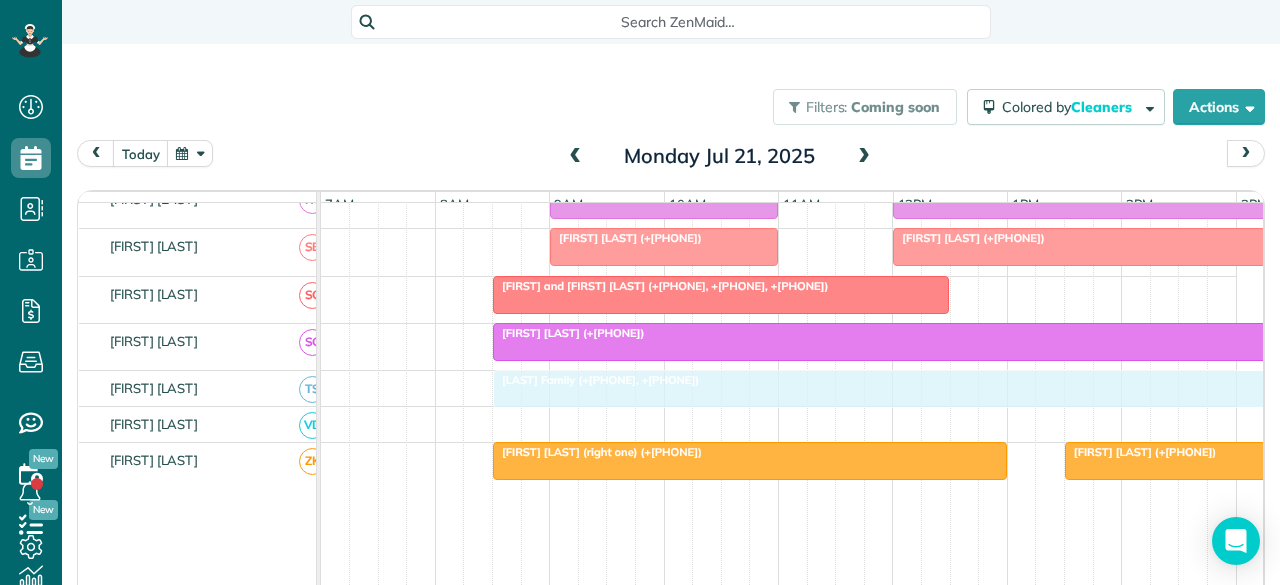 drag, startPoint x: 563, startPoint y: 247, endPoint x: 569, endPoint y: 371, distance: 124.14507 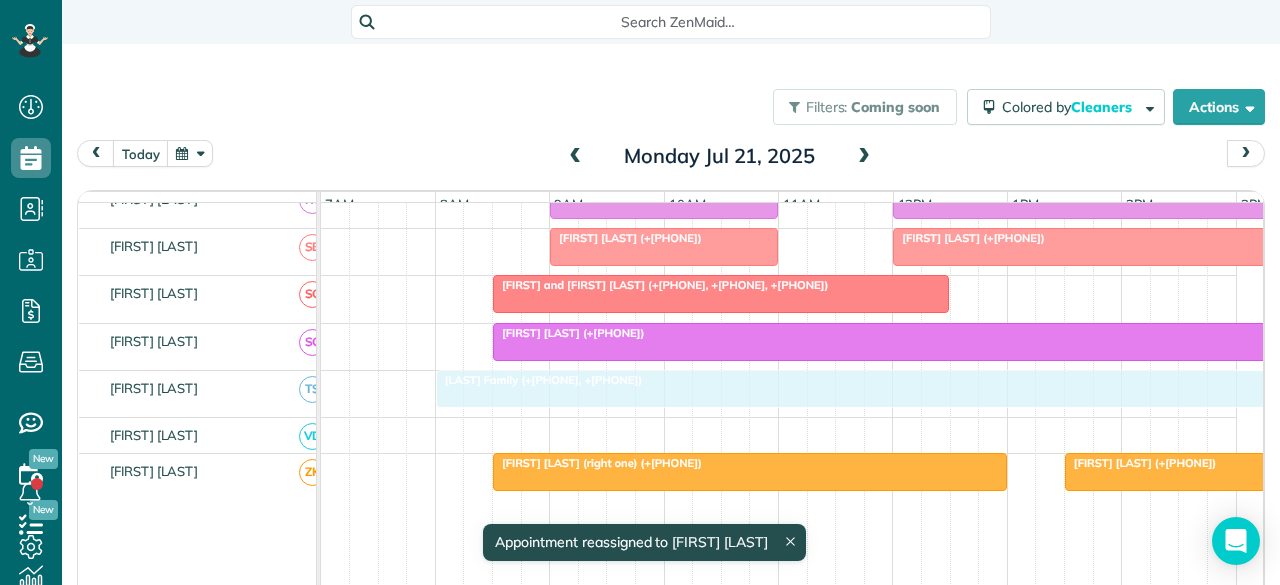 drag, startPoint x: 654, startPoint y: 383, endPoint x: 610, endPoint y: 377, distance: 44.407207 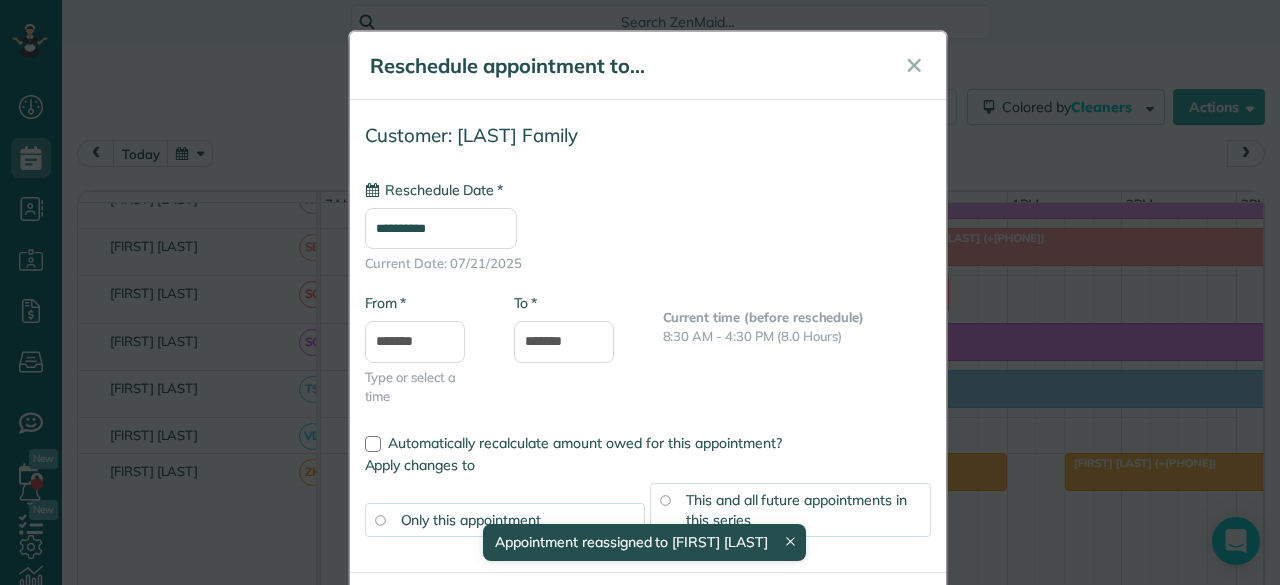 type on "**********" 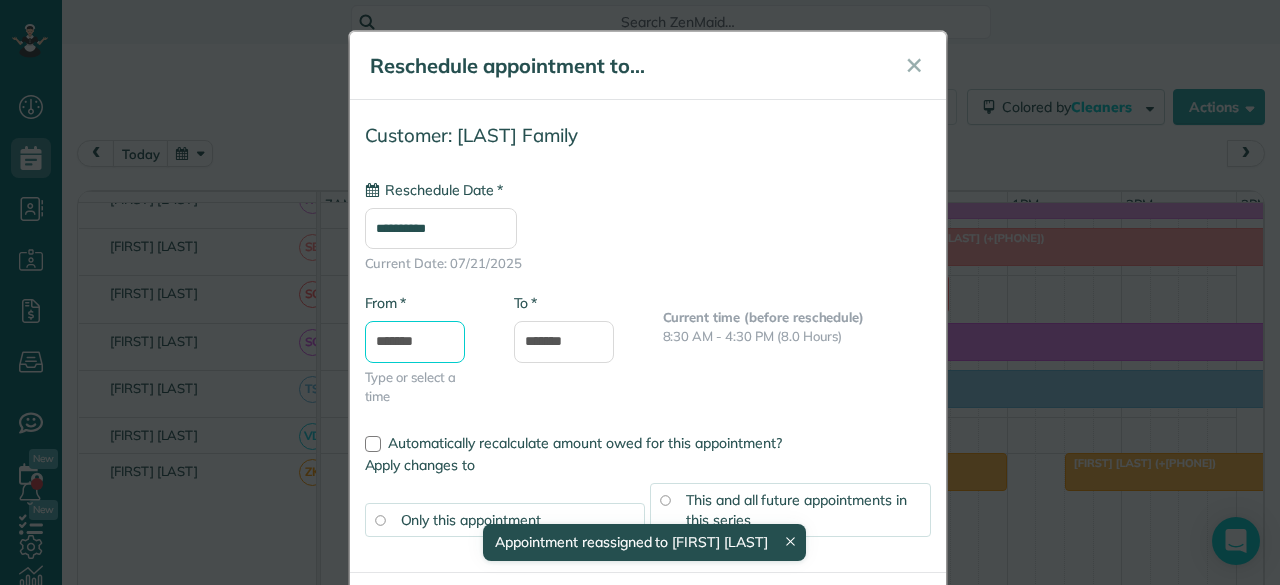 click on "*******" at bounding box center (415, 342) 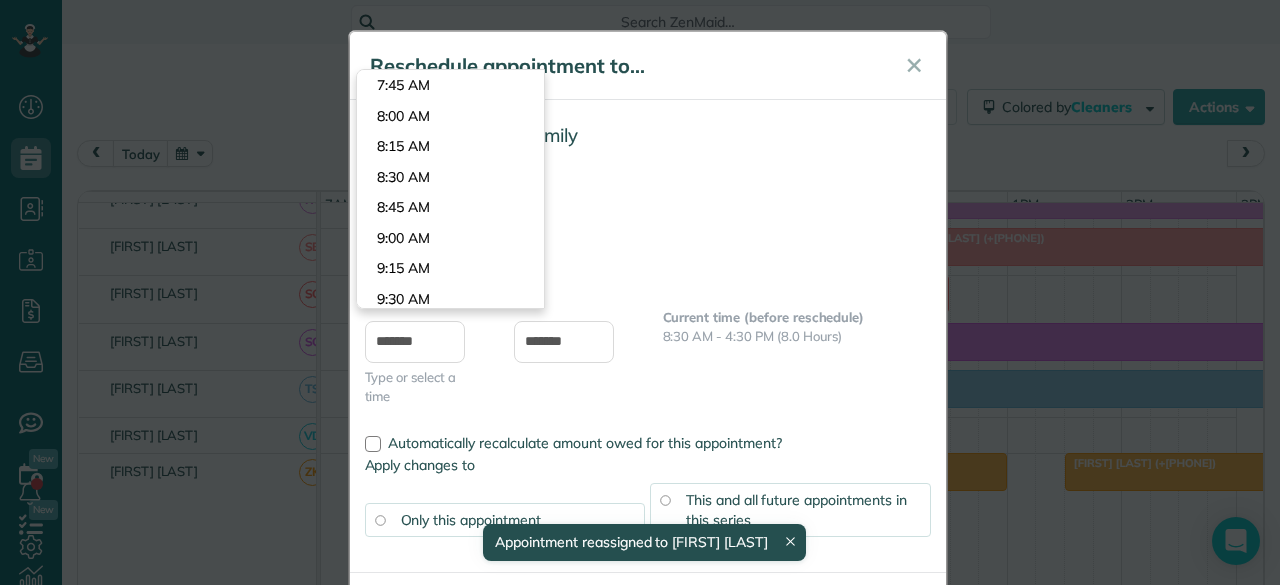 type on "*******" 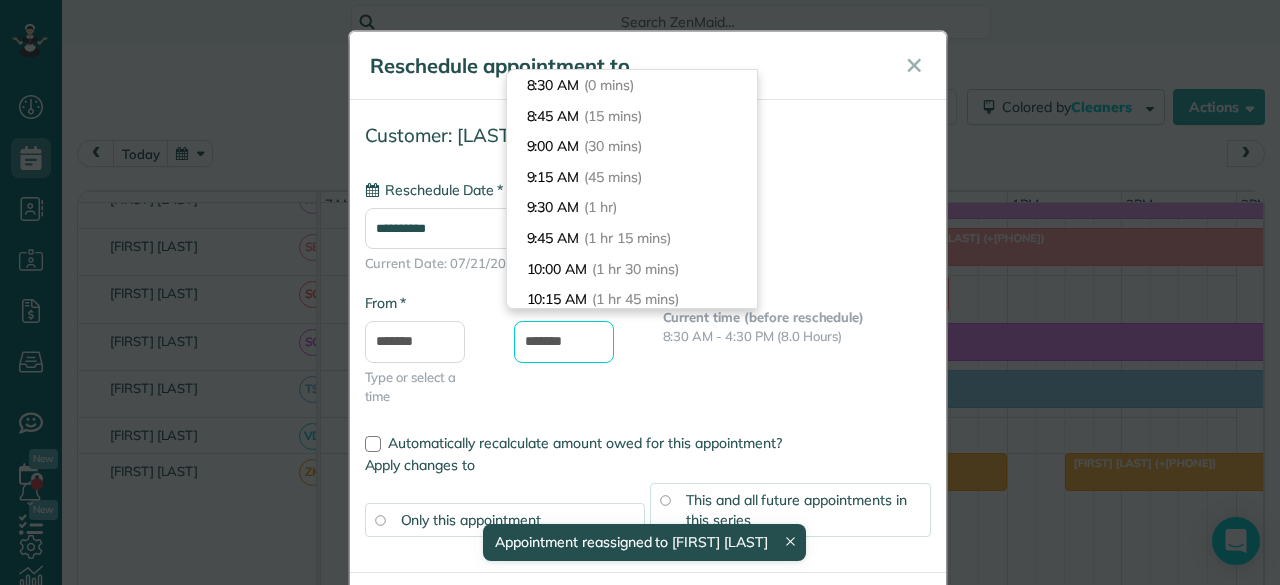 drag, startPoint x: 544, startPoint y: 338, endPoint x: 452, endPoint y: 339, distance: 92.00543 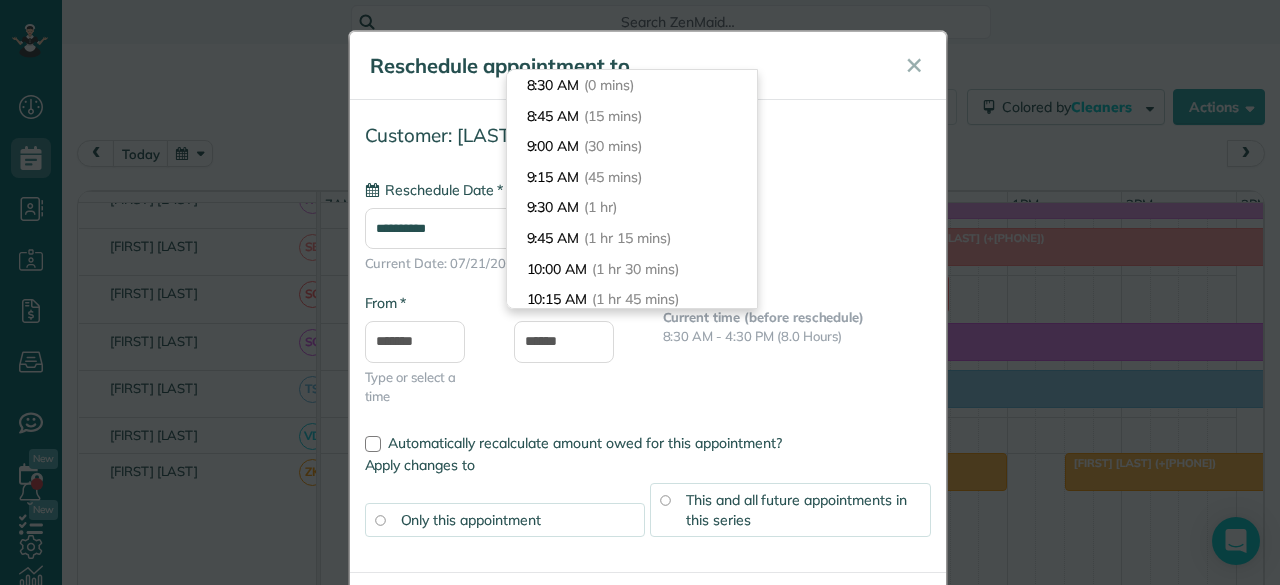 type on "*******" 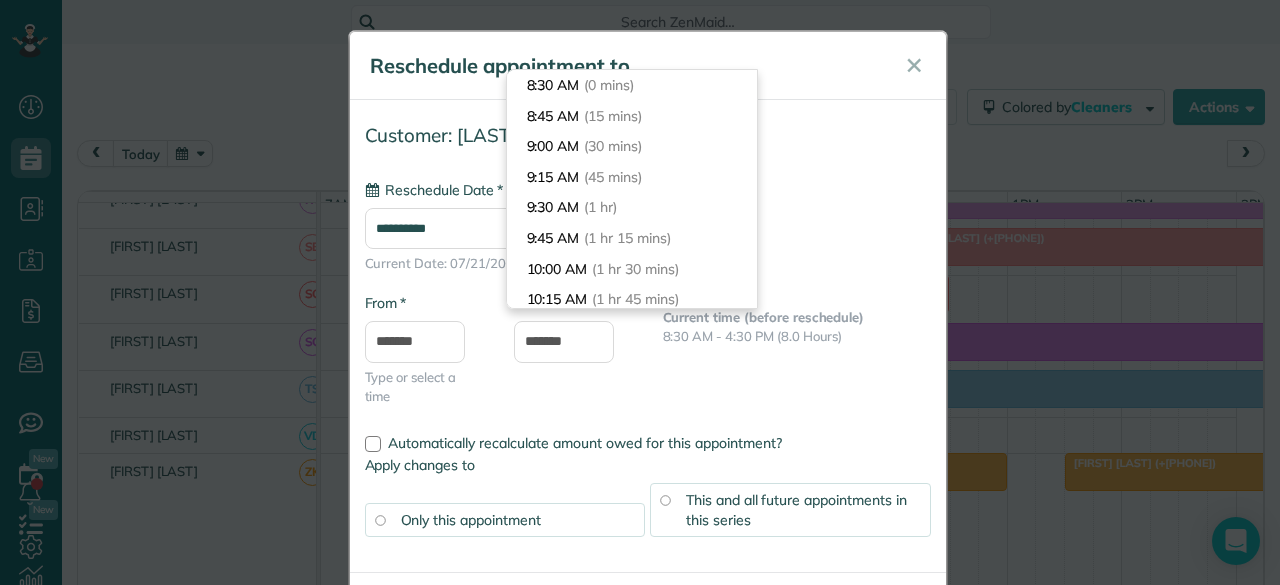 click on "**********" at bounding box center (648, 270) 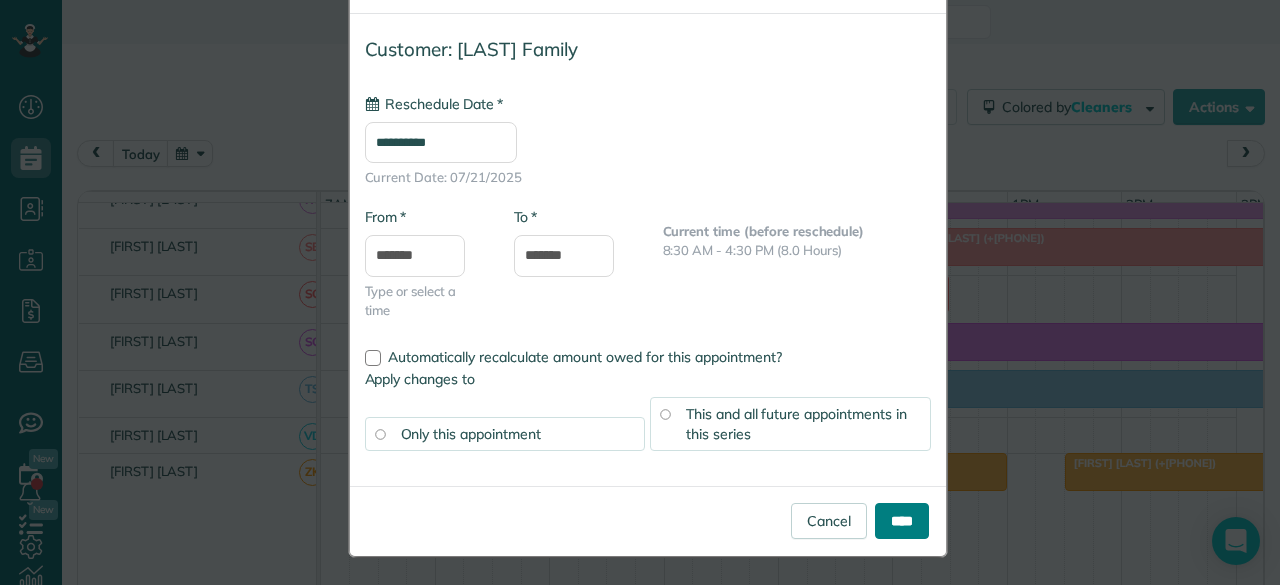 click on "****" at bounding box center [902, 521] 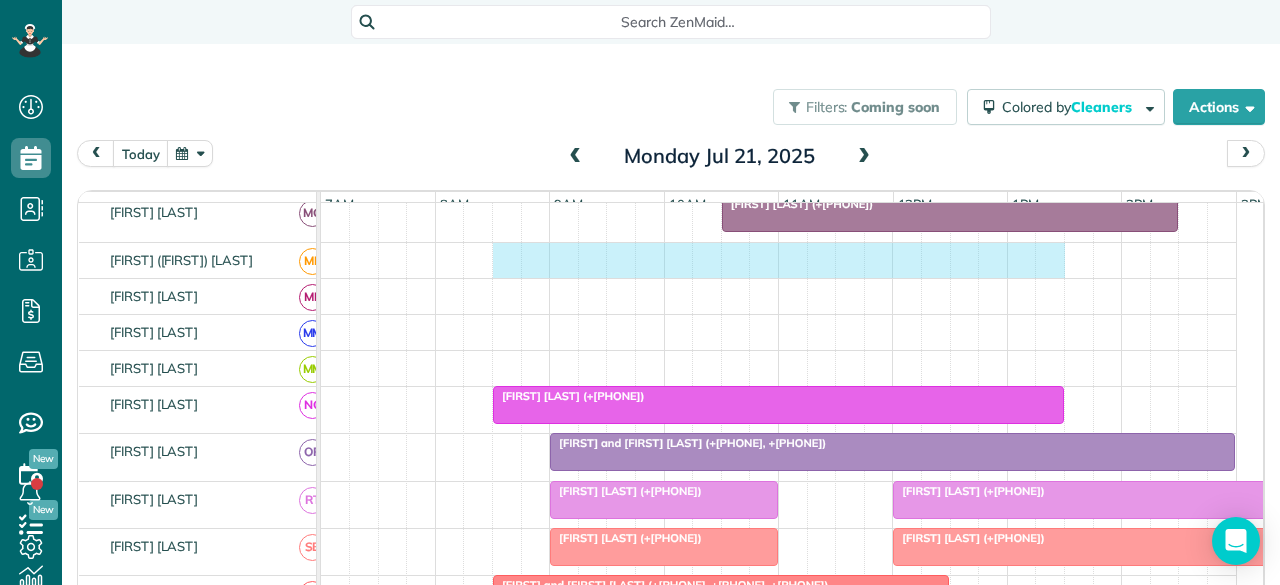 drag, startPoint x: 496, startPoint y: 265, endPoint x: 1032, endPoint y: 277, distance: 536.13434 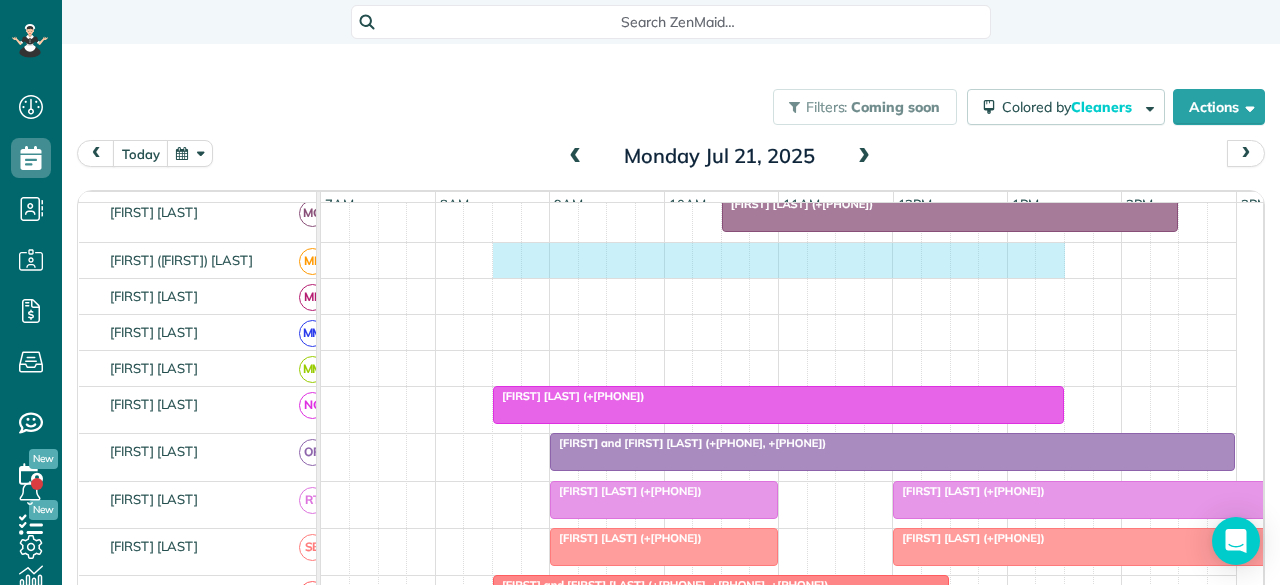 click at bounding box center (779, 260) 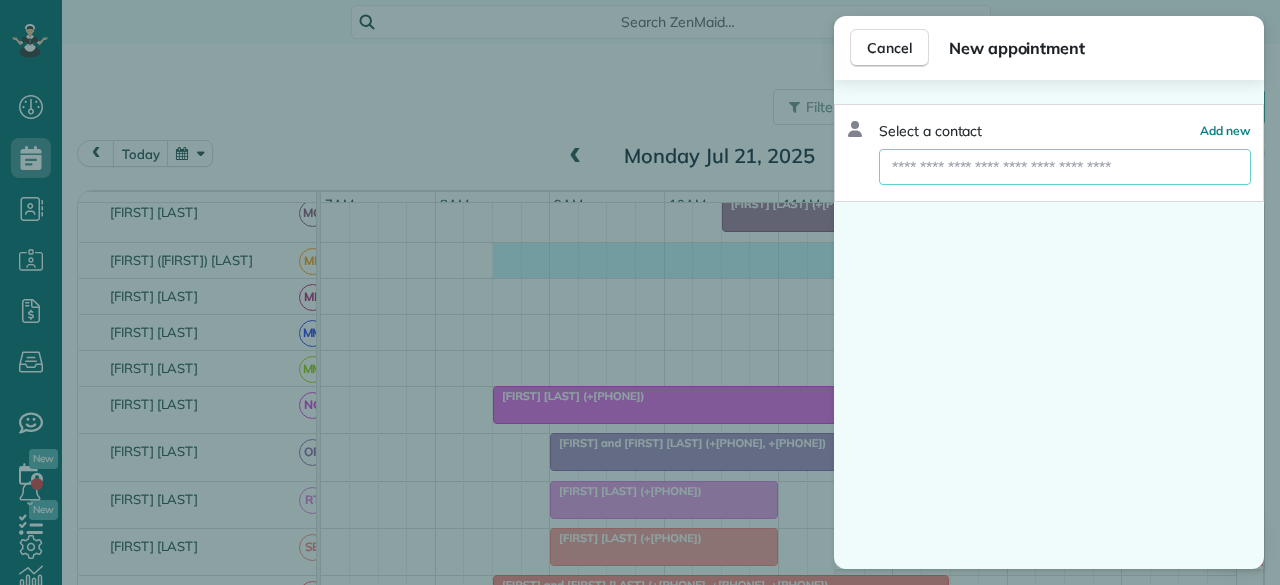 click at bounding box center [1065, 167] 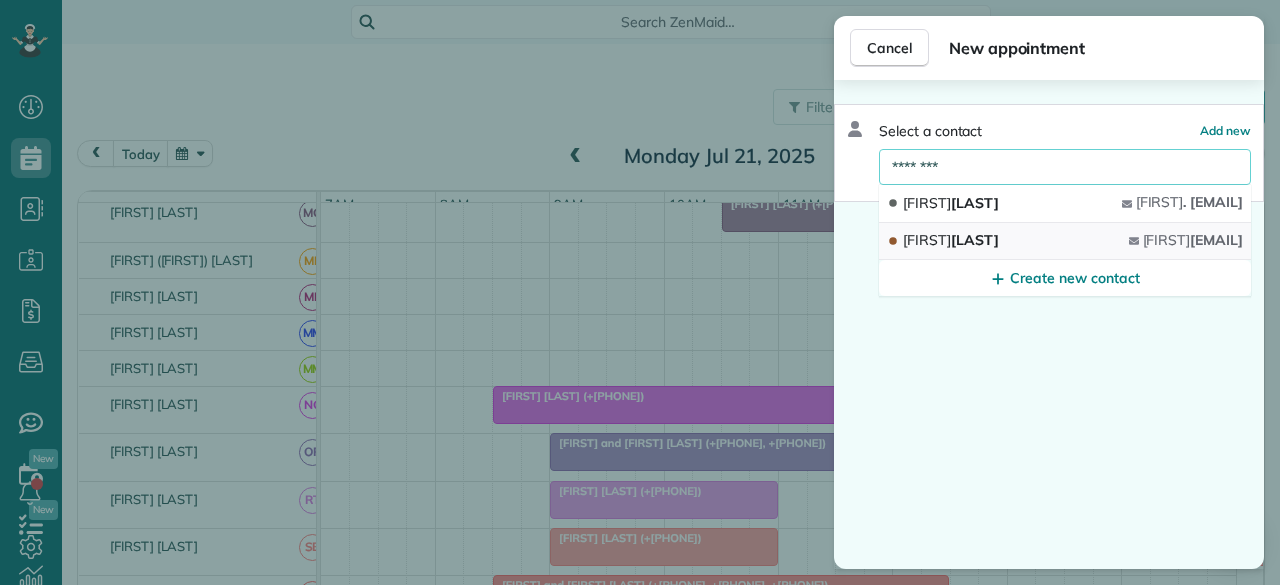 type on "********" 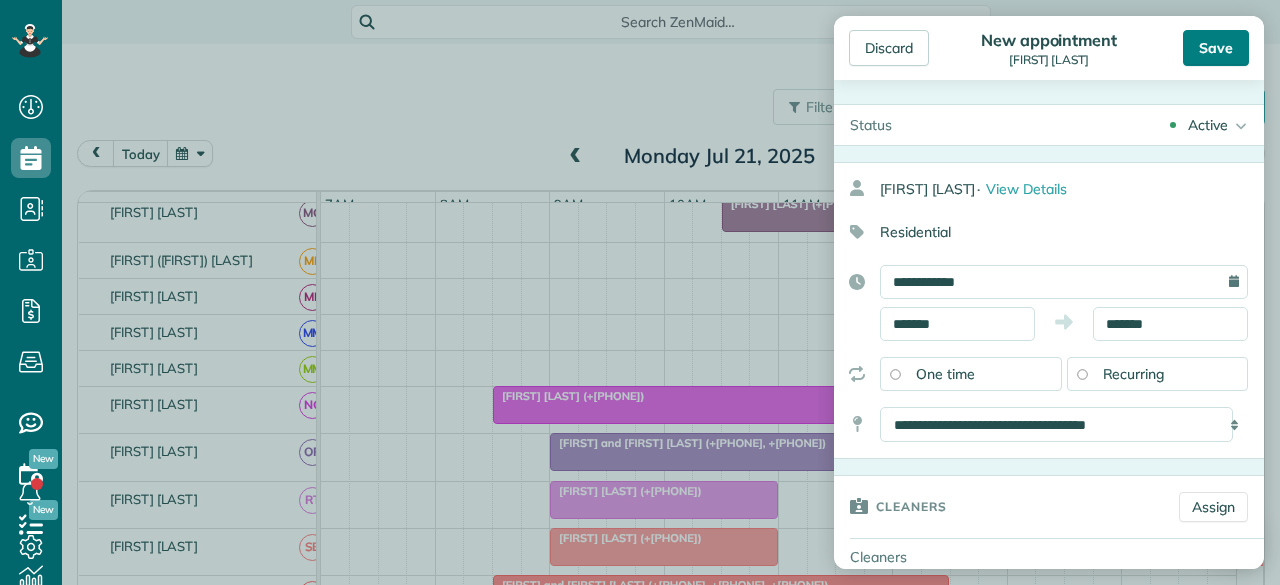 click on "Save" at bounding box center (1216, 48) 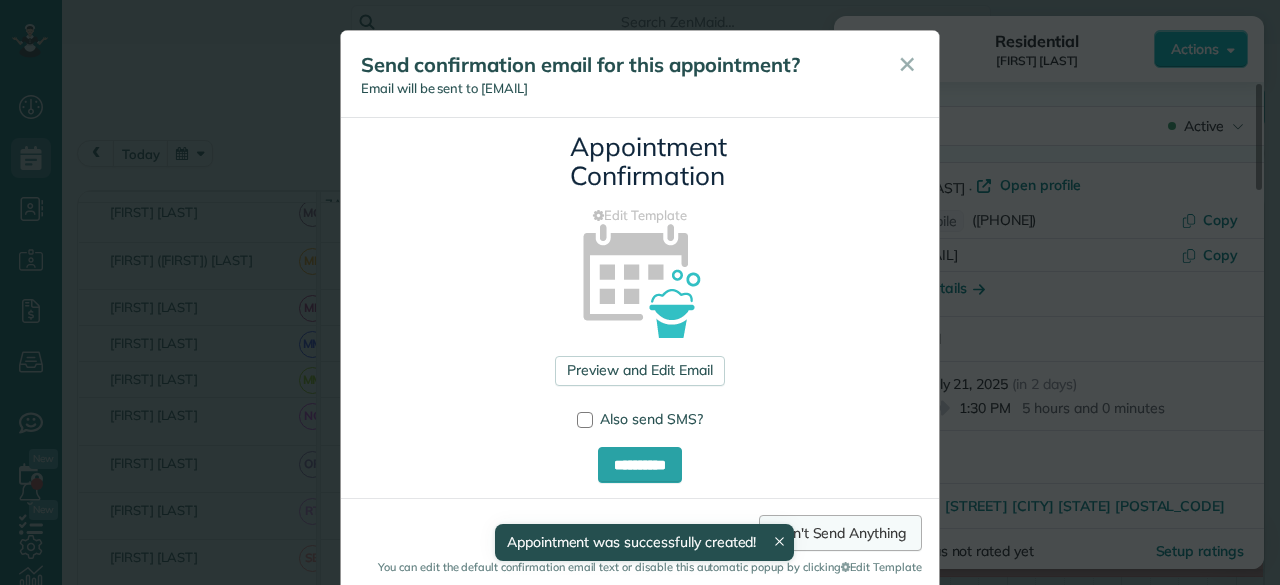 click on "Don't Send Anything" at bounding box center [840, 533] 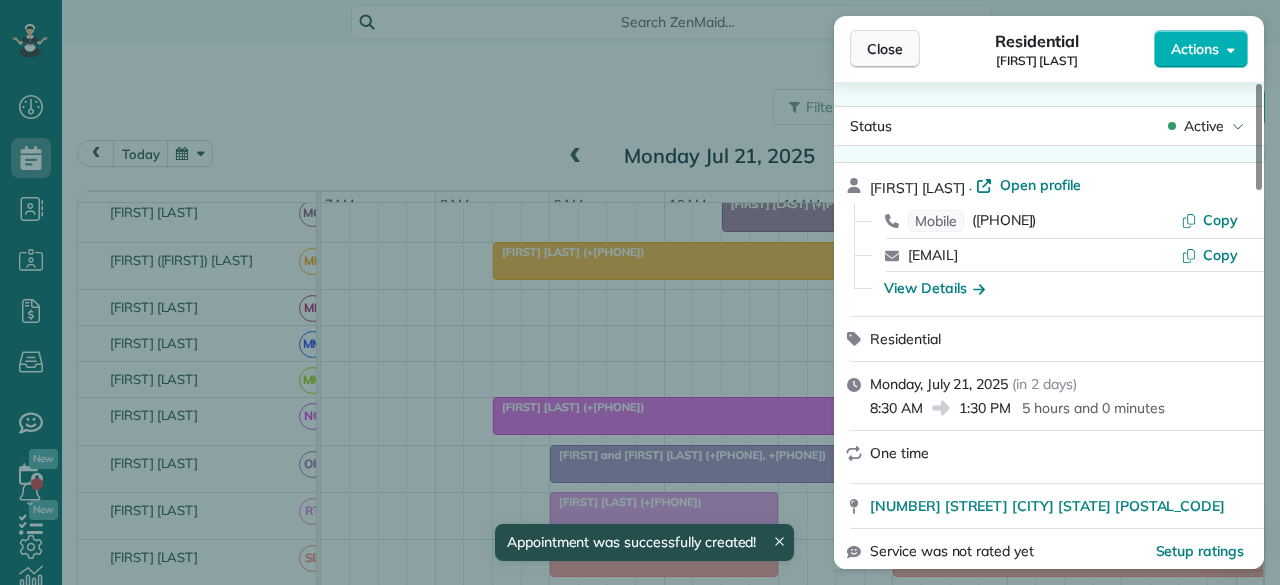 click on "Close" at bounding box center [885, 49] 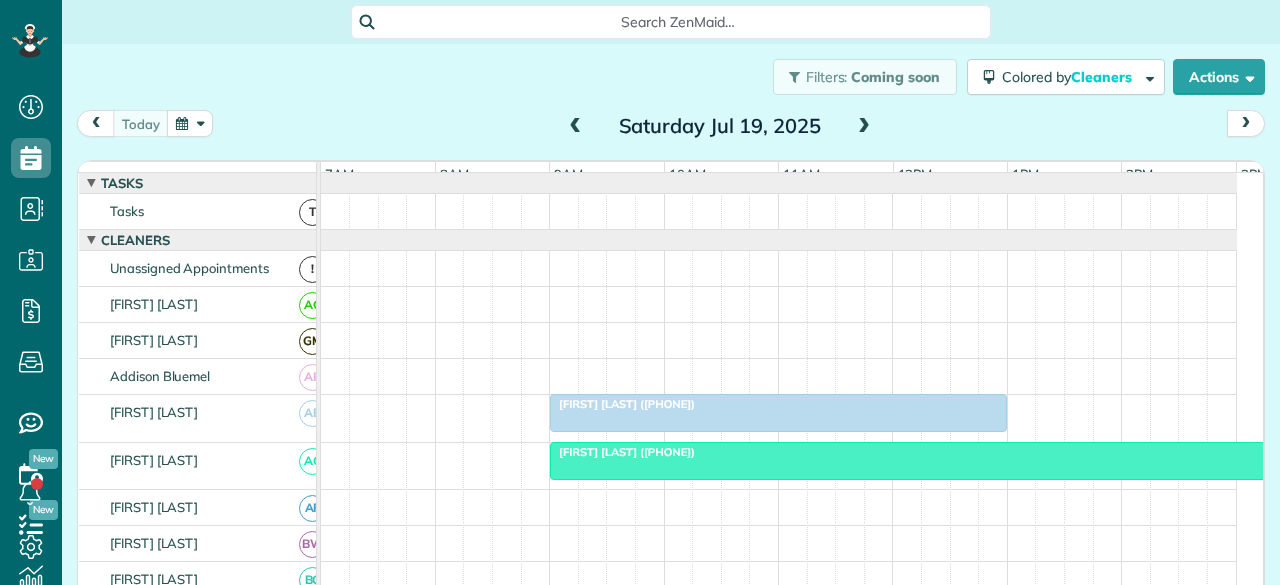 scroll, scrollTop: 0, scrollLeft: 0, axis: both 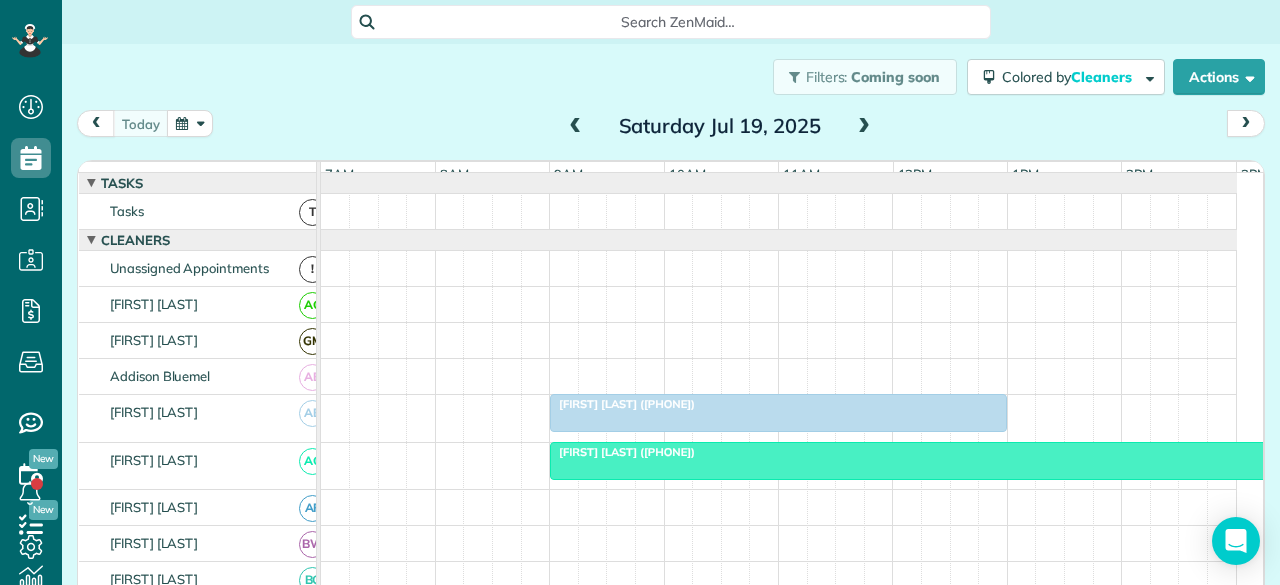 click at bounding box center (864, 127) 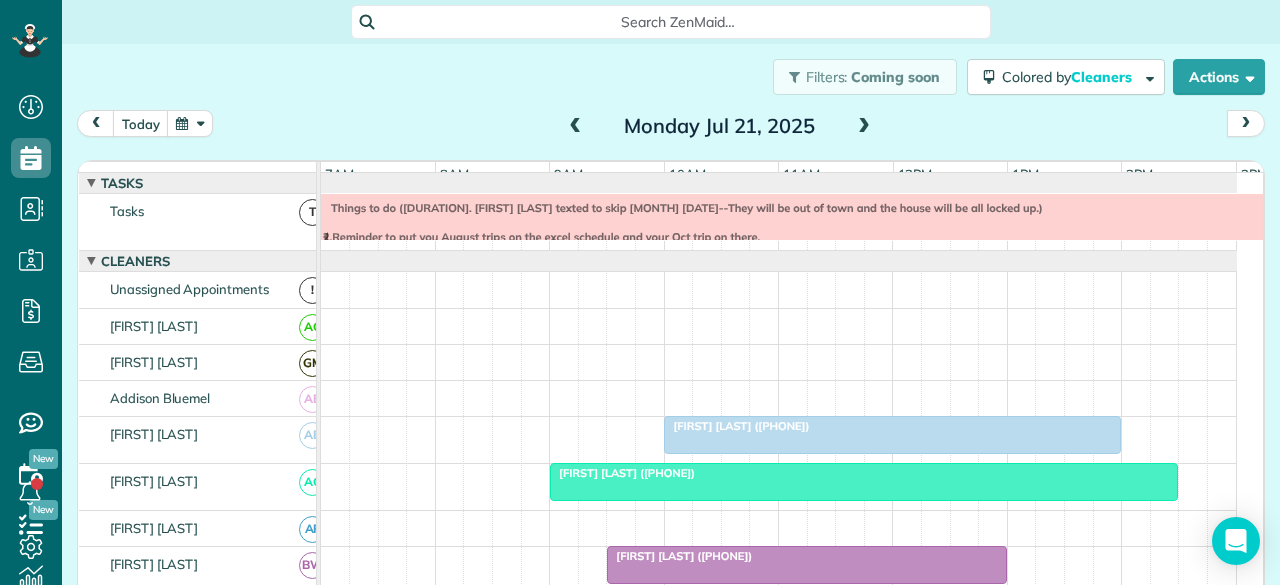 scroll, scrollTop: 21, scrollLeft: 0, axis: vertical 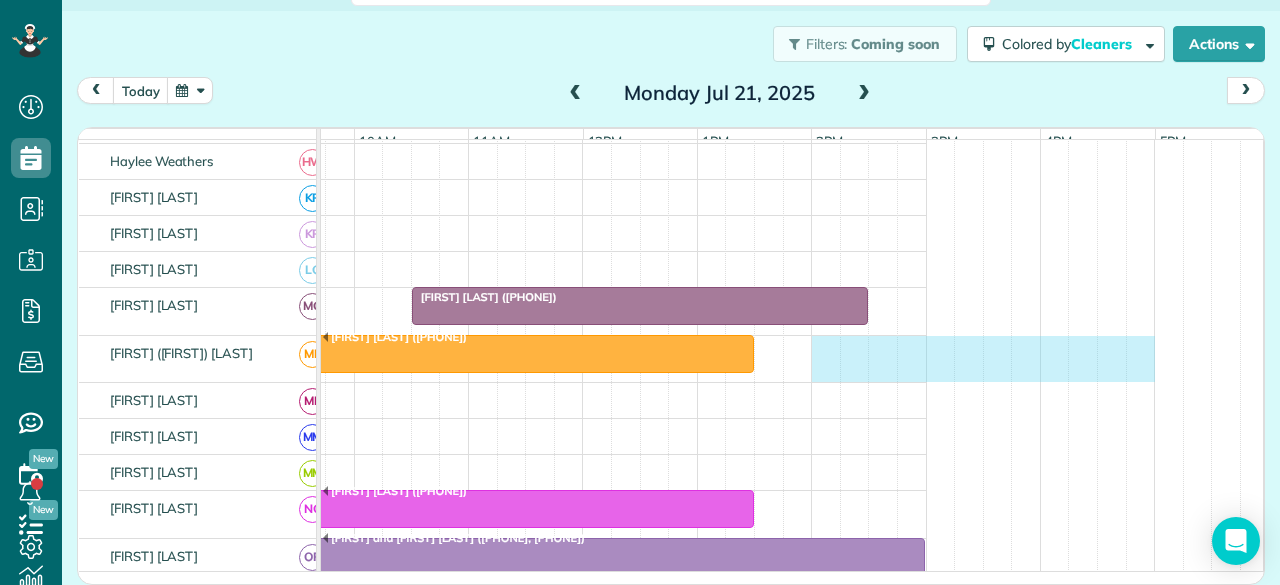 drag, startPoint x: 810, startPoint y: 359, endPoint x: 1122, endPoint y: 350, distance: 312.1298 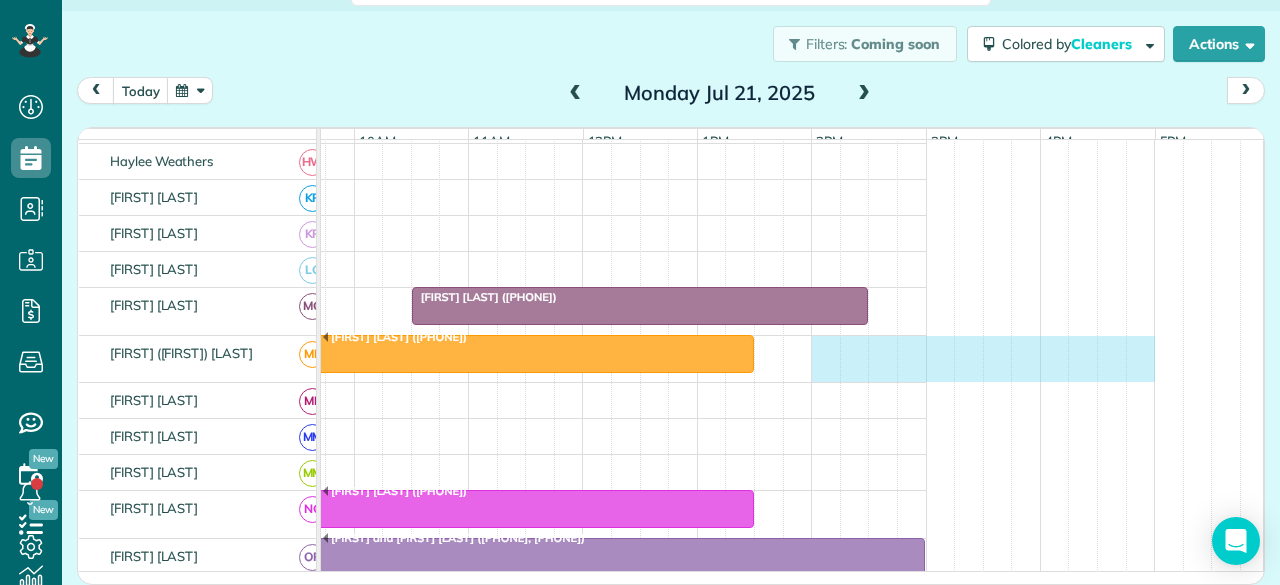 click on "[FIRST] [LAST] ([PHONE])" at bounding box center (469, 359) 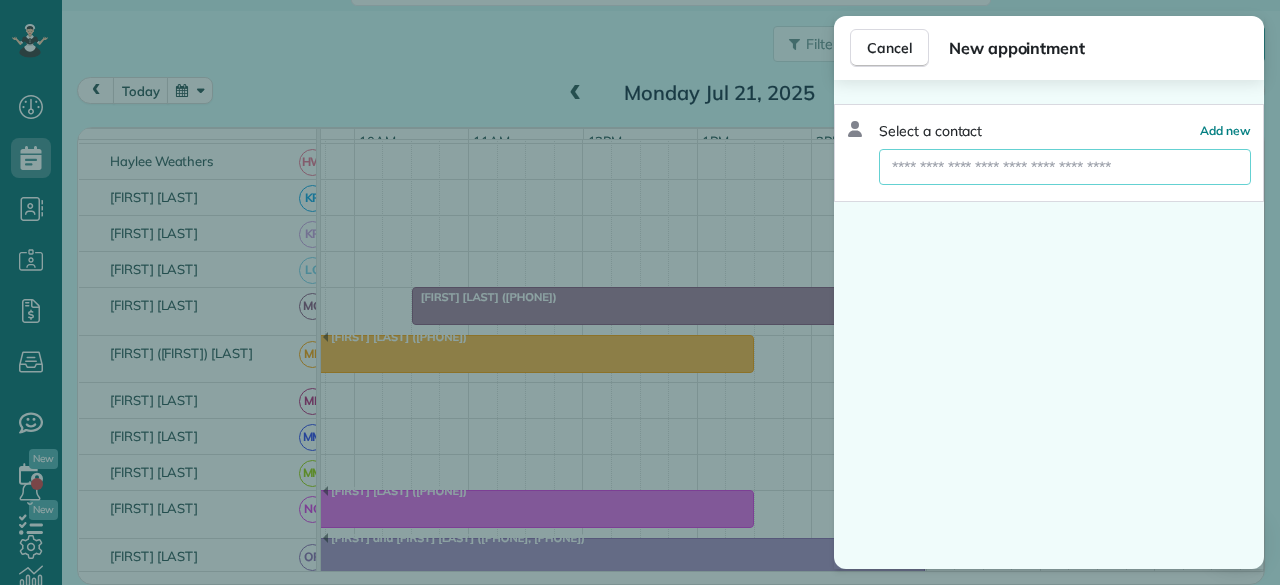 click at bounding box center [1065, 167] 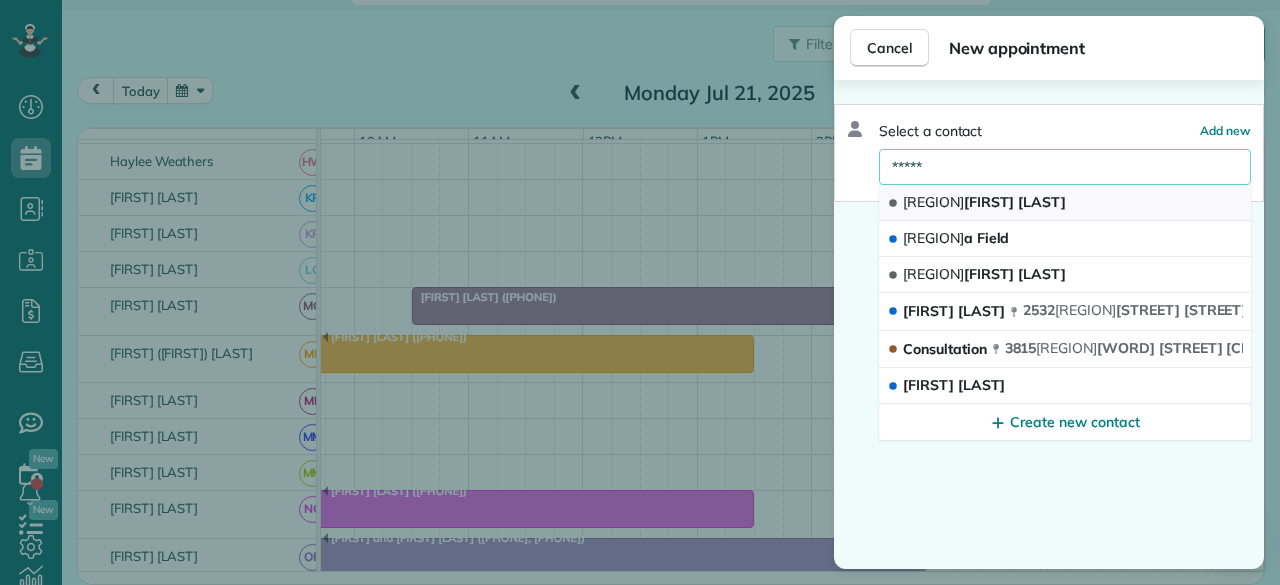 type on "*****" 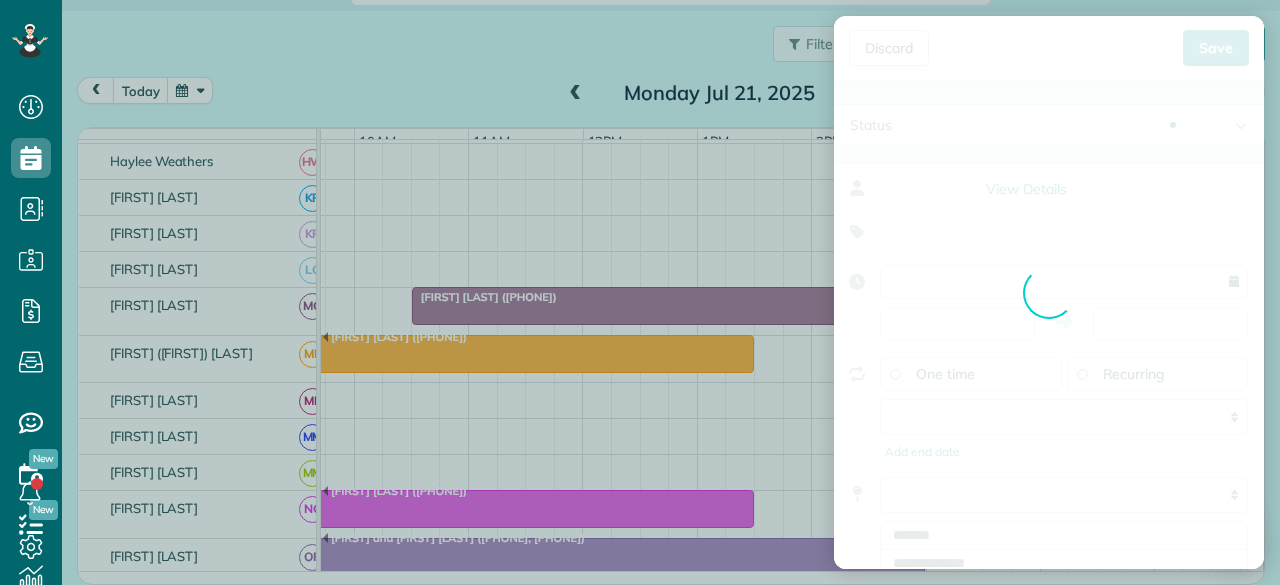 type on "**********" 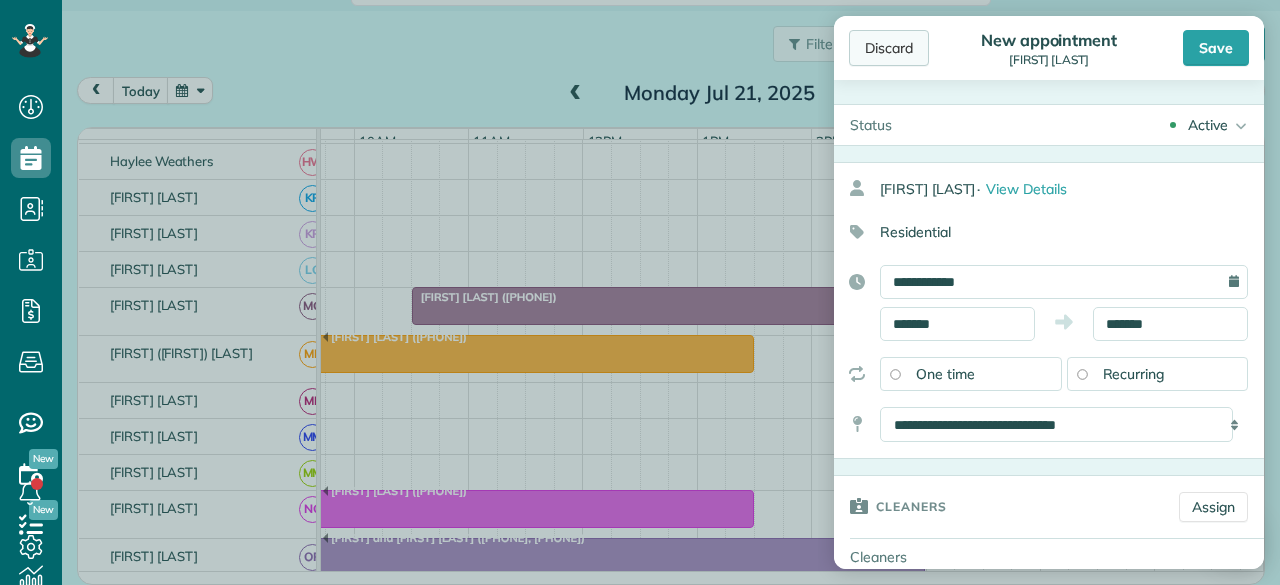 click on "Discard" at bounding box center (889, 48) 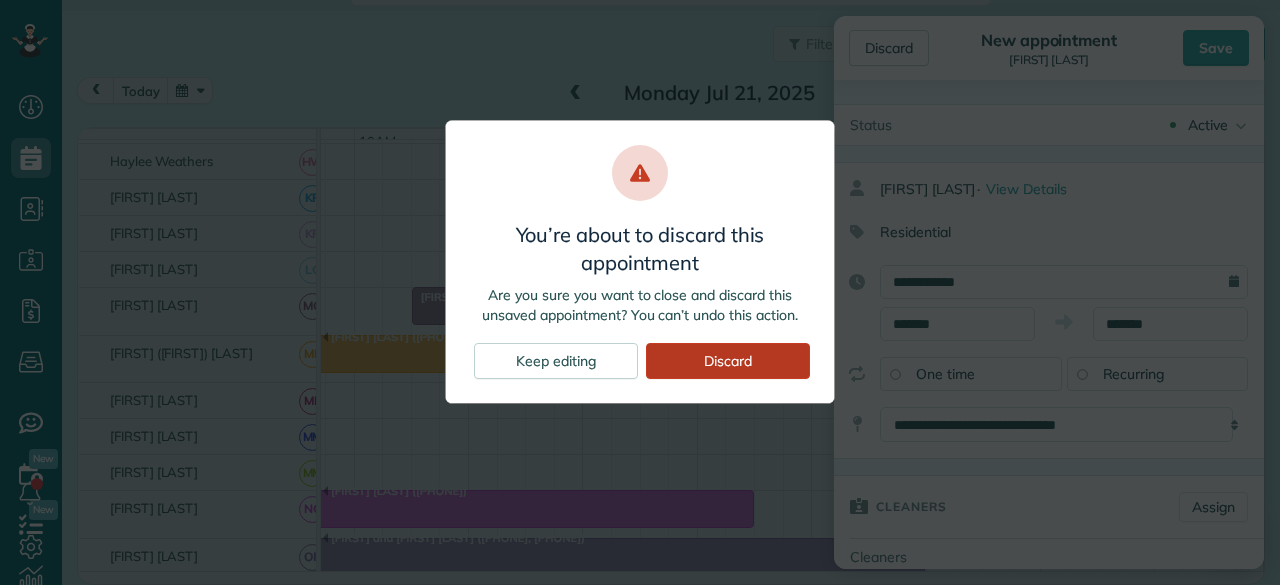 click on "Discard" at bounding box center [728, 361] 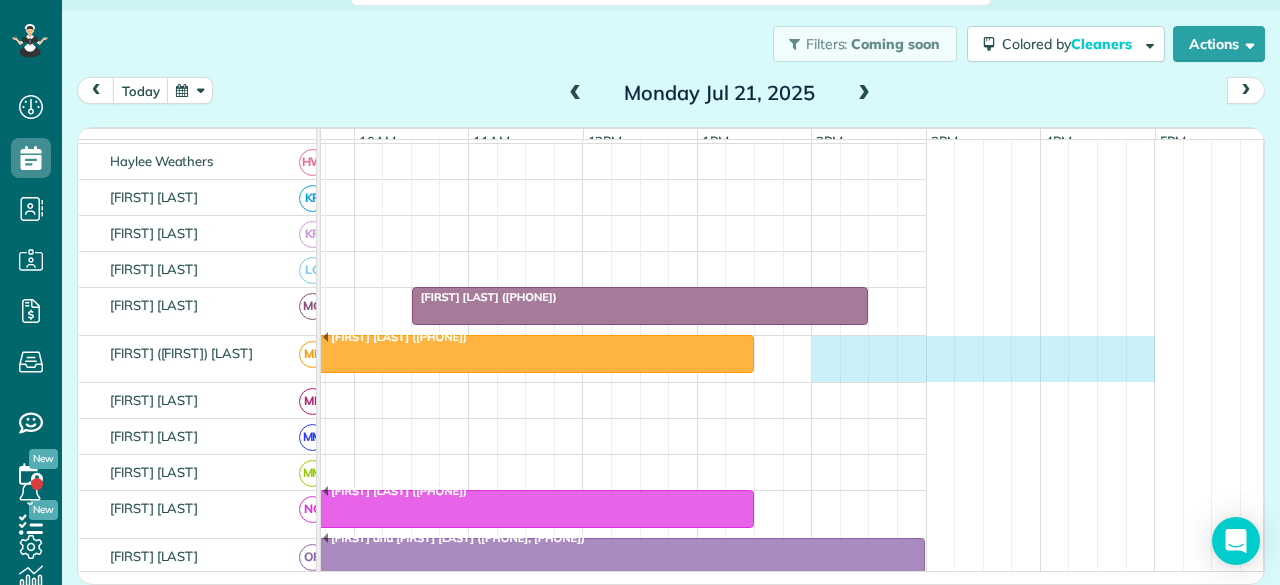 drag, startPoint x: 816, startPoint y: 358, endPoint x: 1123, endPoint y: 353, distance: 307.0407 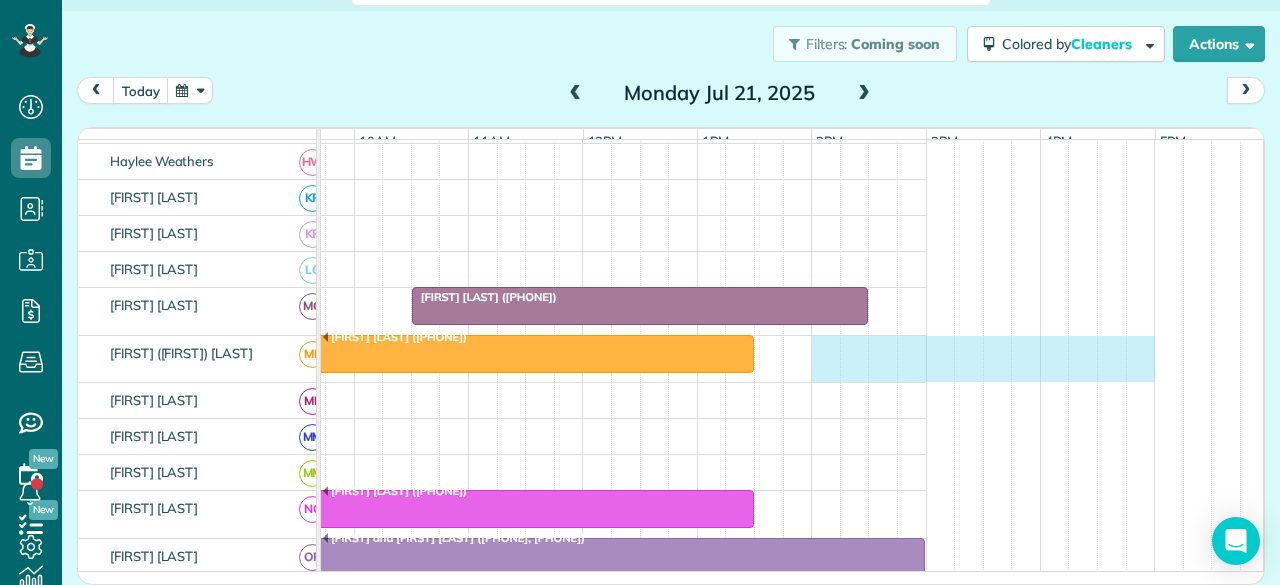 click on "[FIRST] [LAST] ([PHONE])" at bounding box center (469, 359) 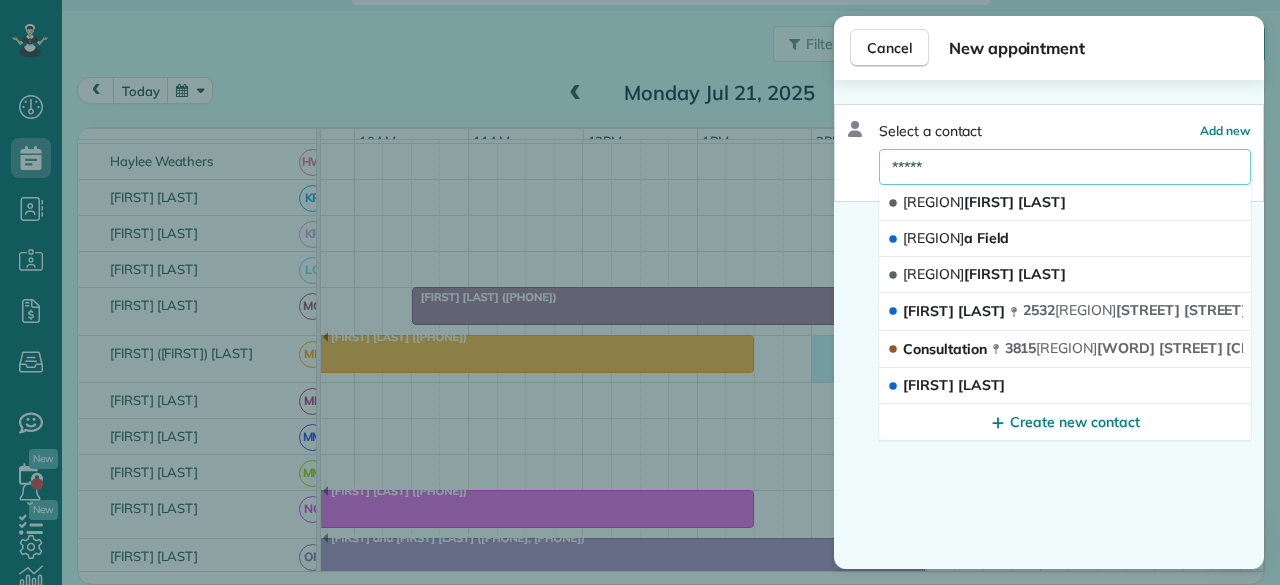 click on "*****" at bounding box center [1065, 167] 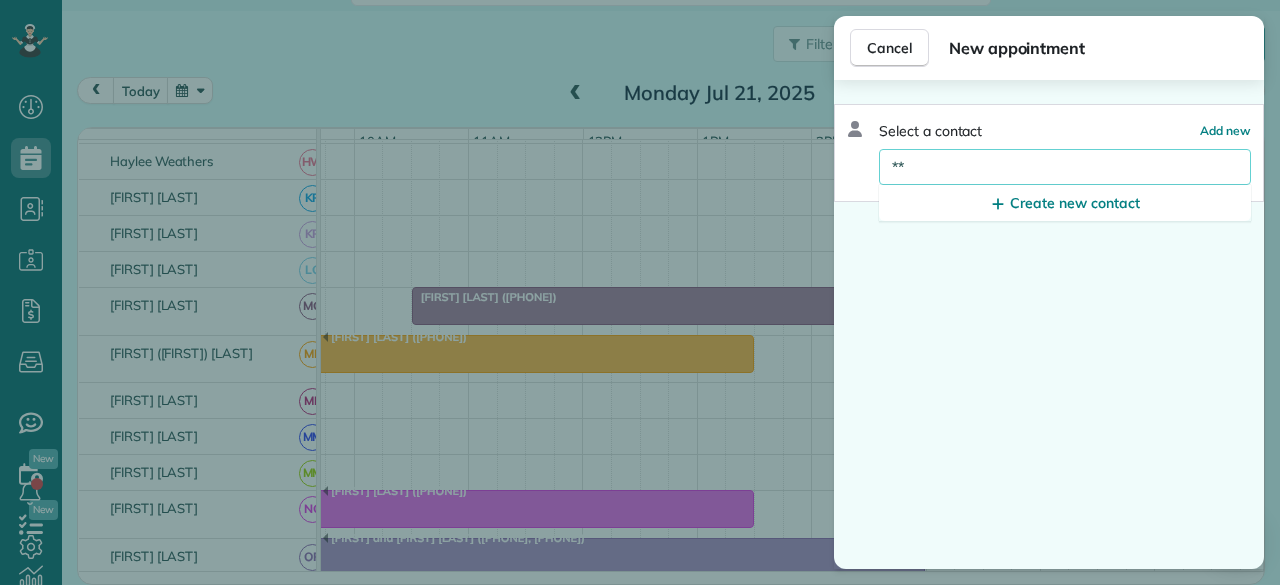 type on "*" 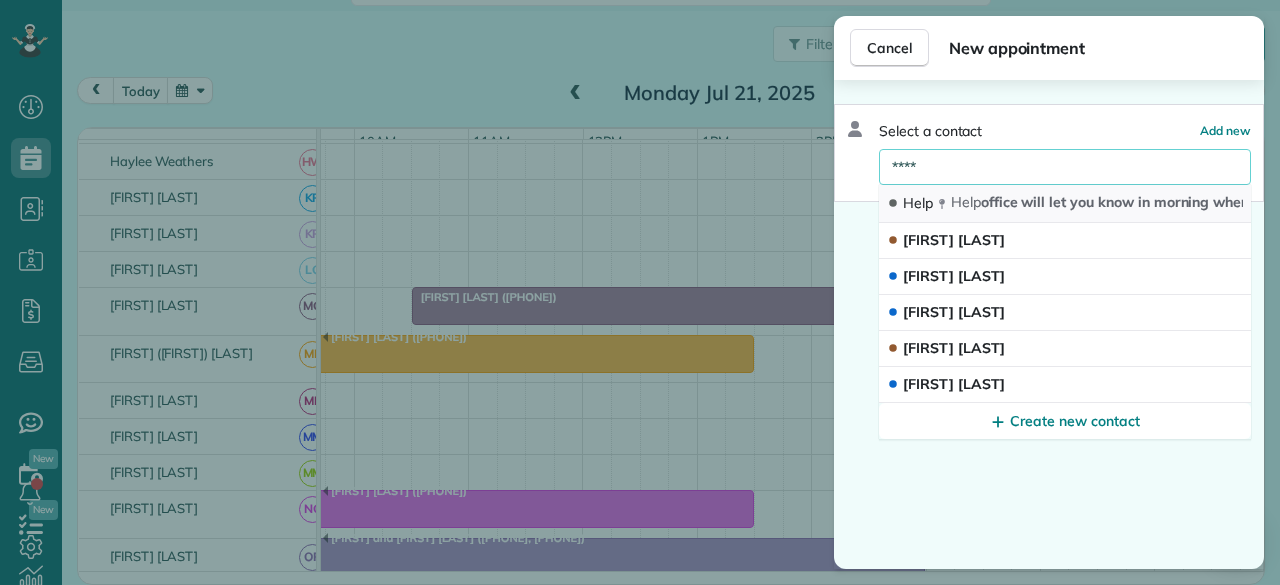 type on "****" 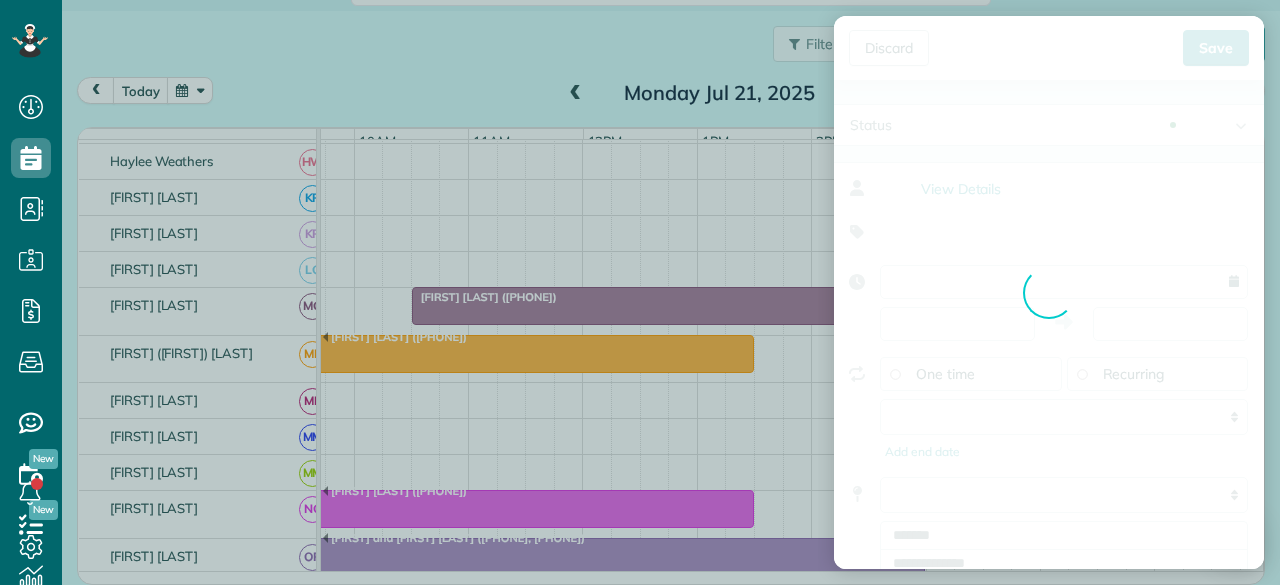 type on "**********" 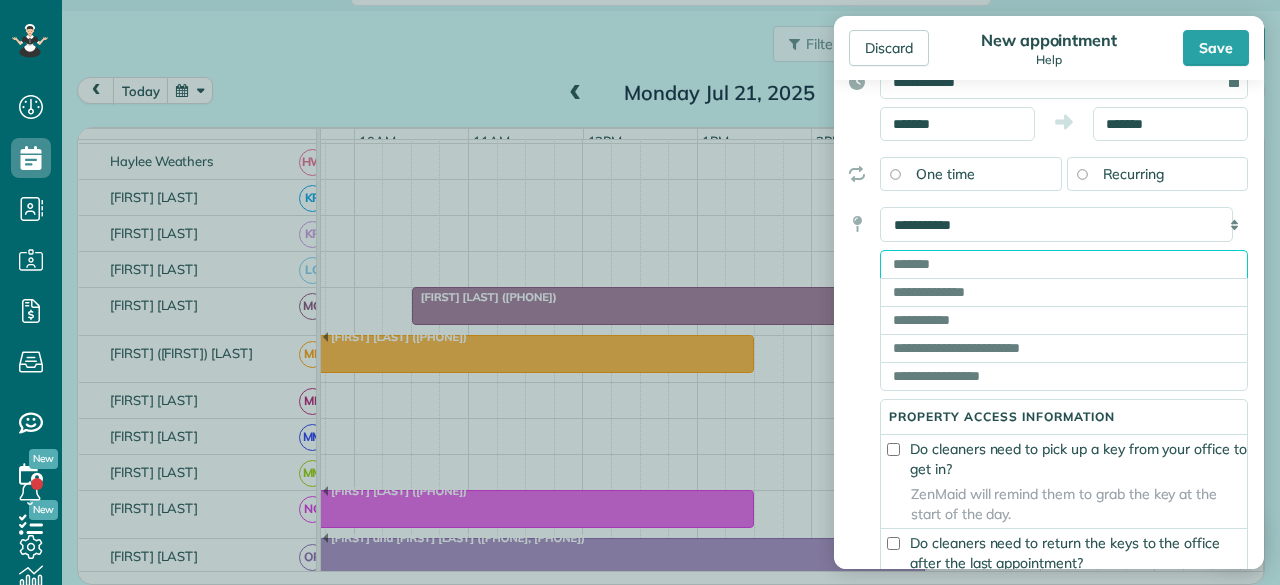 click at bounding box center (1064, 264) 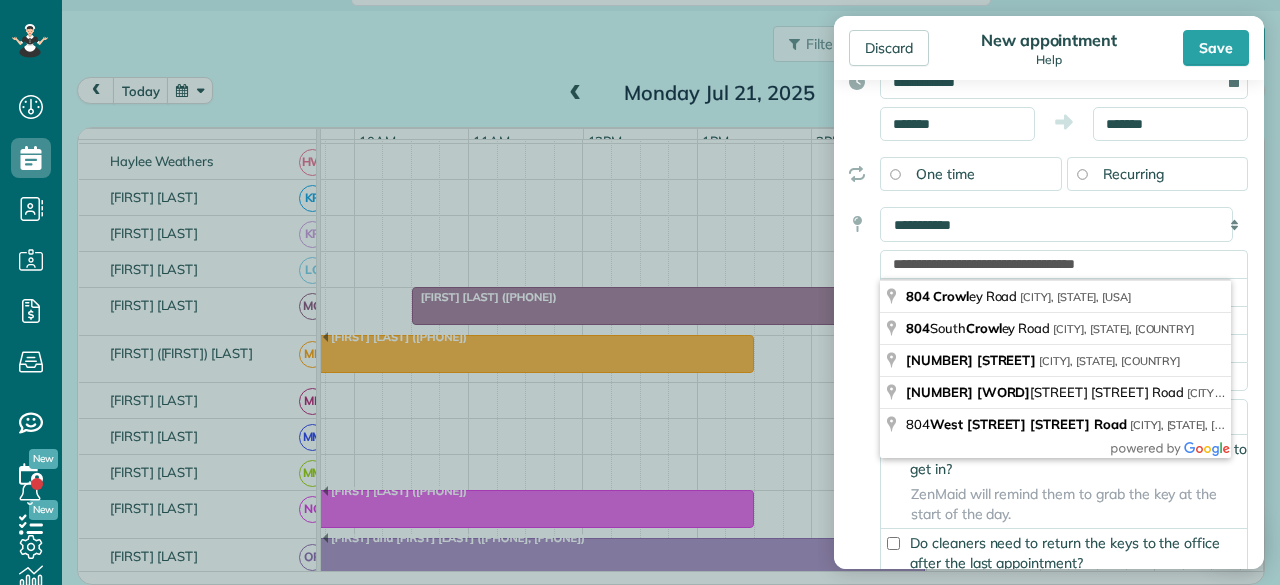 type on "**********" 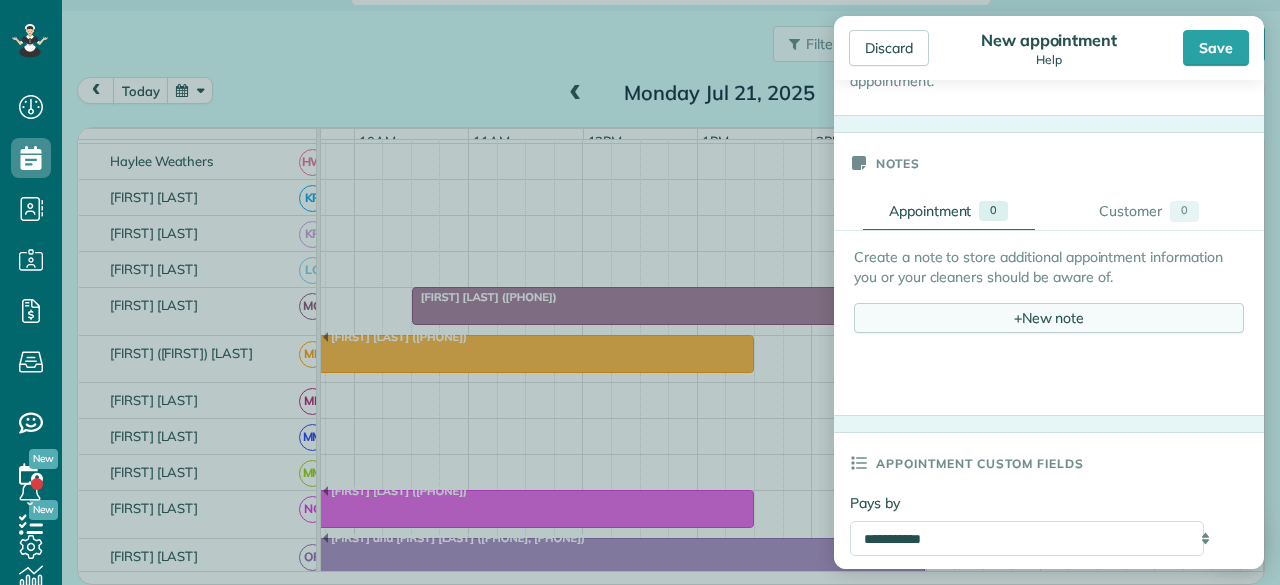 click on "+ New note" at bounding box center (1049, 318) 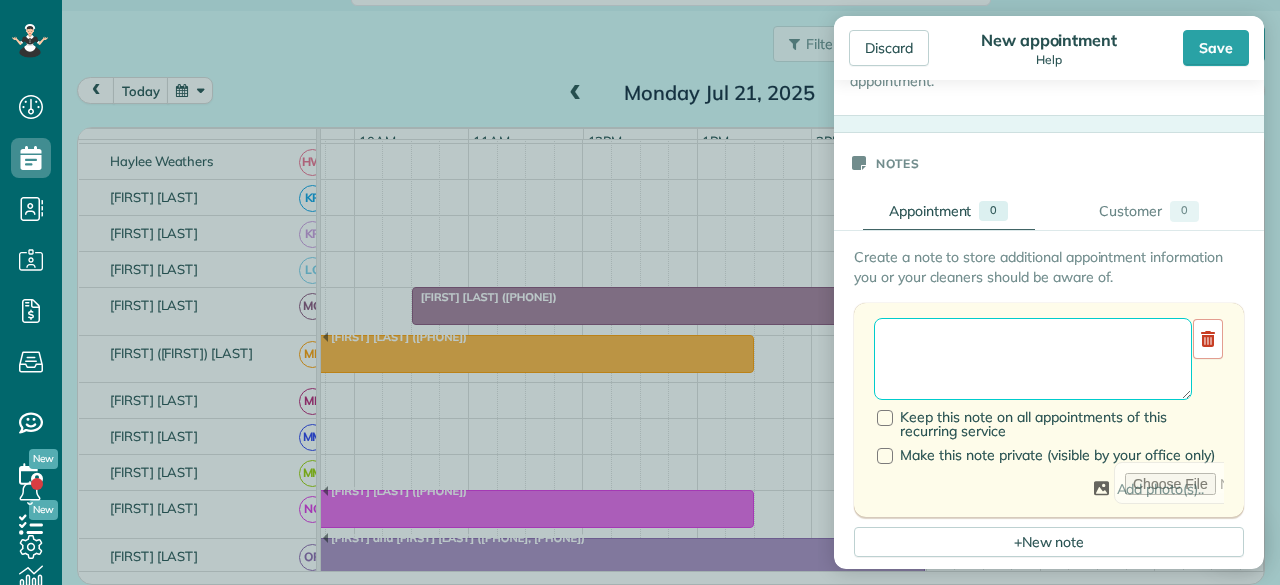 click at bounding box center (1033, 359) 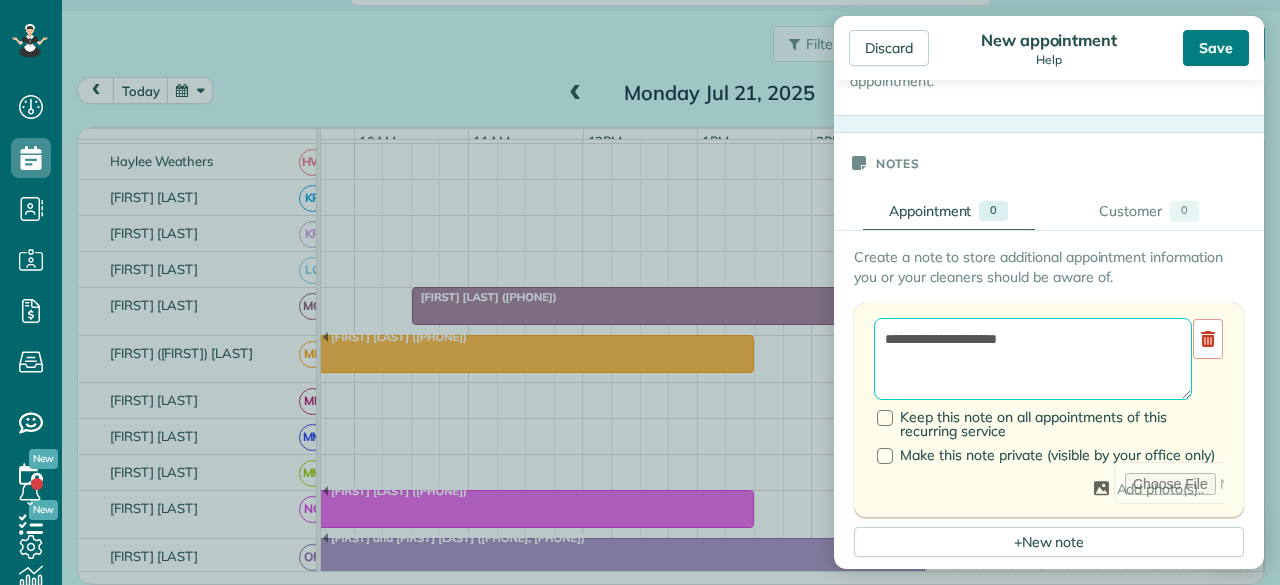type on "**********" 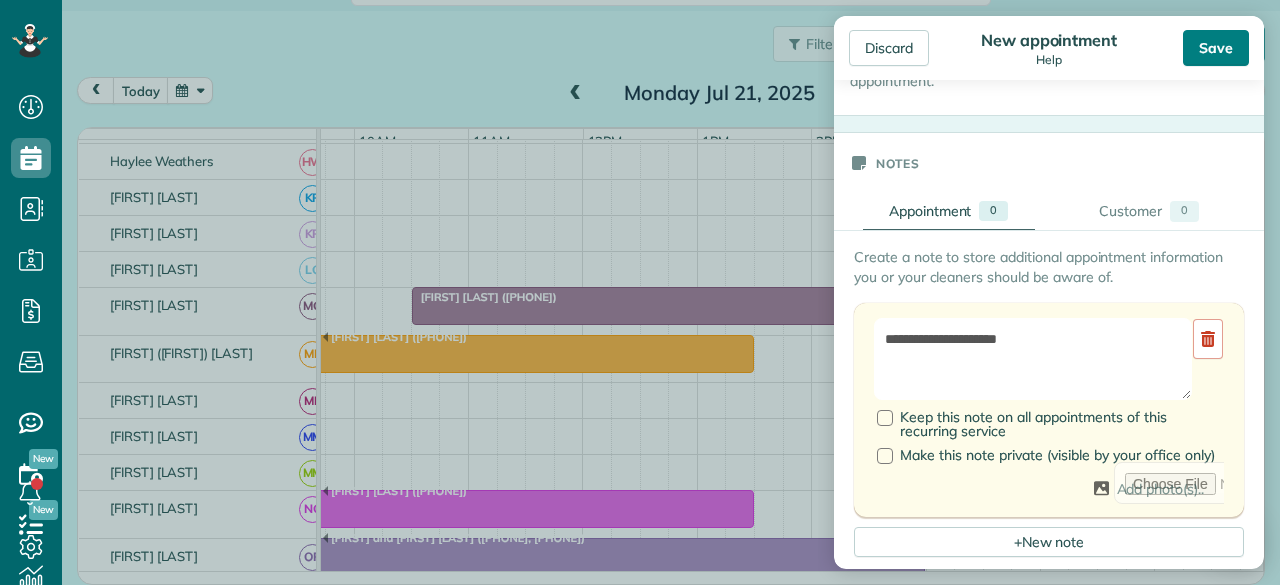 click on "Save" at bounding box center [1216, 48] 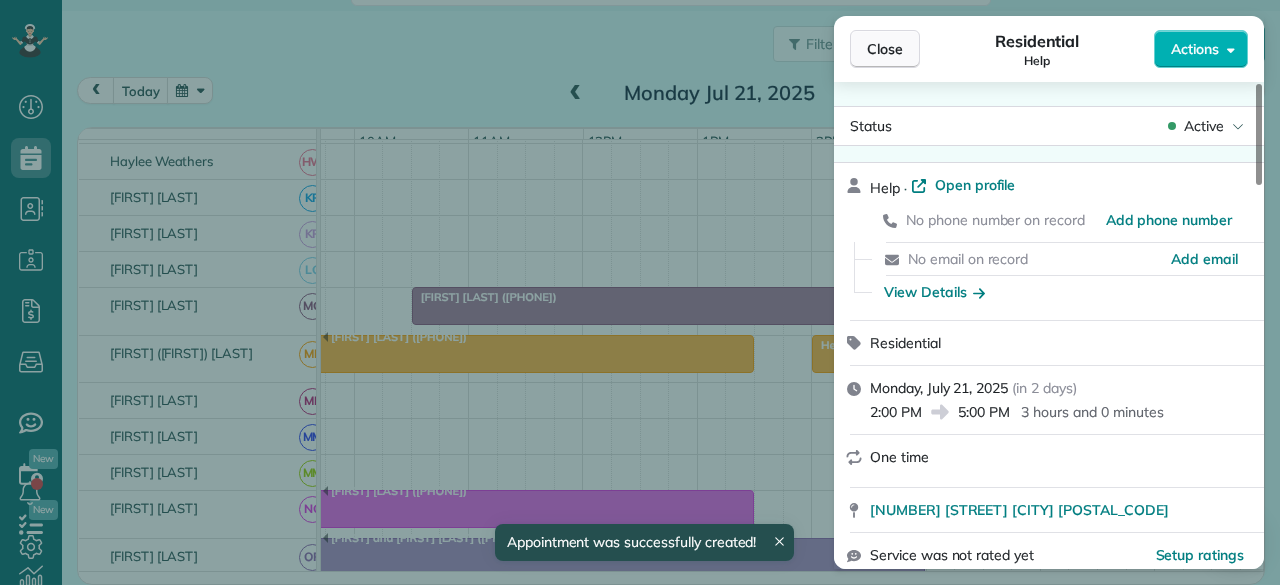 click on "Close" at bounding box center [885, 49] 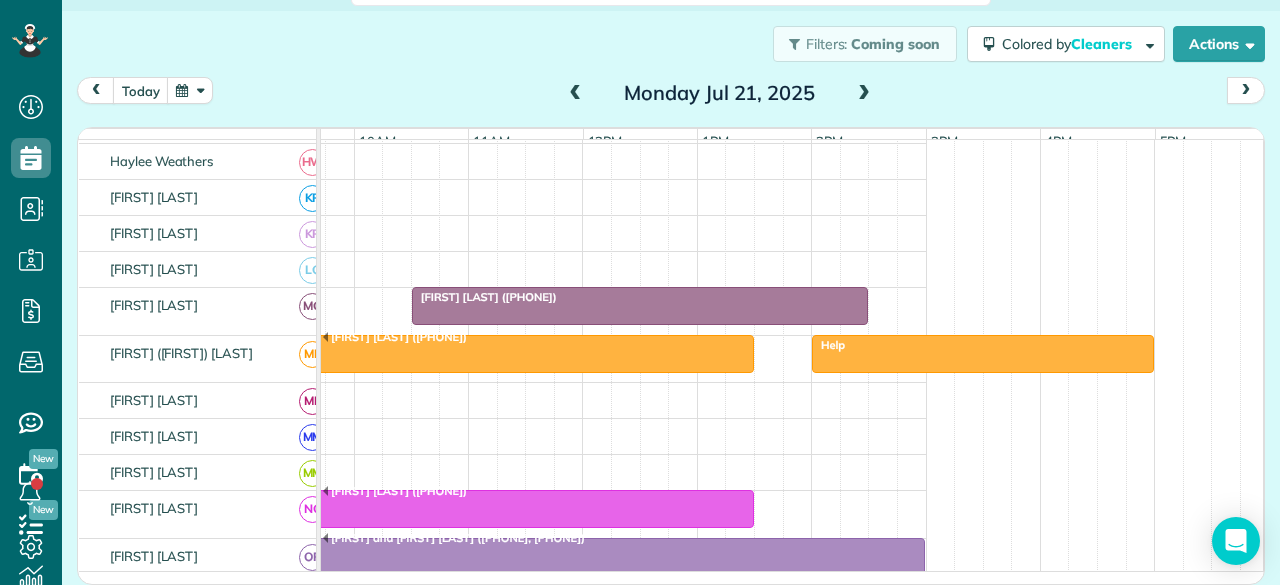 scroll, scrollTop: 898, scrollLeft: 310, axis: both 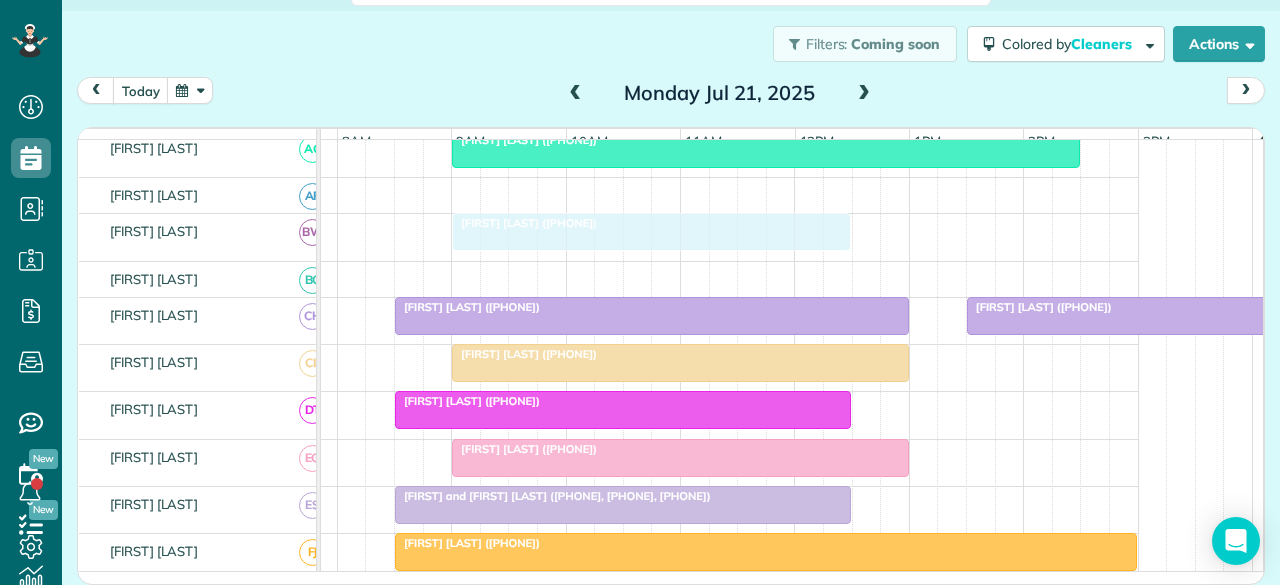 drag, startPoint x: 582, startPoint y: 239, endPoint x: 532, endPoint y: 241, distance: 50.039986 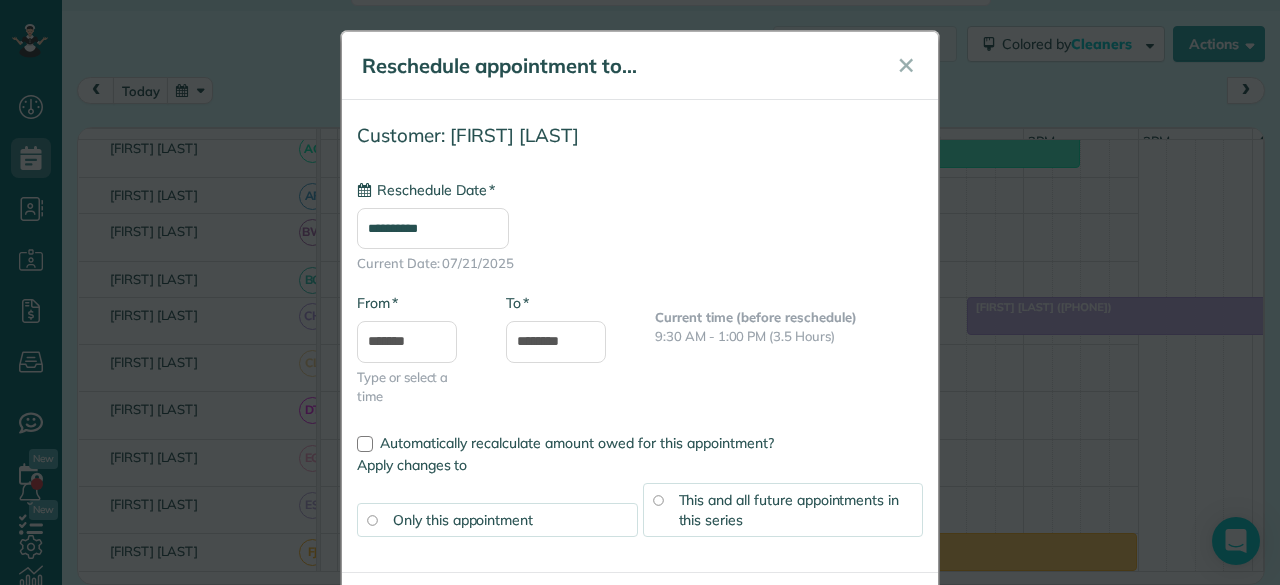 type on "**********" 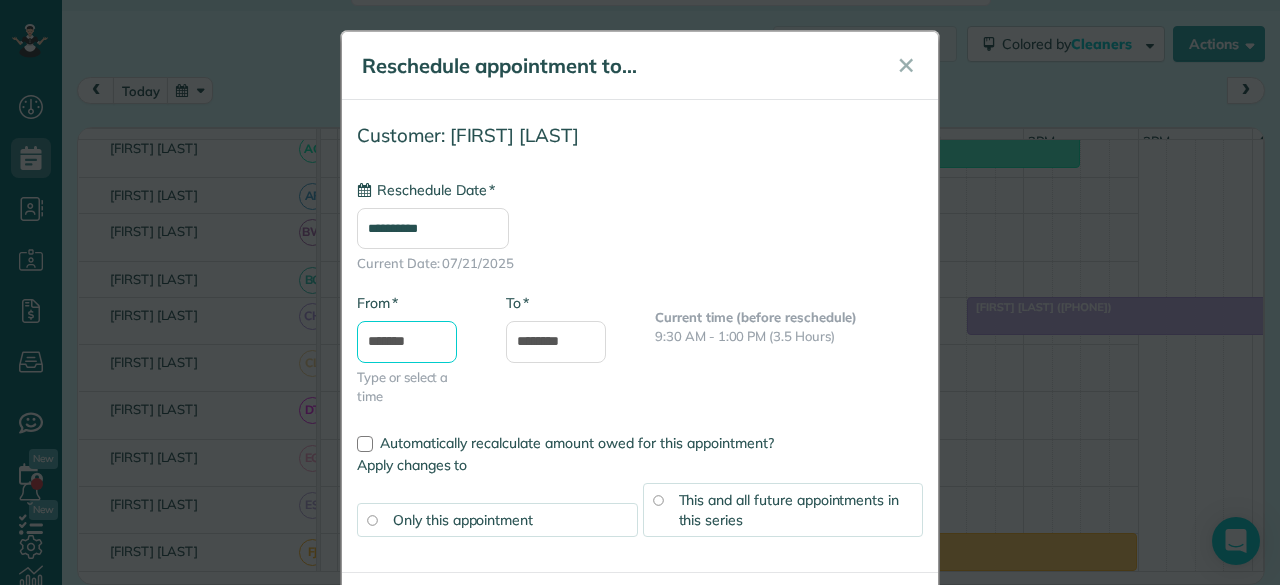 click on "*******" at bounding box center [407, 342] 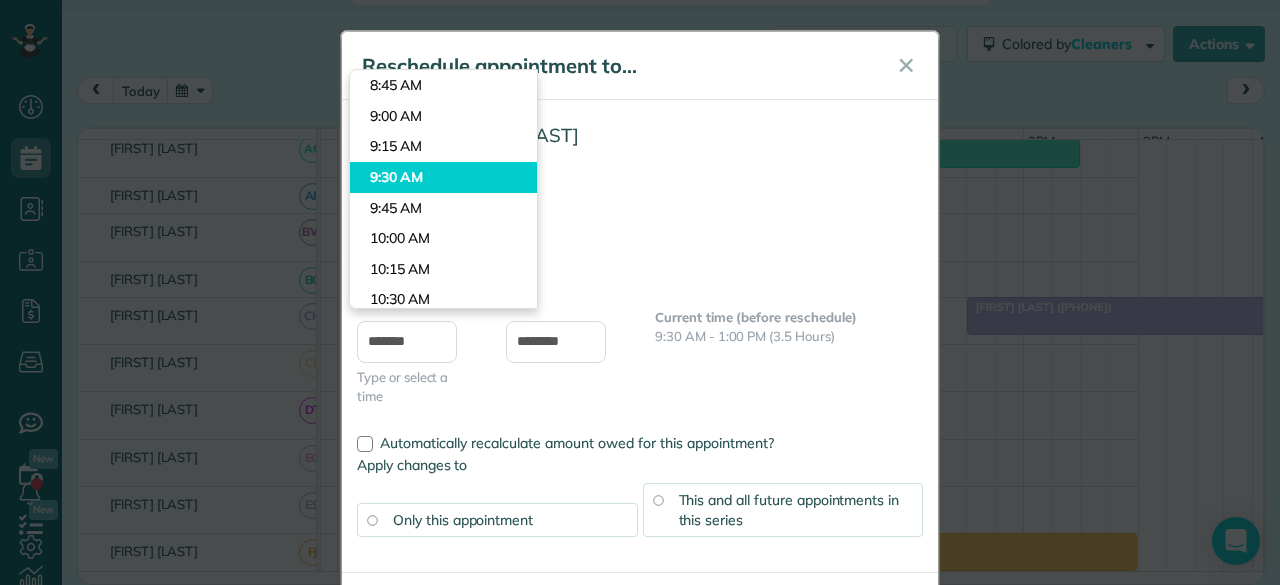 type on "*******" 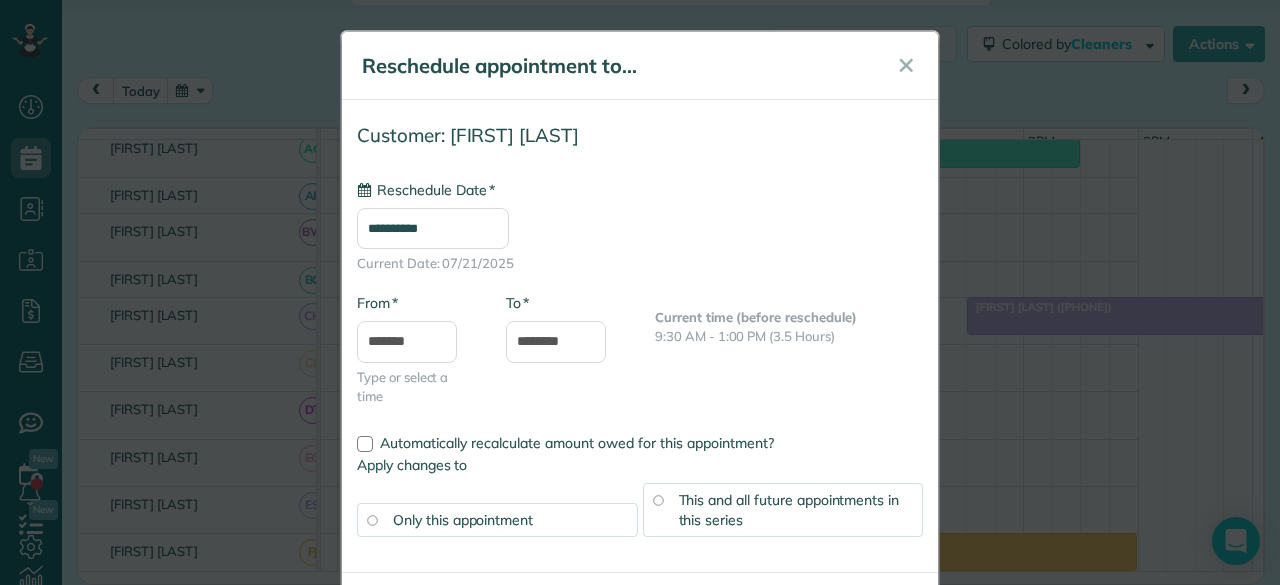 click on "Dashboard
Scheduling
Calendar View
List View
Dispatch View - Weekly scheduling (Beta)" at bounding box center (640, 292) 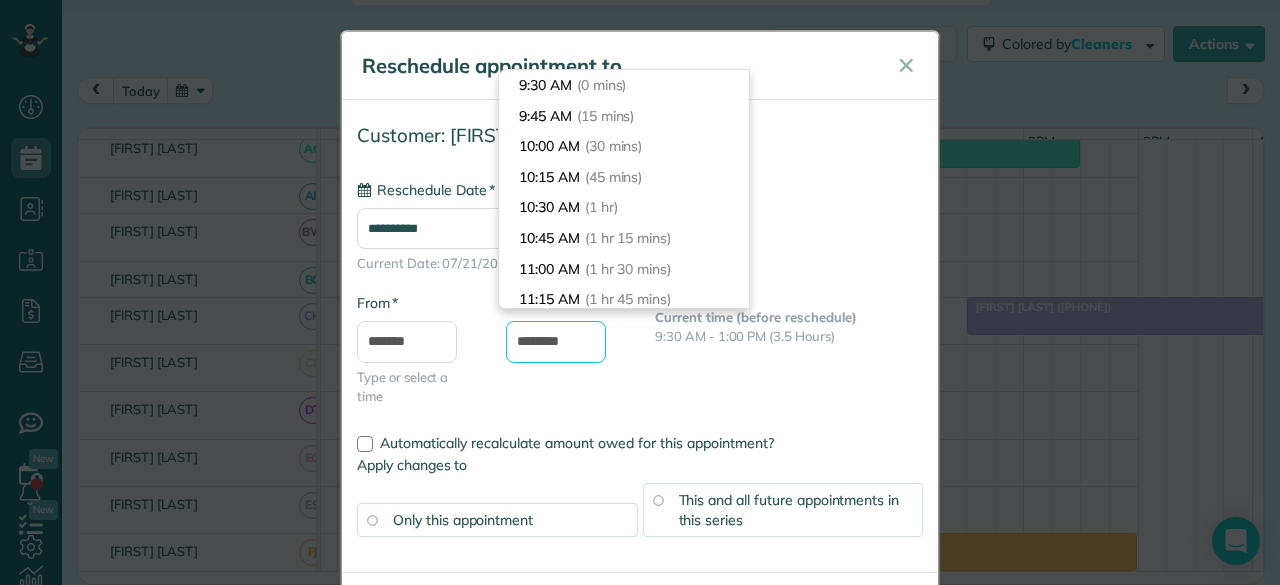 drag, startPoint x: 508, startPoint y: 340, endPoint x: 444, endPoint y: 339, distance: 64.00781 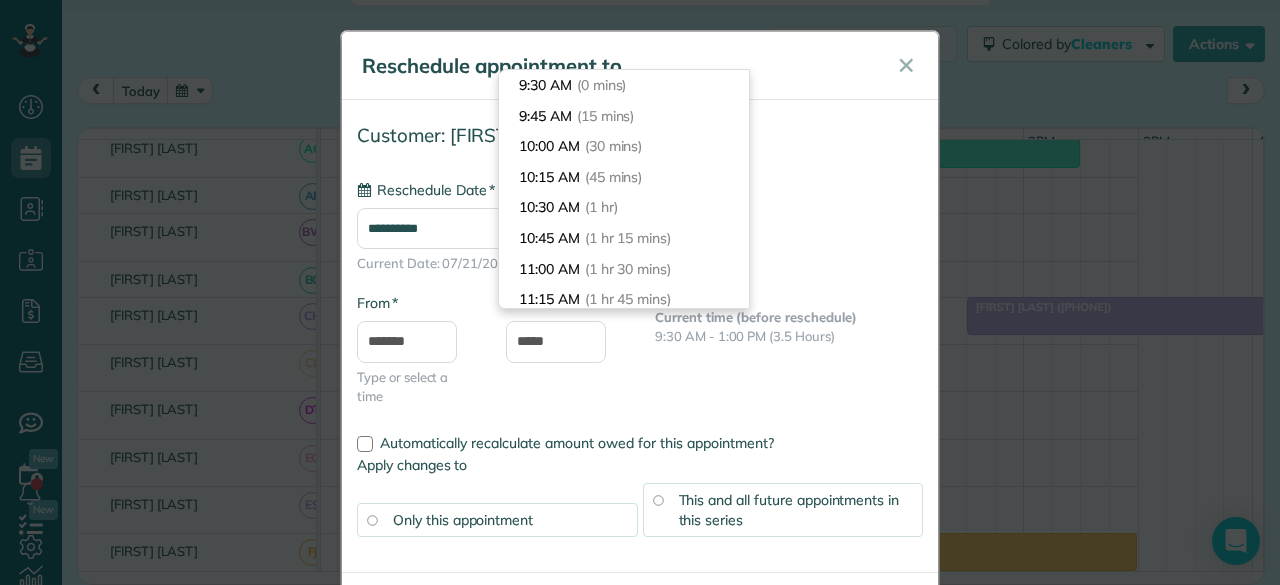 type on "*******" 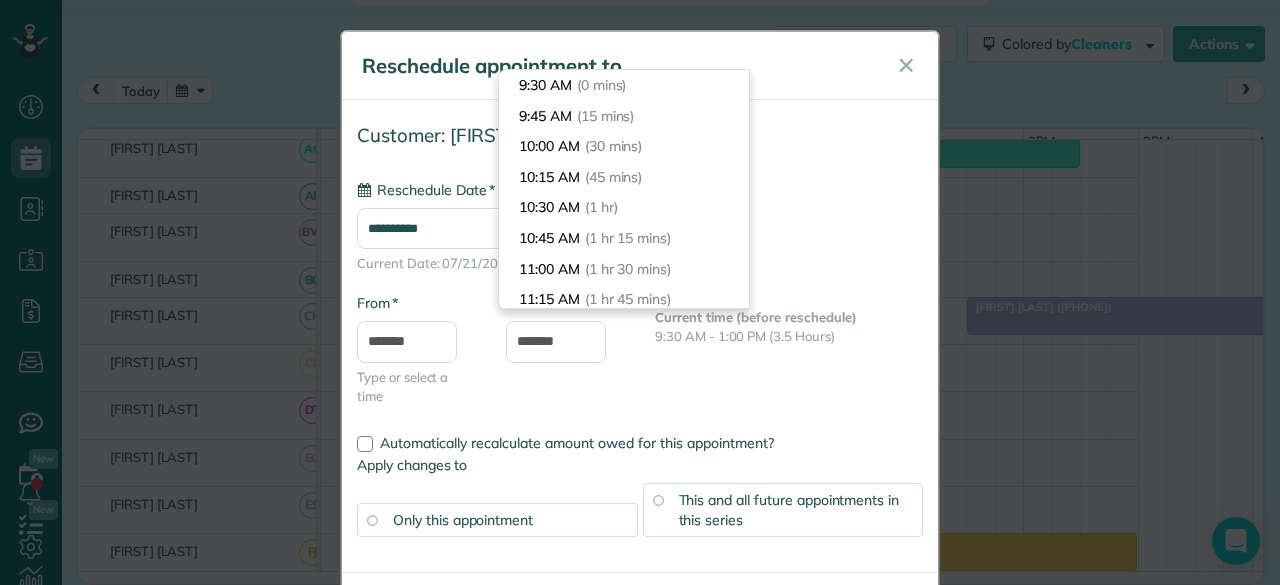 click on "**********" at bounding box center (640, 270) 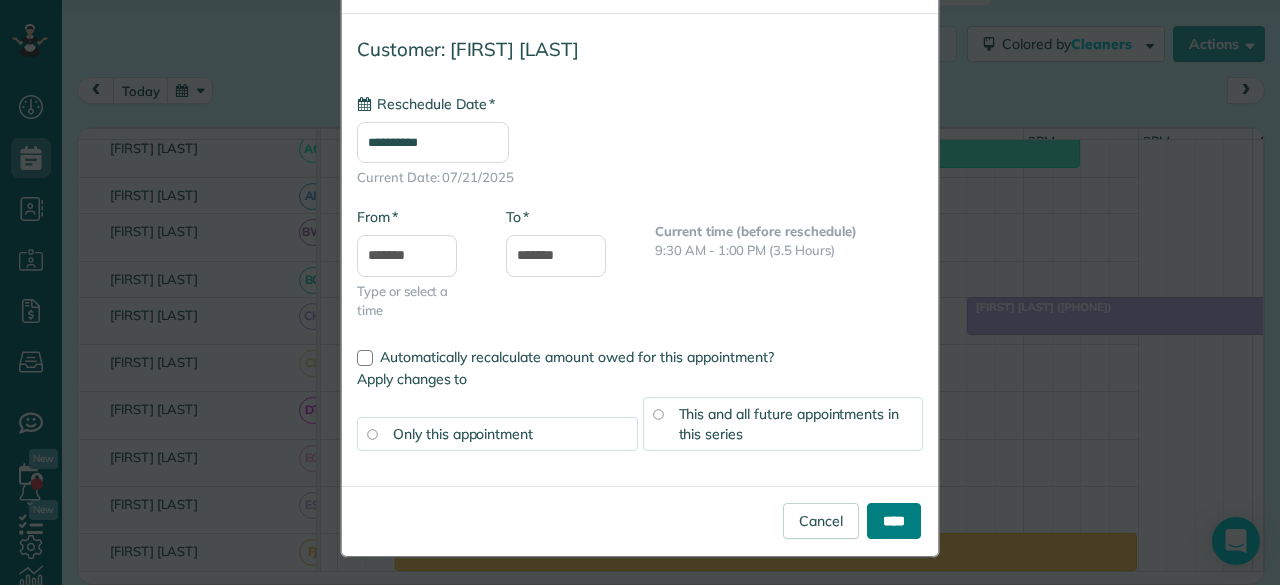 click on "****" at bounding box center (894, 521) 